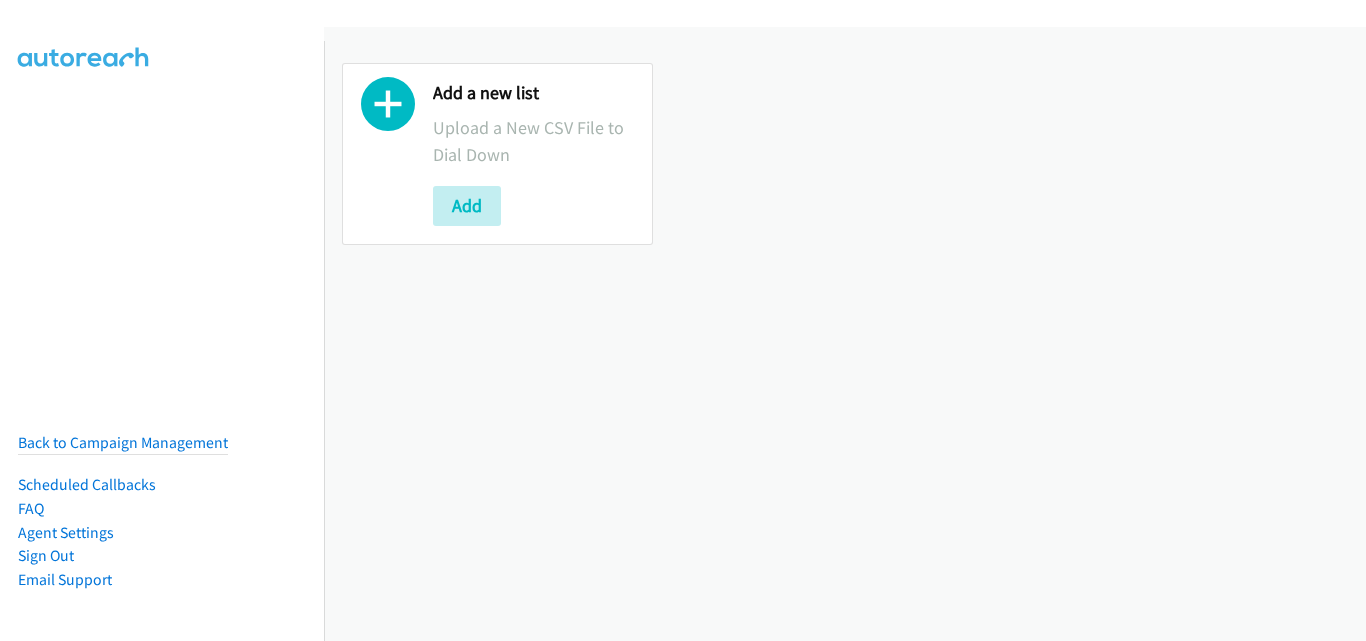 scroll, scrollTop: 0, scrollLeft: 0, axis: both 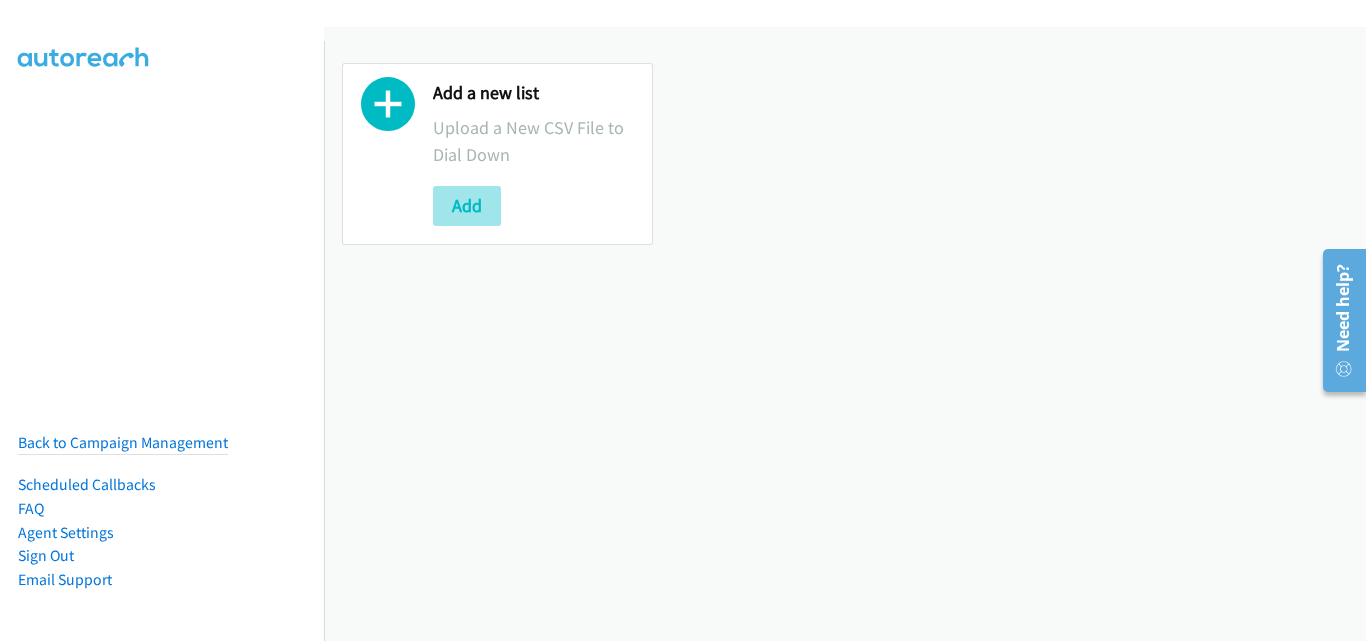 click on "Add" at bounding box center (467, 206) 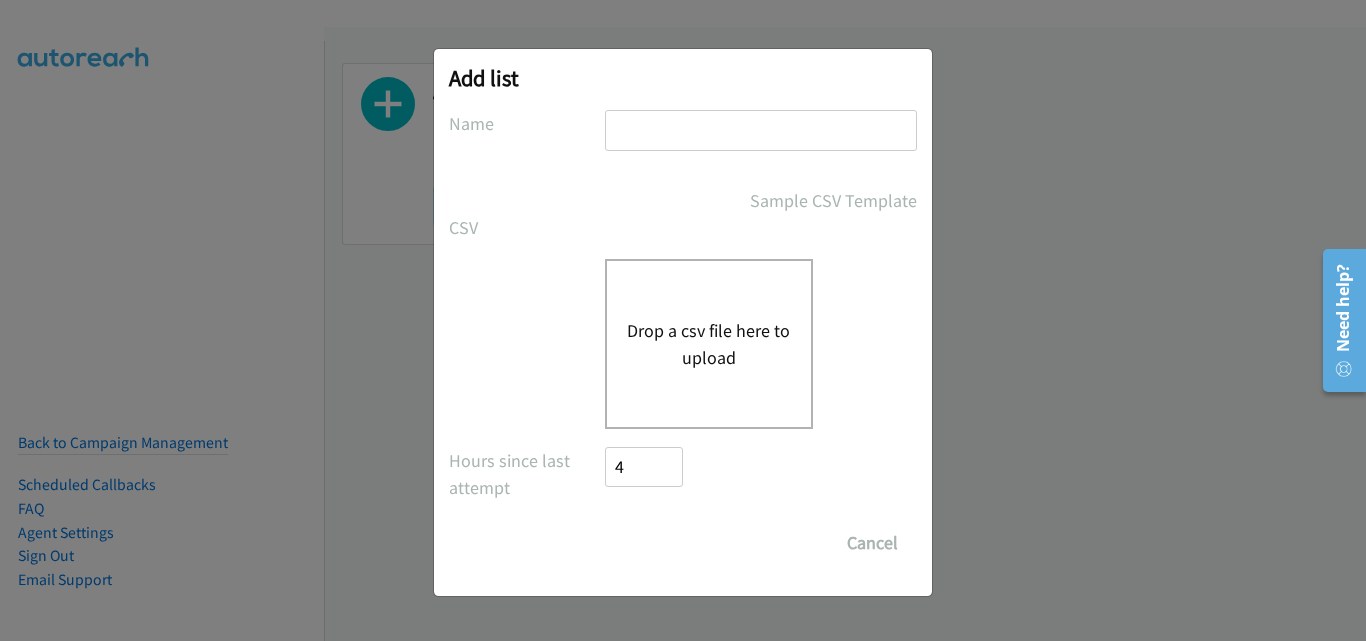 click at bounding box center (761, 130) 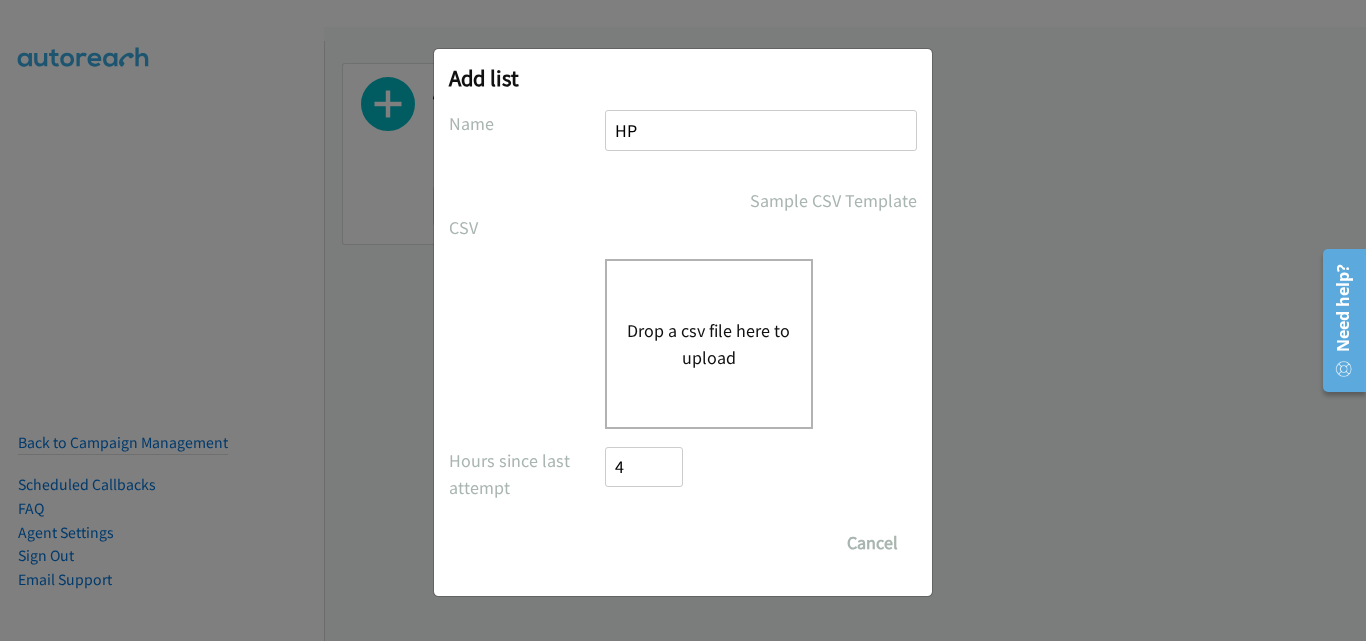 type on "HP" 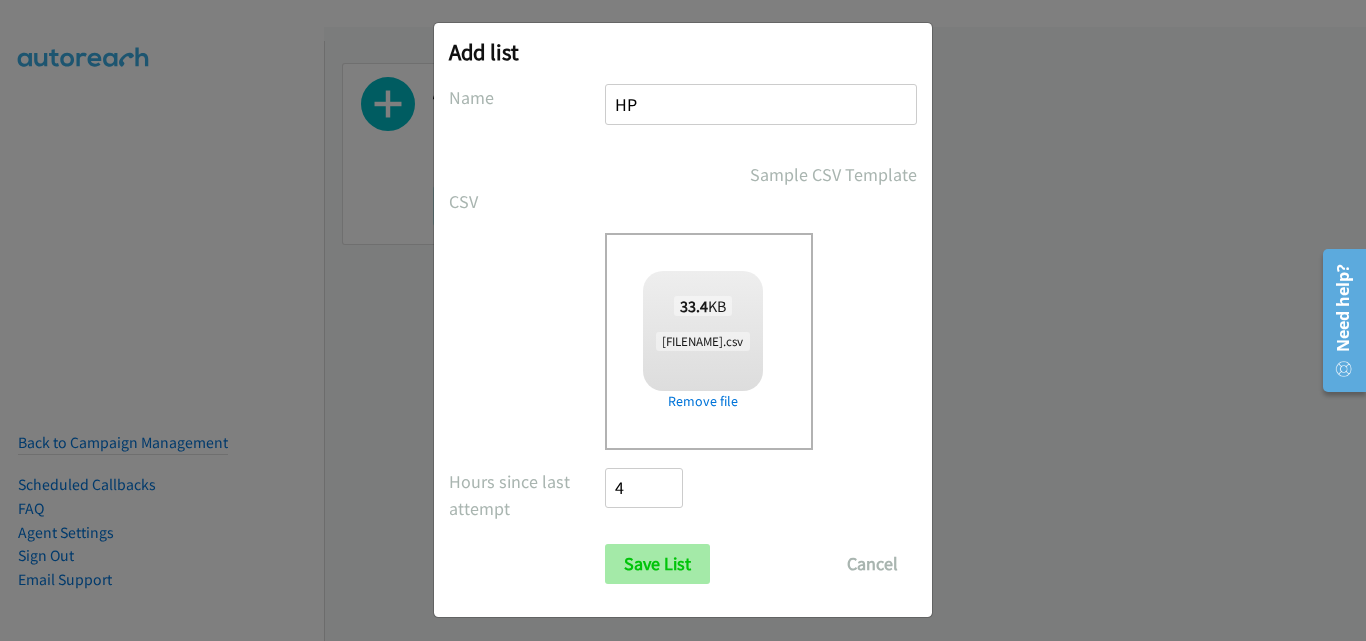 scroll, scrollTop: 33, scrollLeft: 0, axis: vertical 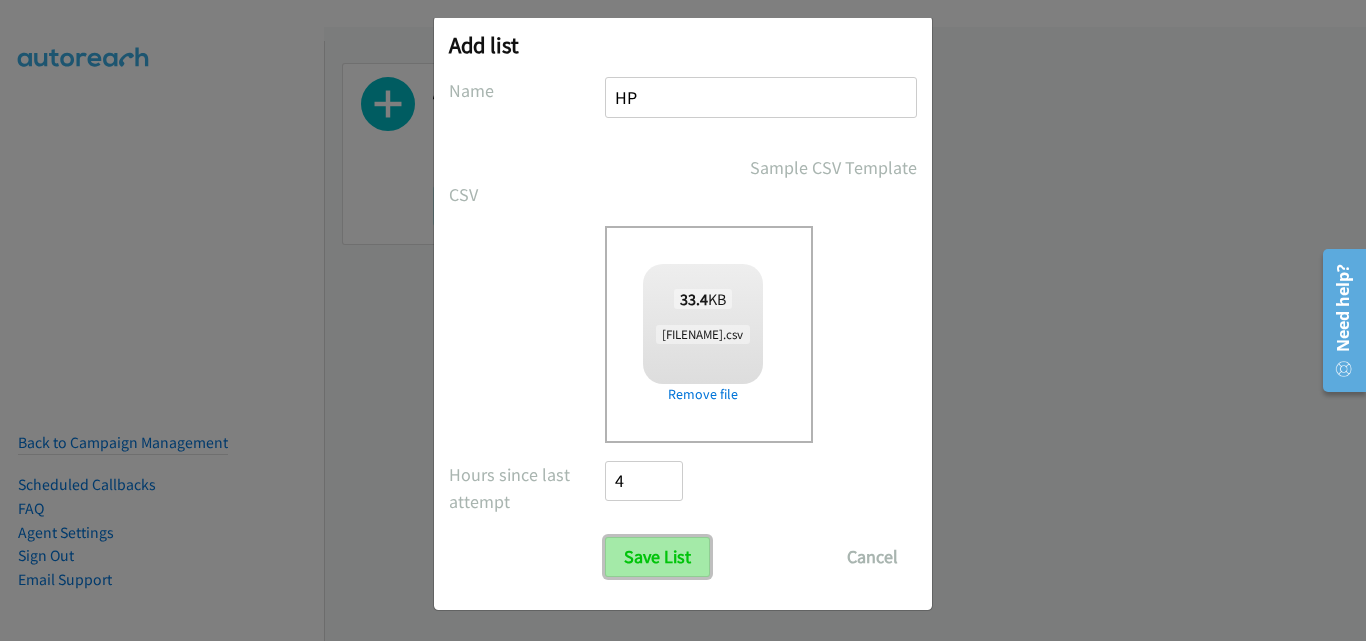 click on "Save List" at bounding box center (657, 557) 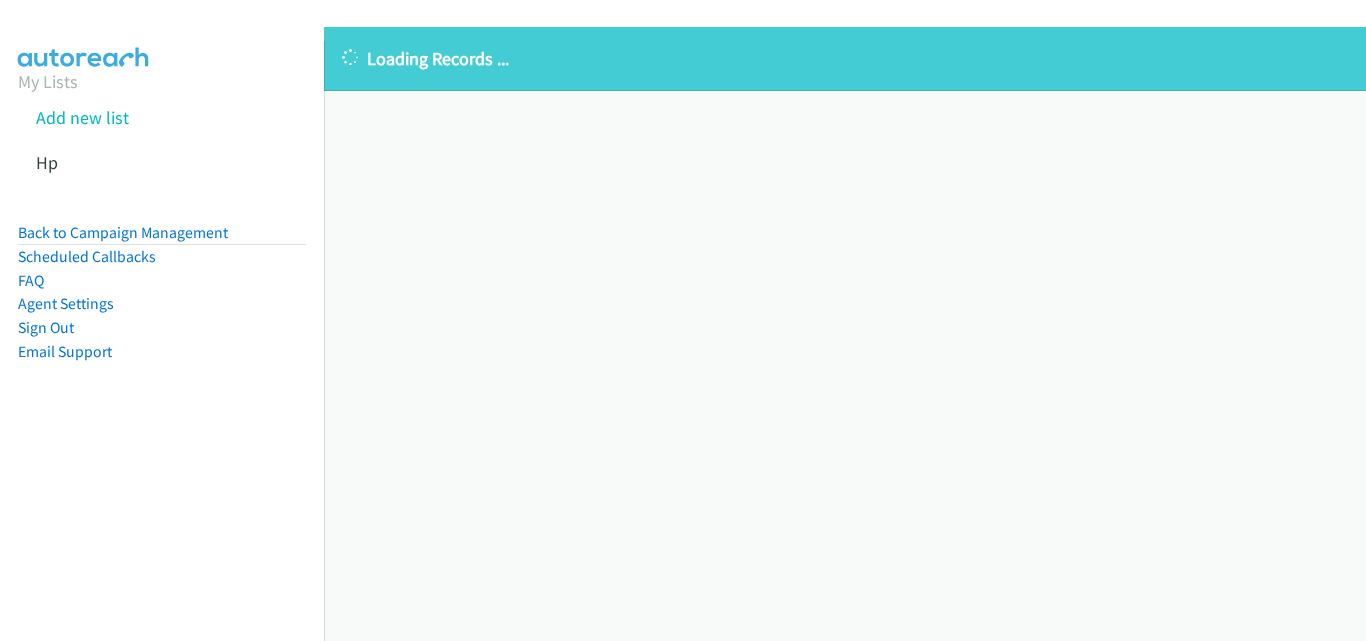 scroll, scrollTop: 0, scrollLeft: 0, axis: both 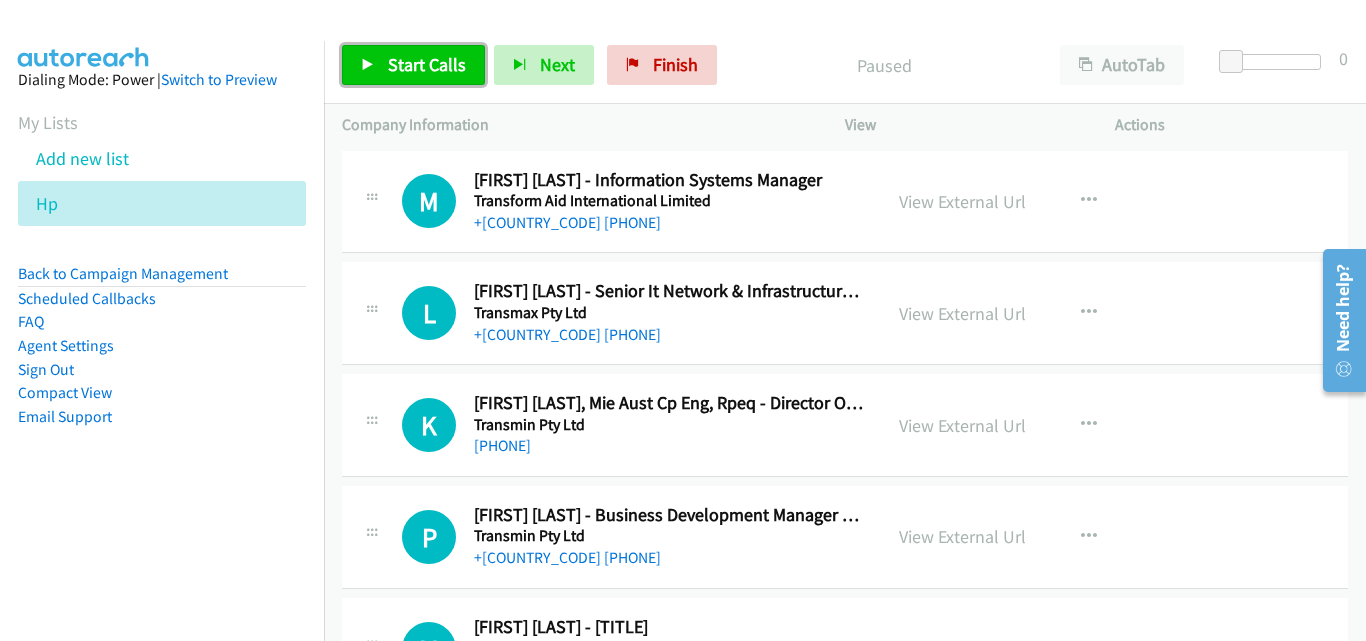 click on "Start Calls" at bounding box center (427, 64) 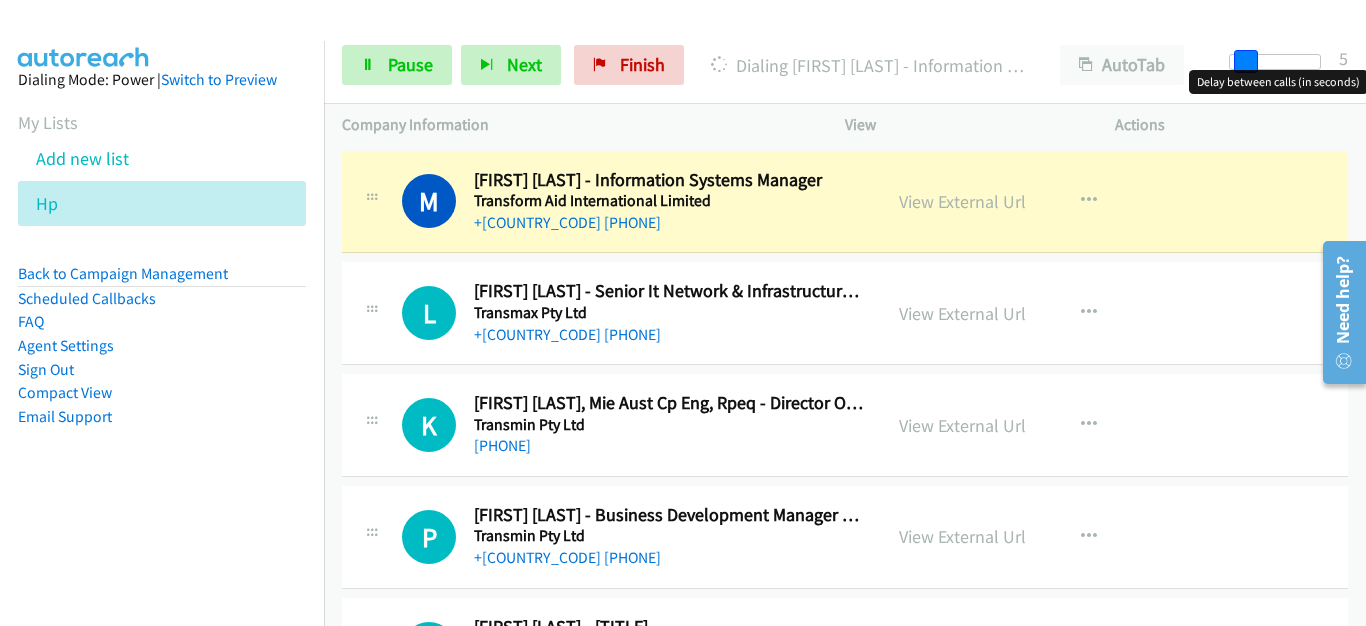 drag, startPoint x: 1230, startPoint y: 57, endPoint x: 1244, endPoint y: 53, distance: 14.56022 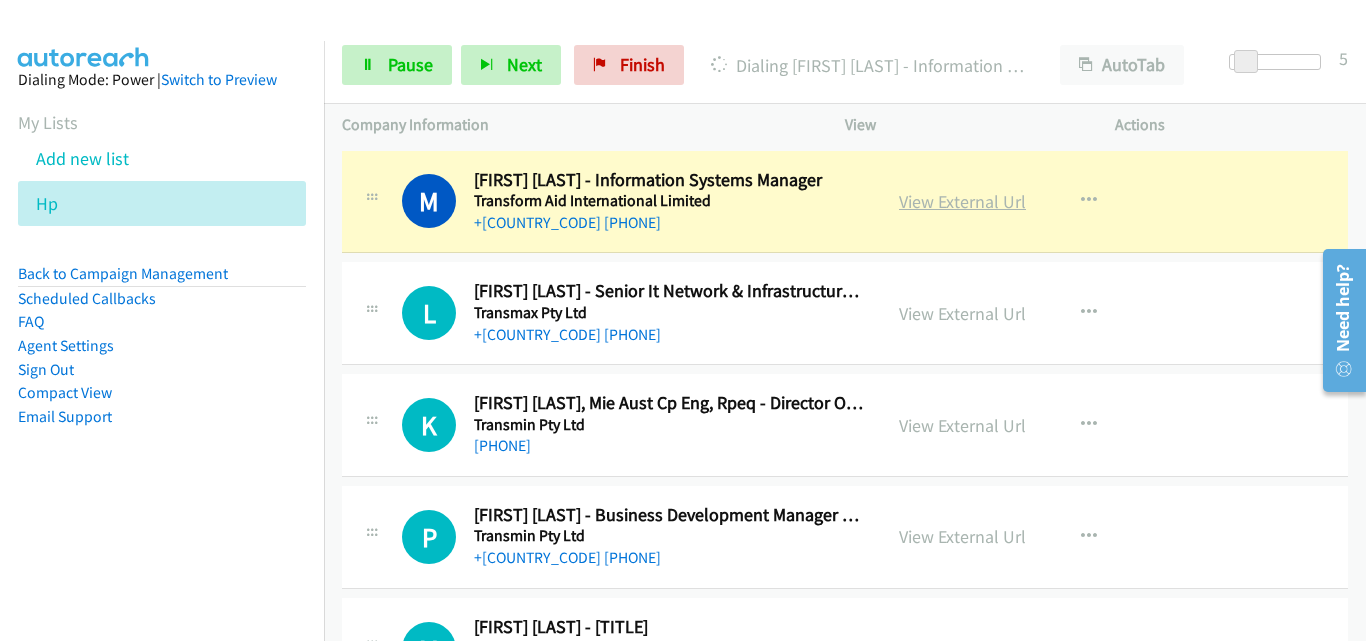 click on "View External Url" at bounding box center (962, 201) 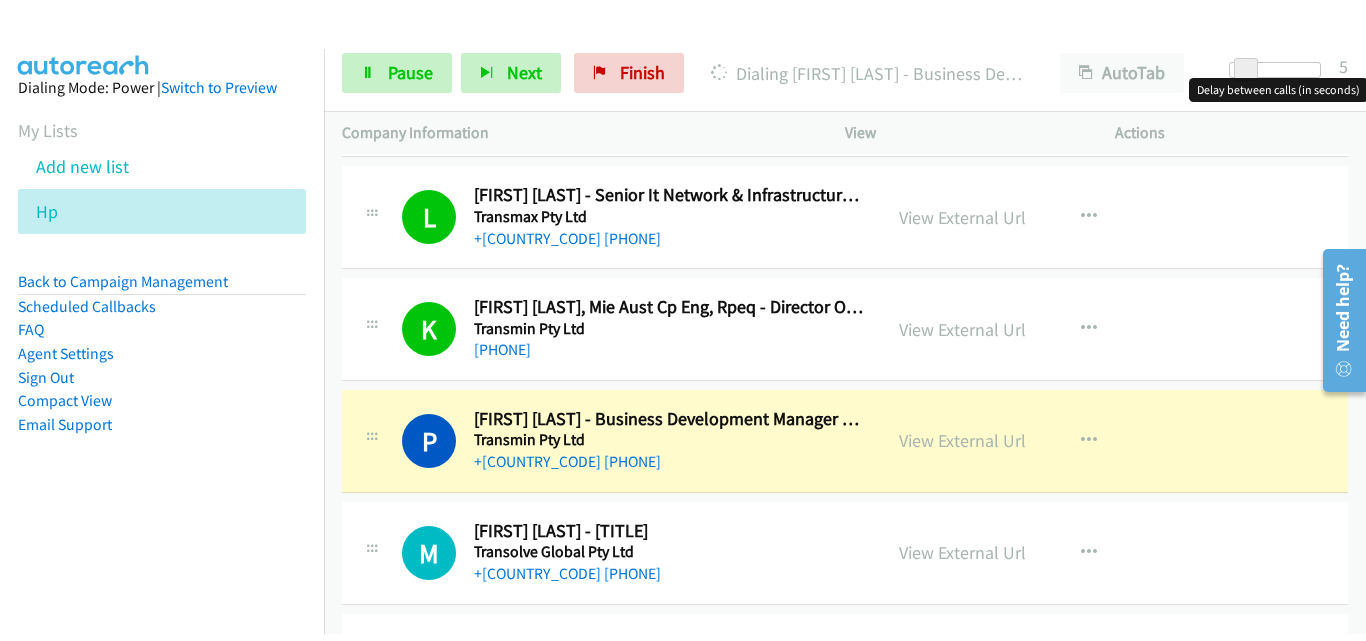 scroll, scrollTop: 200, scrollLeft: 0, axis: vertical 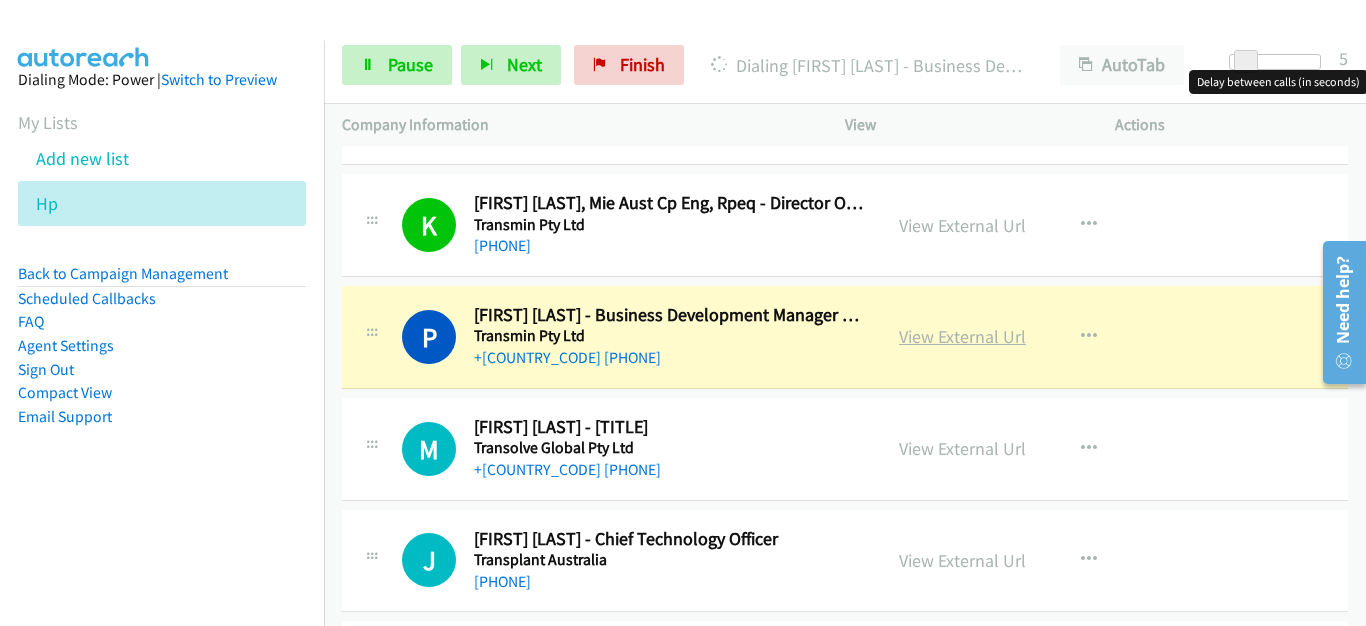 click on "View External Url" at bounding box center [962, 336] 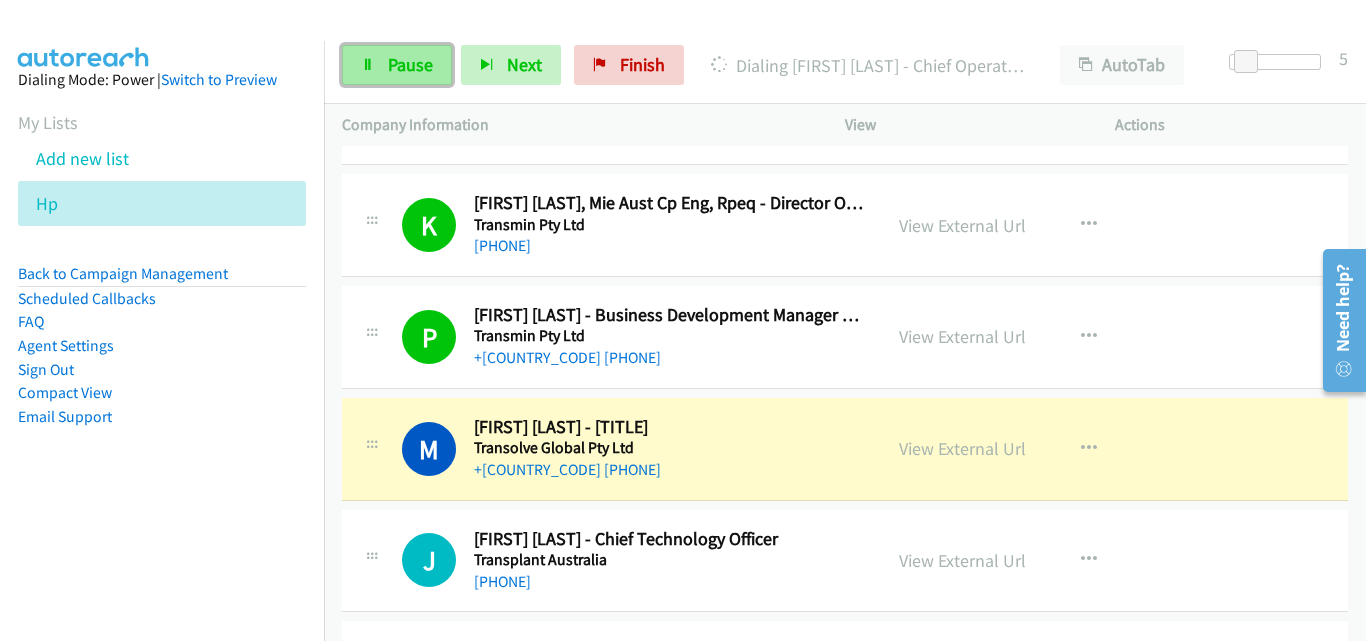click on "Pause" at bounding box center [410, 64] 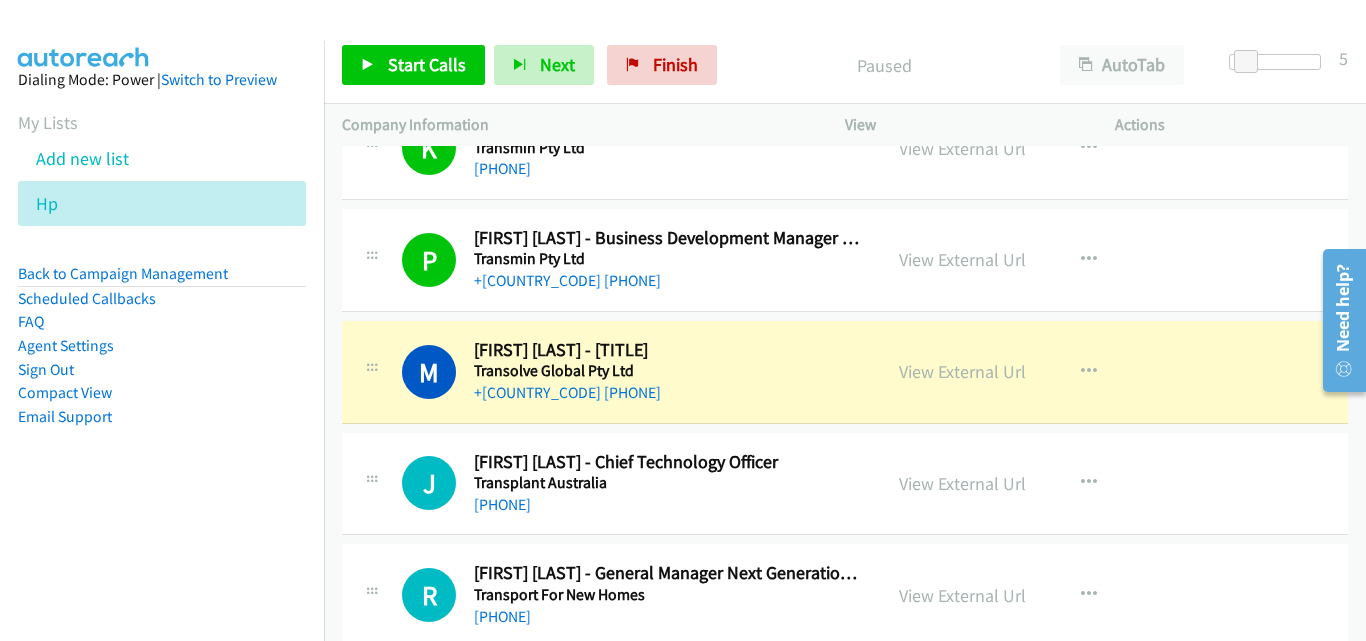 scroll, scrollTop: 300, scrollLeft: 0, axis: vertical 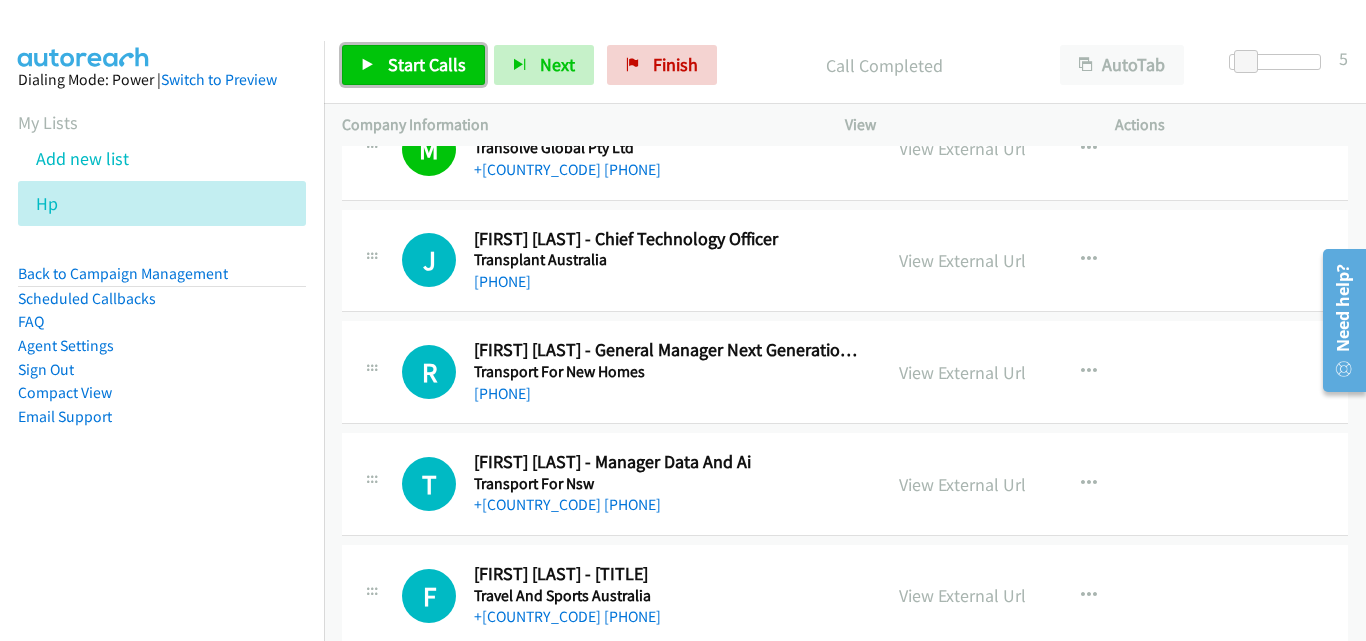 click on "Start Calls" at bounding box center (413, 65) 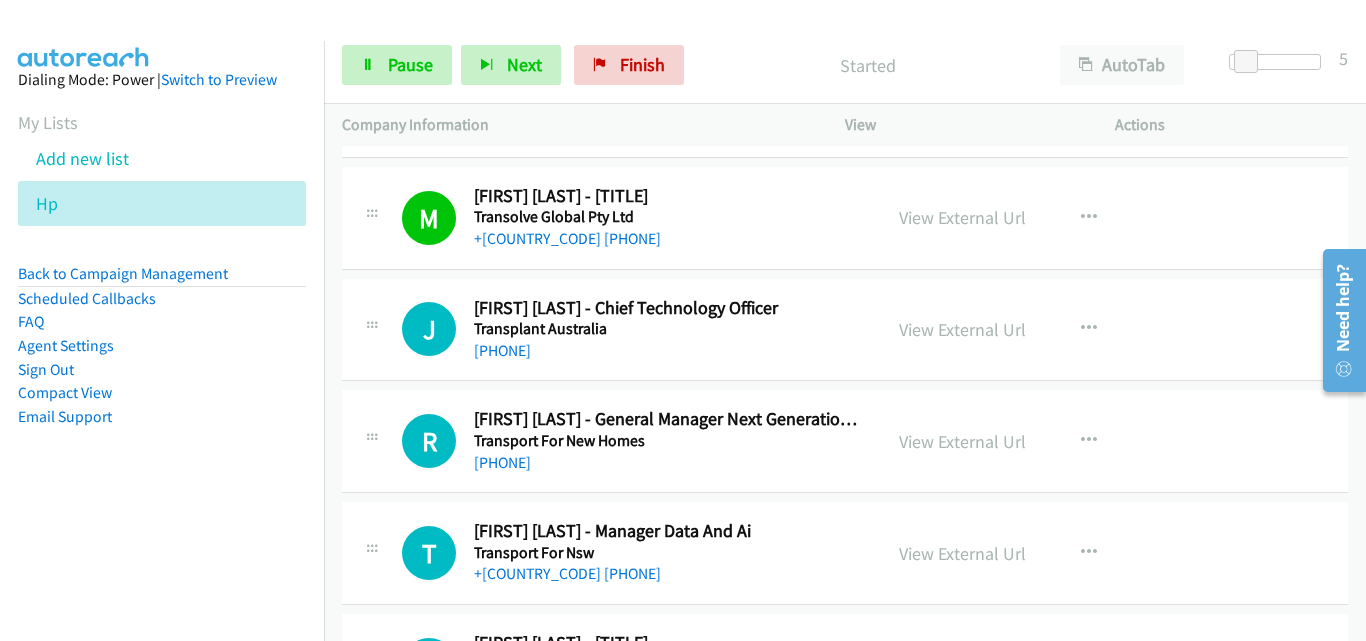 scroll, scrollTop: 400, scrollLeft: 0, axis: vertical 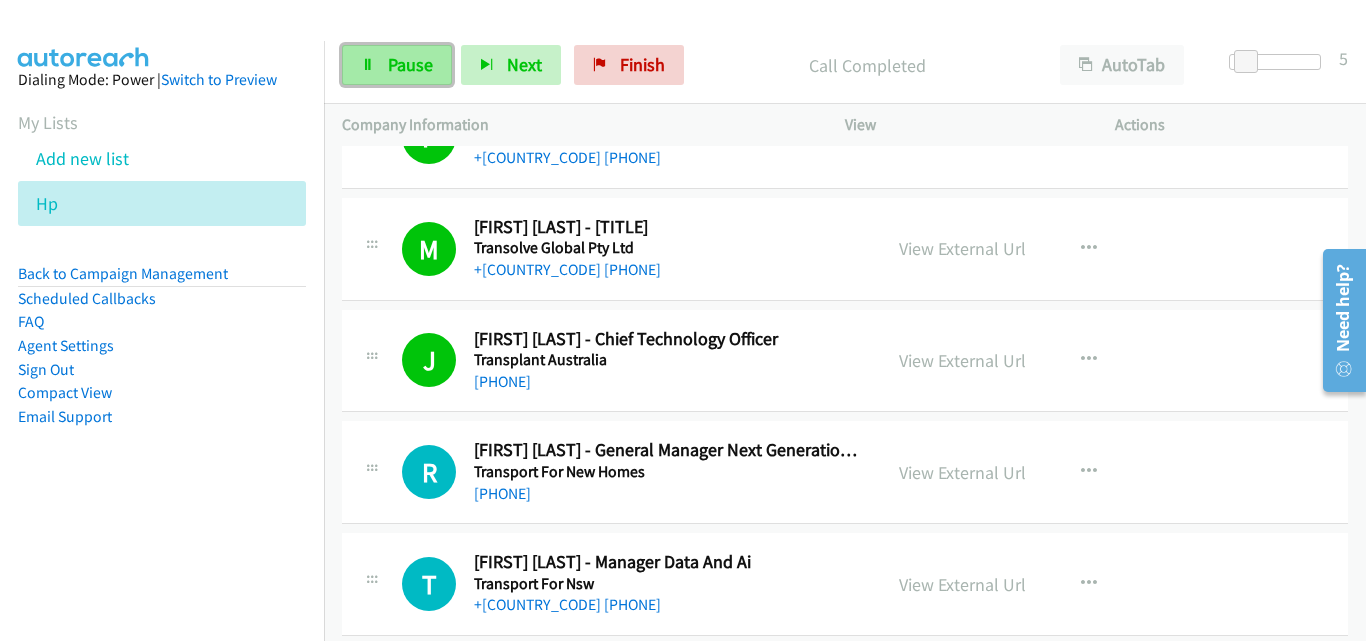 click on "Pause" at bounding box center (410, 64) 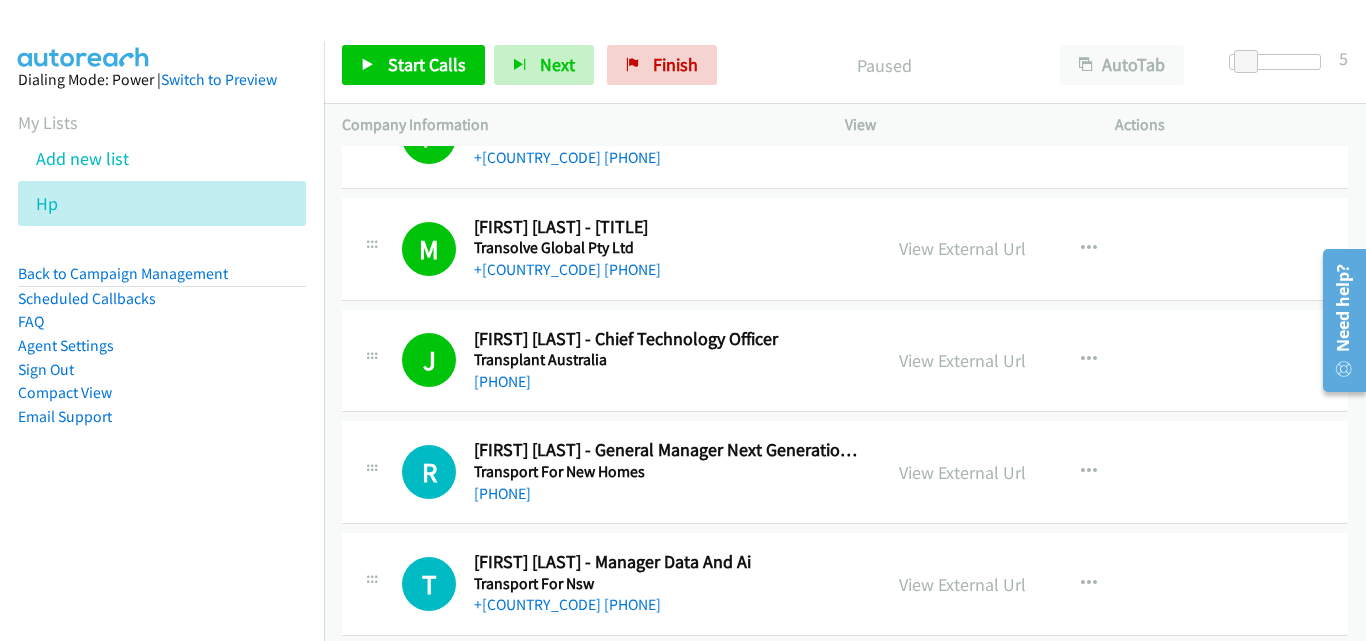 scroll, scrollTop: 300, scrollLeft: 0, axis: vertical 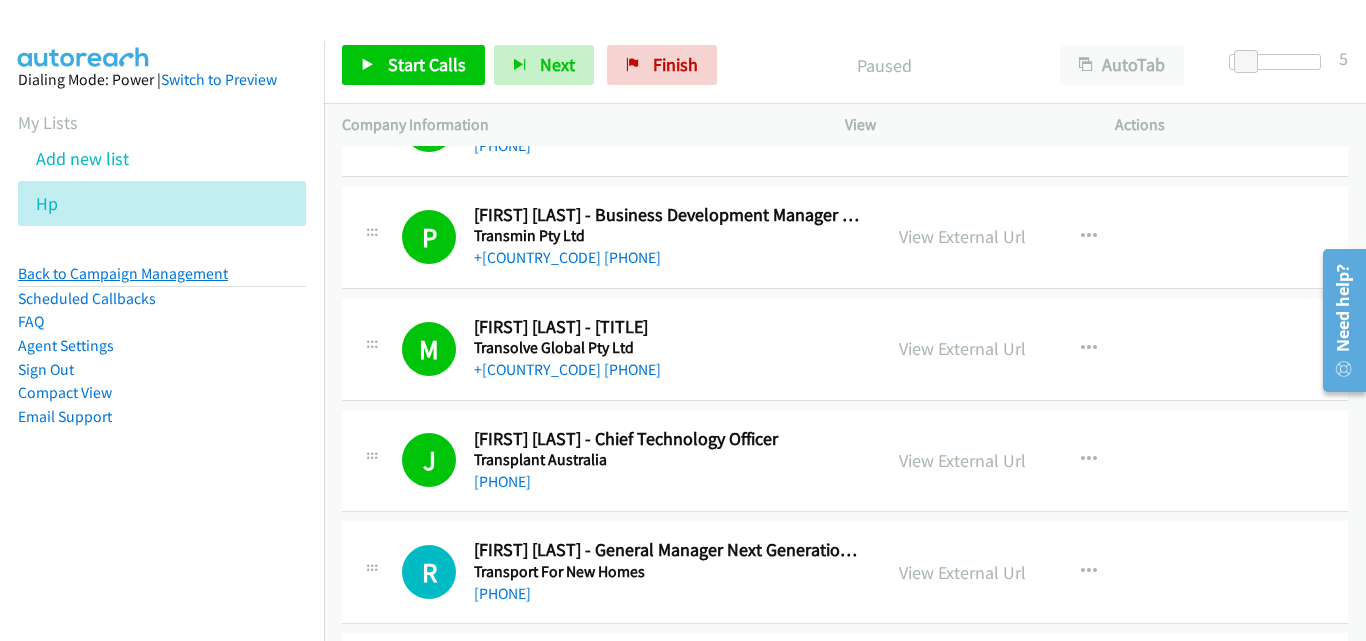 click on "Back to Campaign Management" at bounding box center (123, 273) 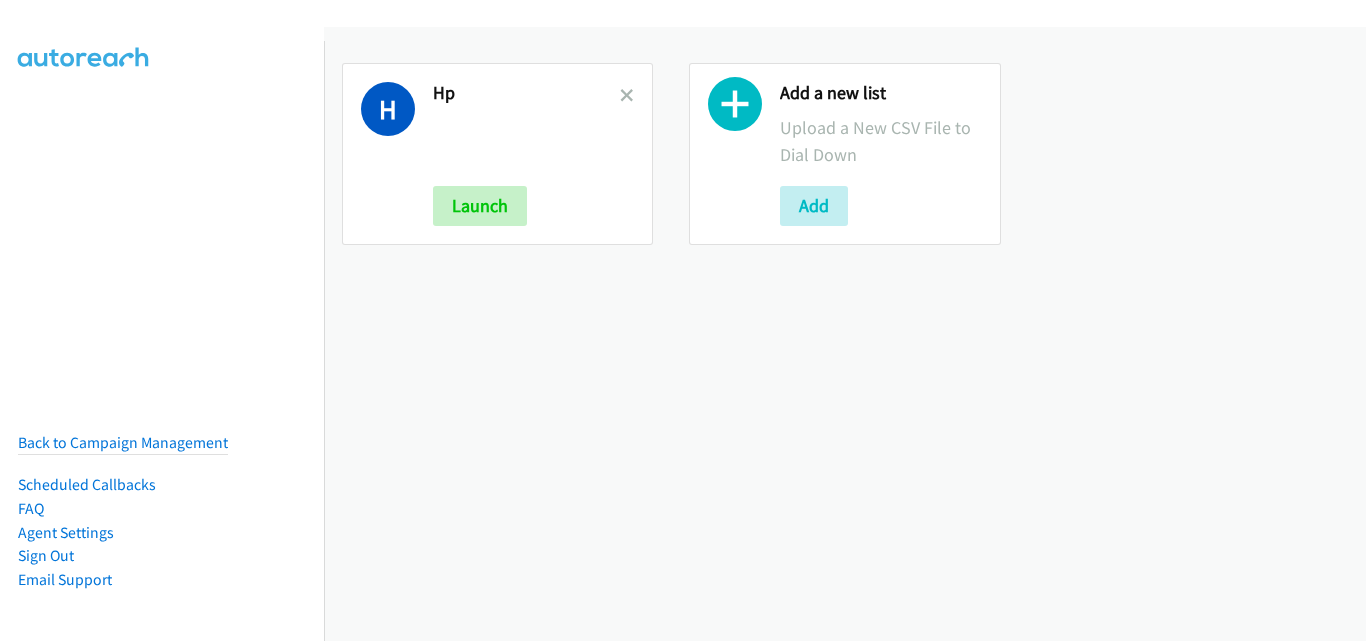 scroll, scrollTop: 0, scrollLeft: 0, axis: both 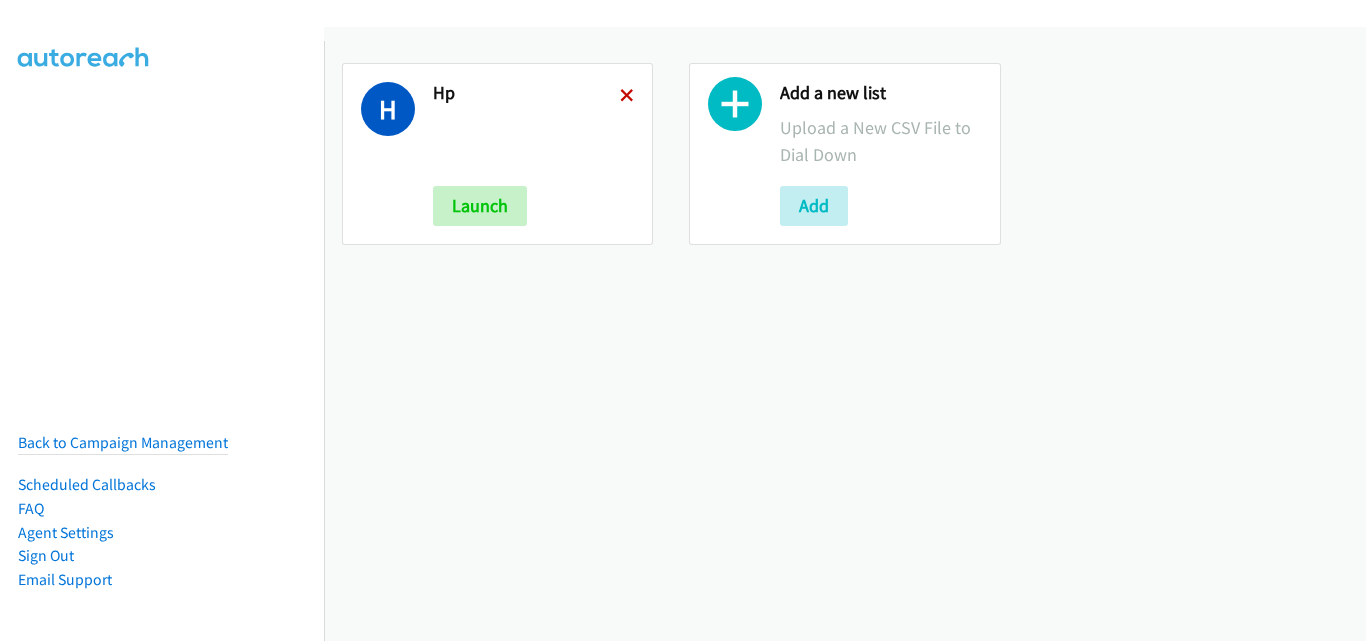click at bounding box center [627, 97] 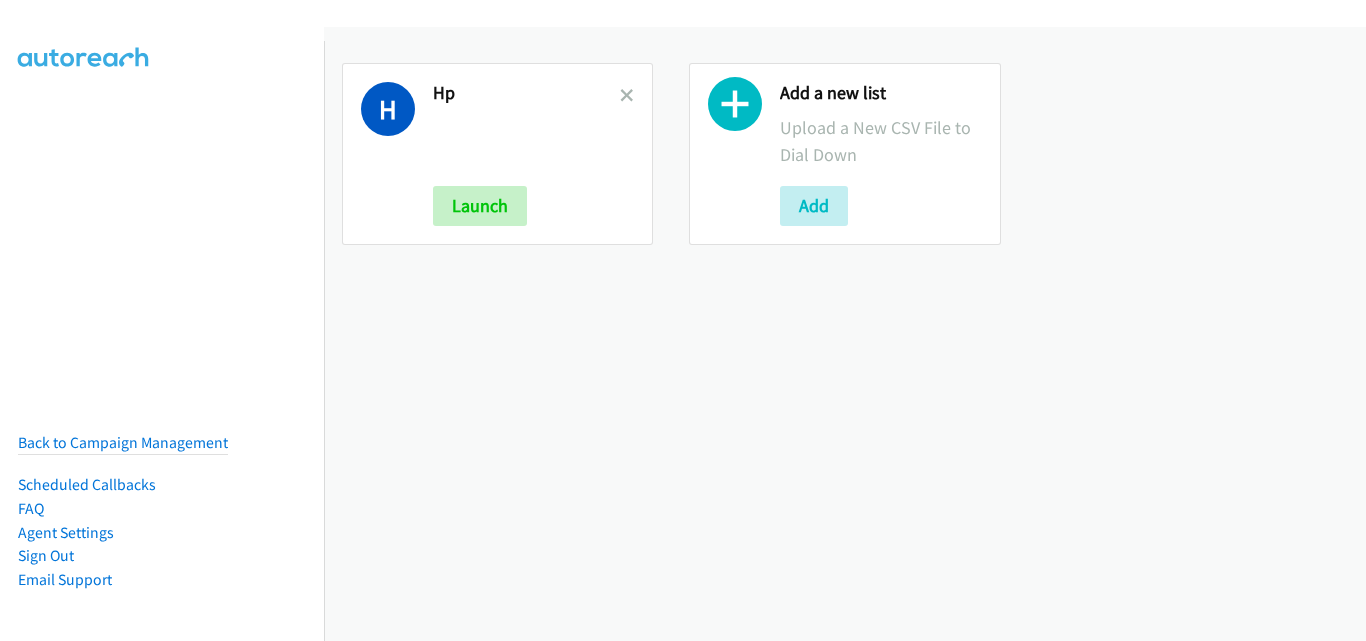 scroll, scrollTop: 0, scrollLeft: 0, axis: both 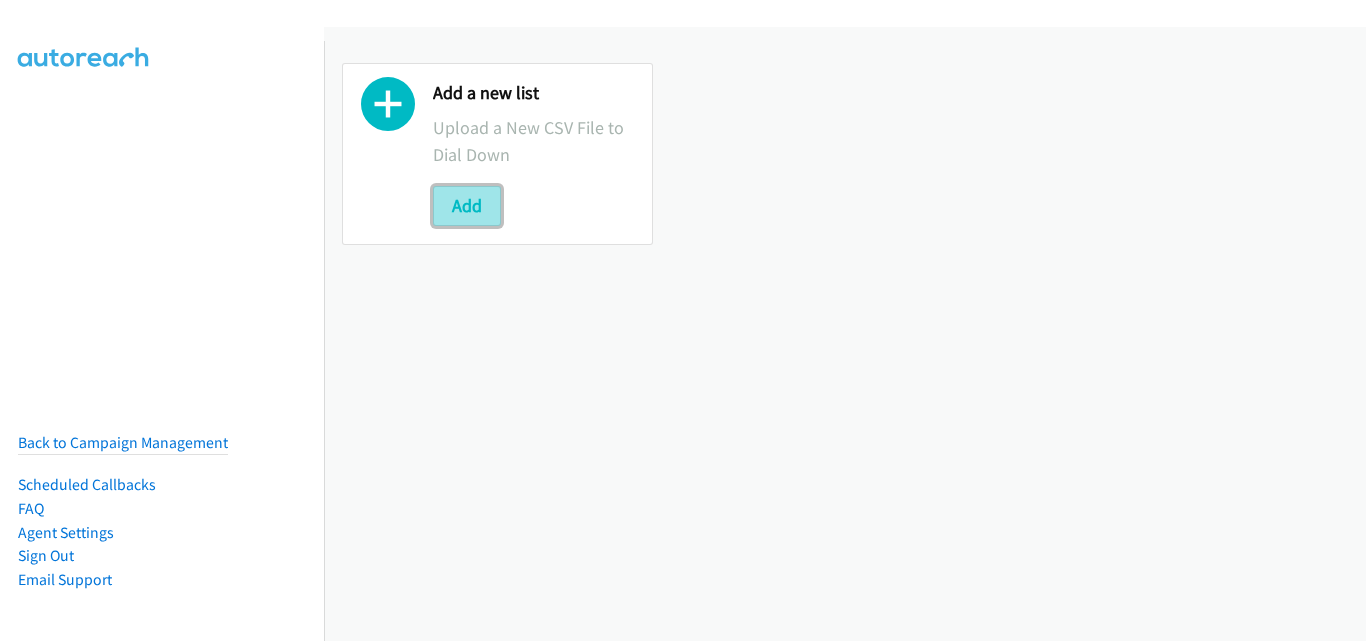 click on "Add" at bounding box center [467, 206] 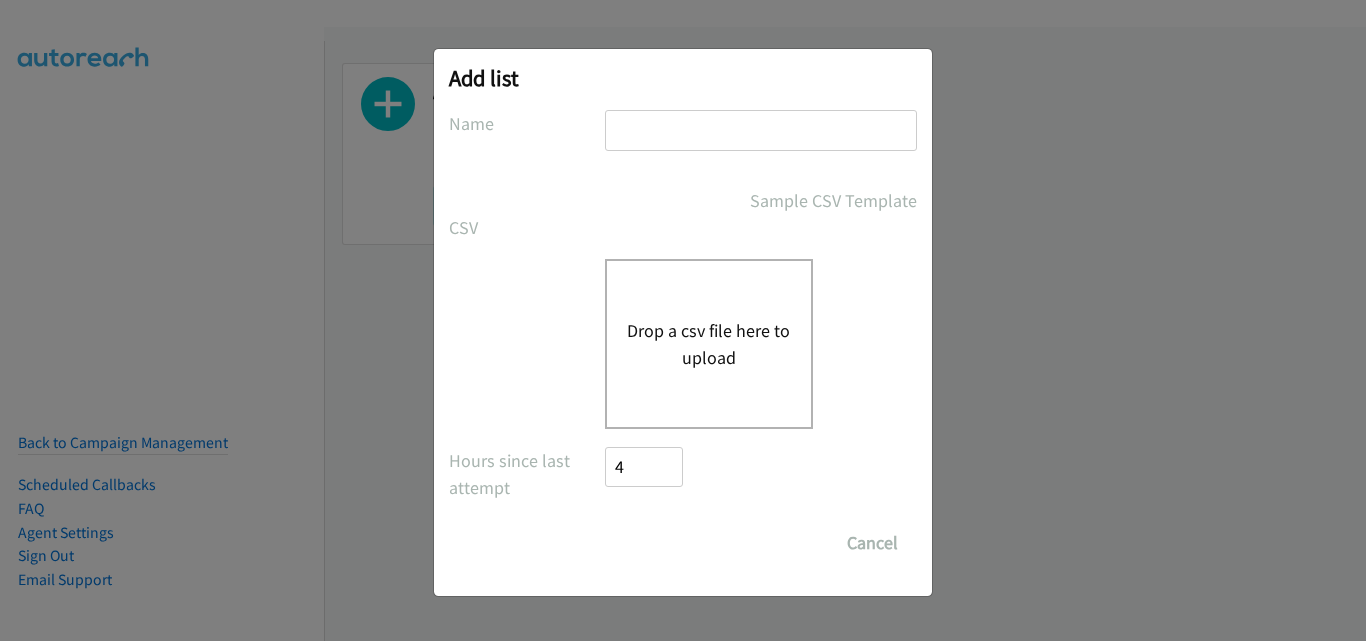 click on "Add list" at bounding box center [683, 78] 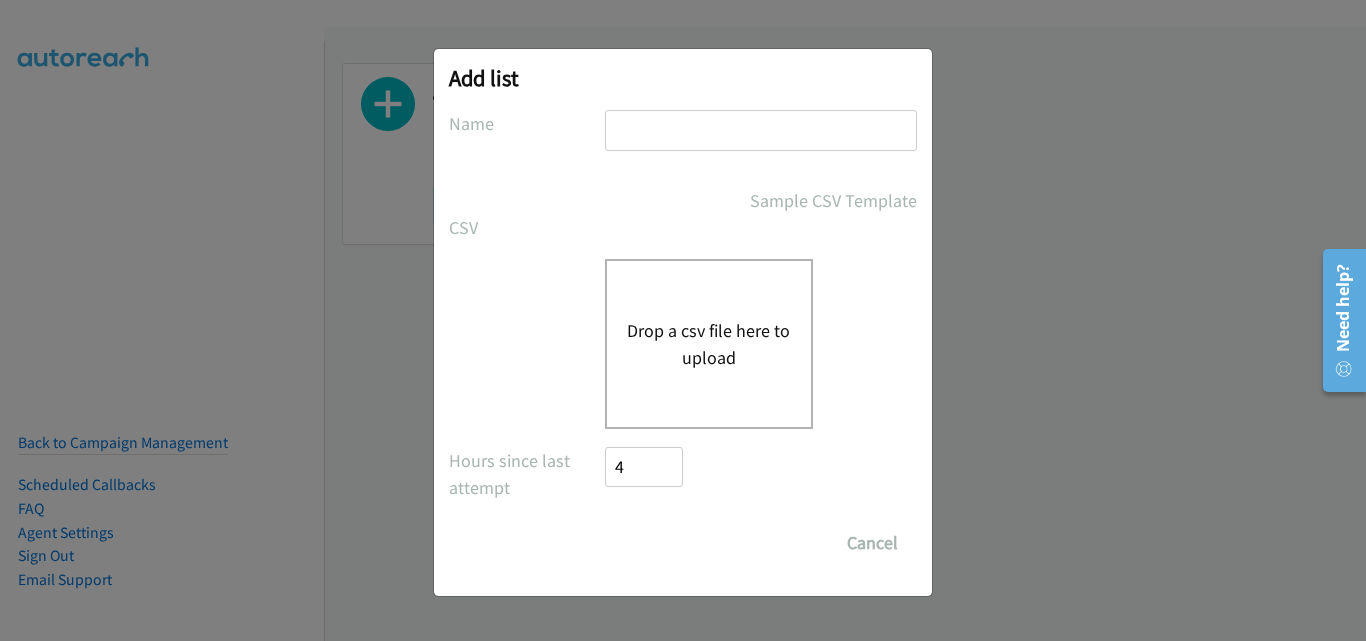 type on "HP" 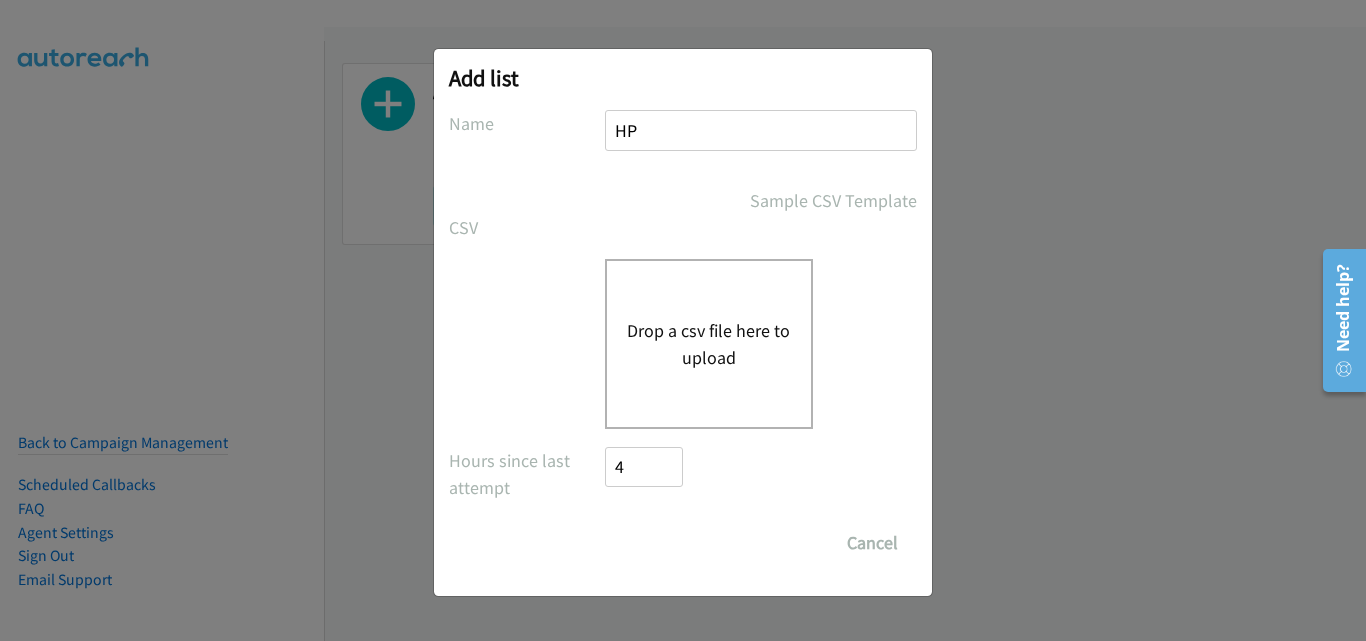 click on "Drop a csv file here to upload" at bounding box center [709, 344] 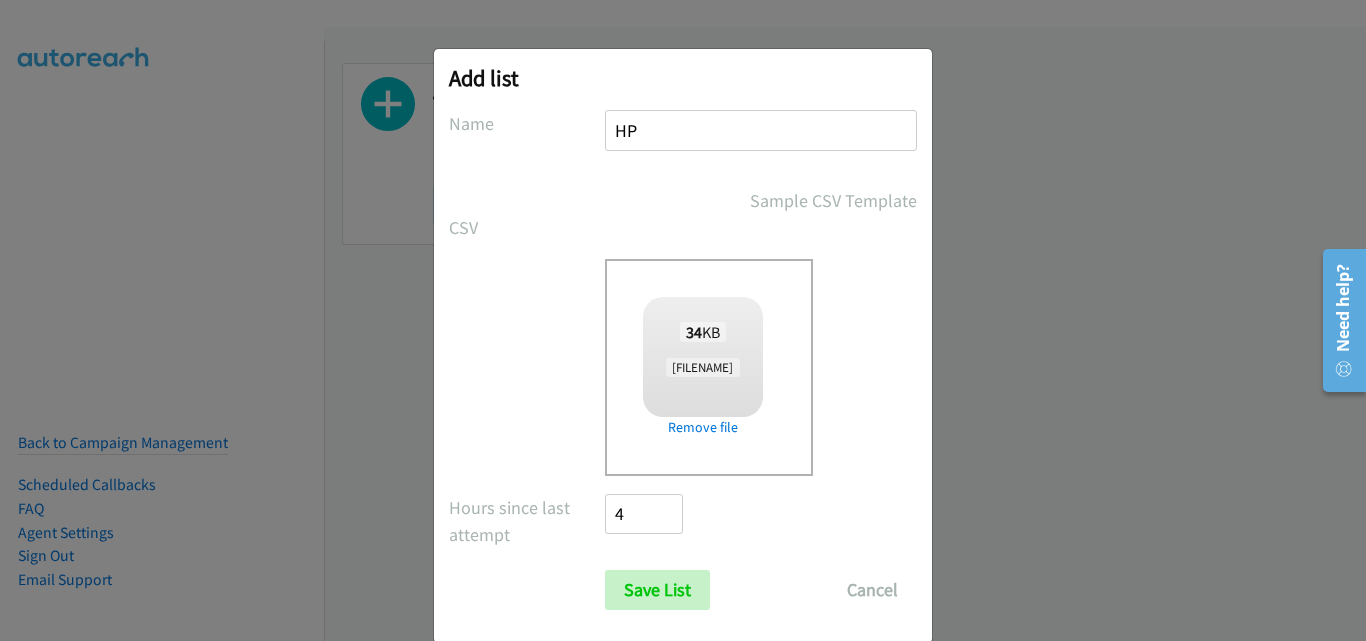 scroll, scrollTop: 33, scrollLeft: 0, axis: vertical 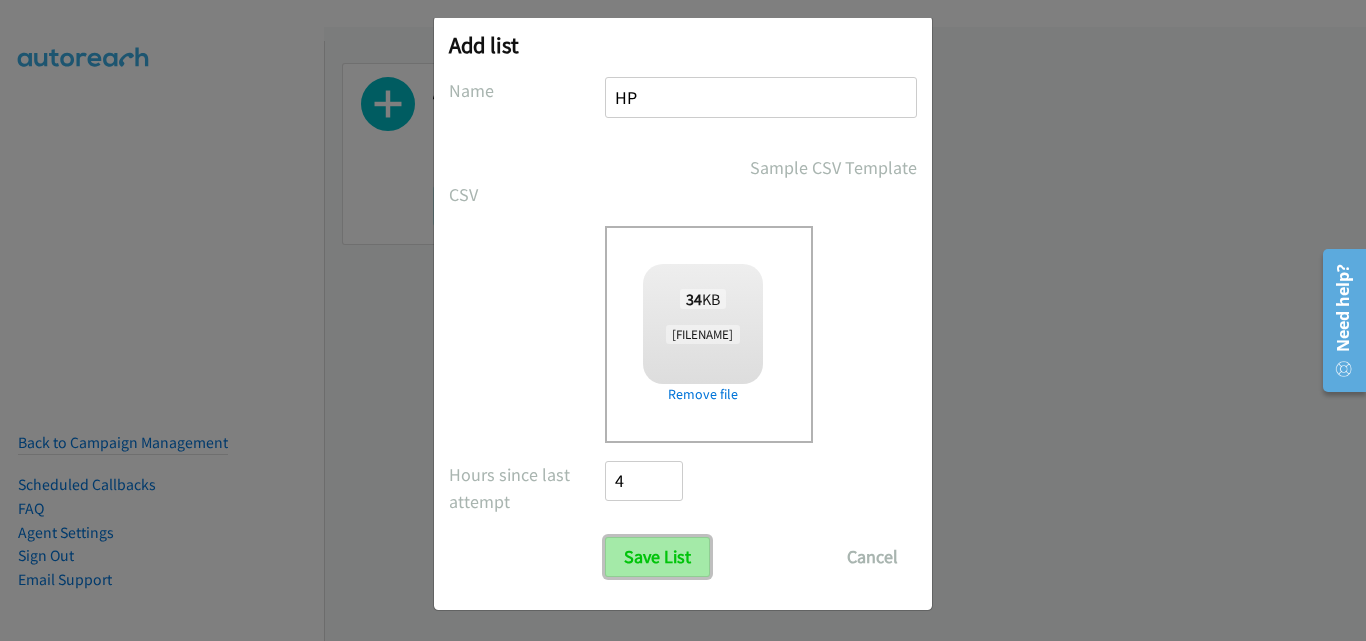 click on "Save List" at bounding box center (657, 557) 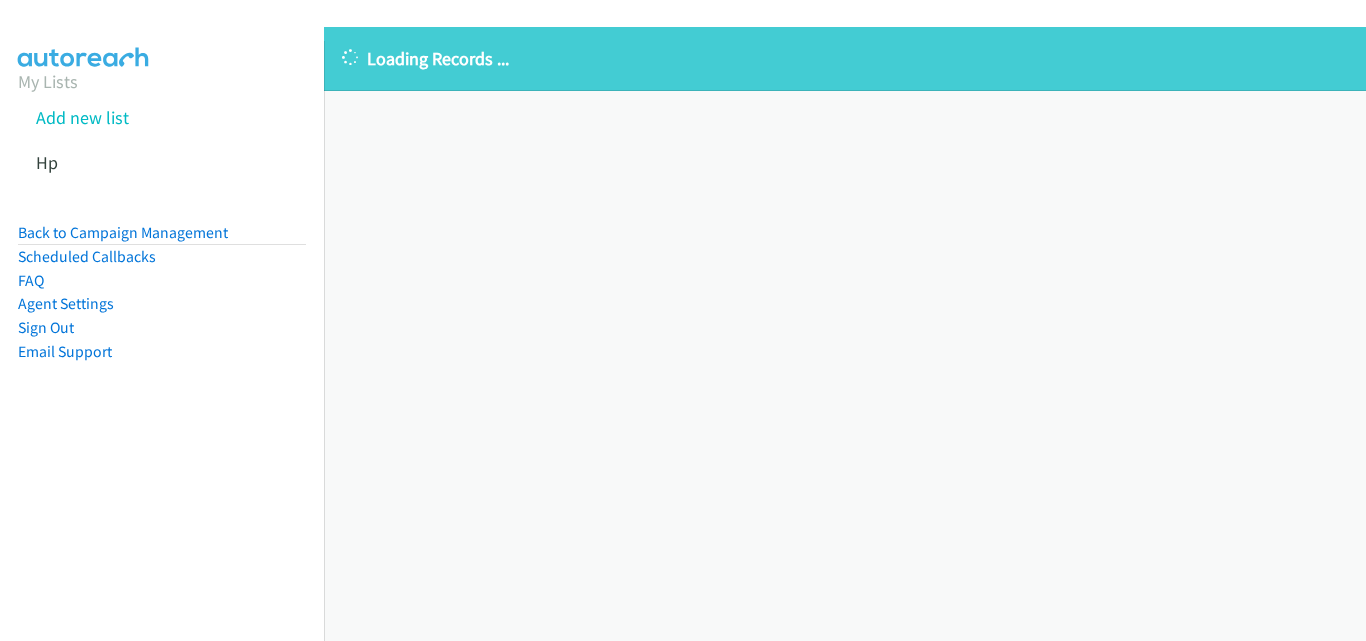 scroll, scrollTop: 0, scrollLeft: 0, axis: both 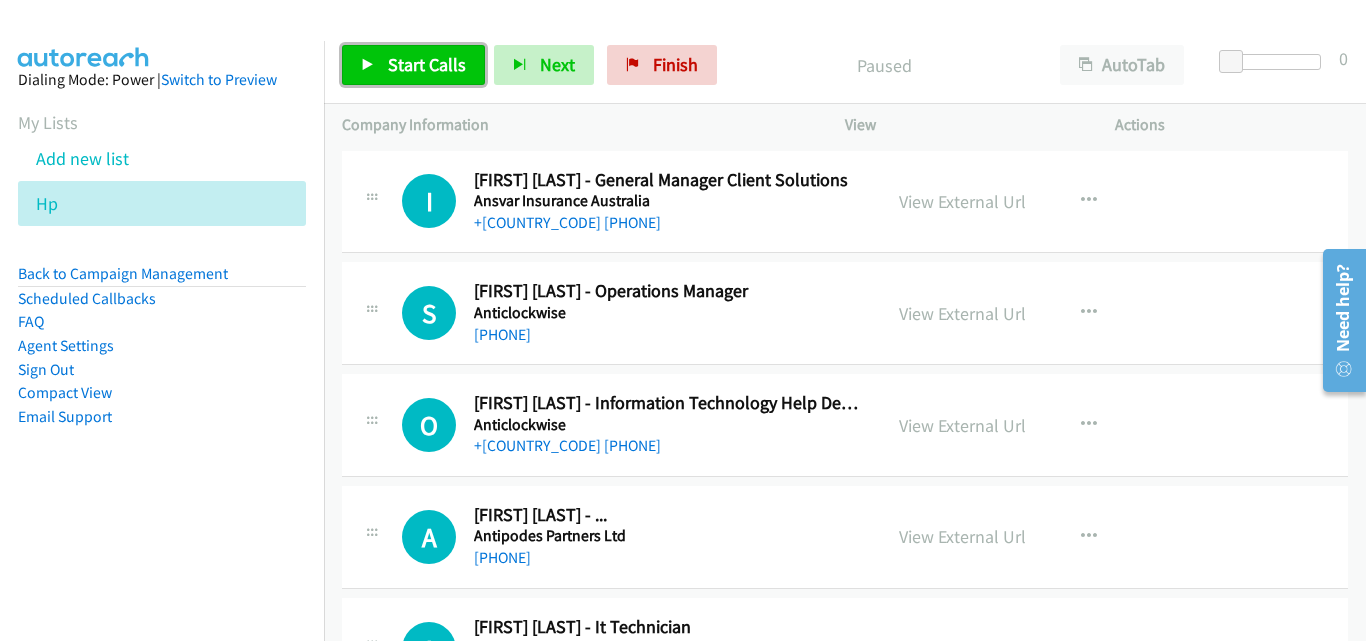 click on "Start Calls" at bounding box center (427, 64) 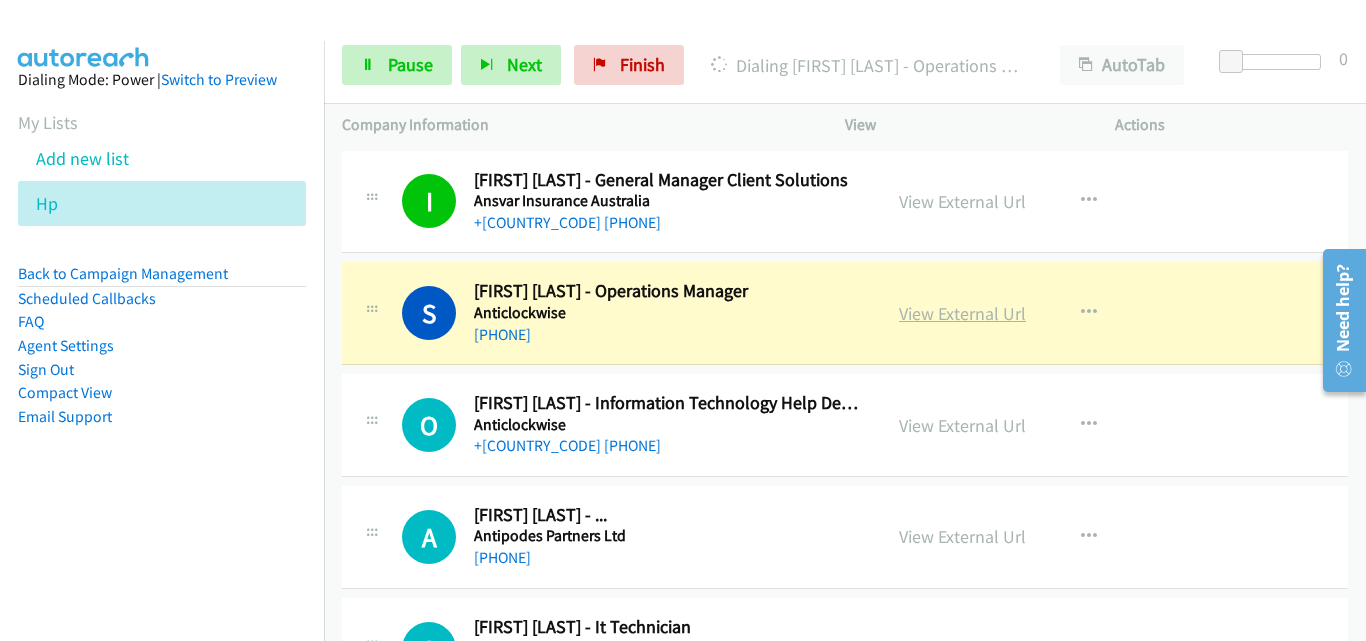 click on "View External Url" at bounding box center (962, 313) 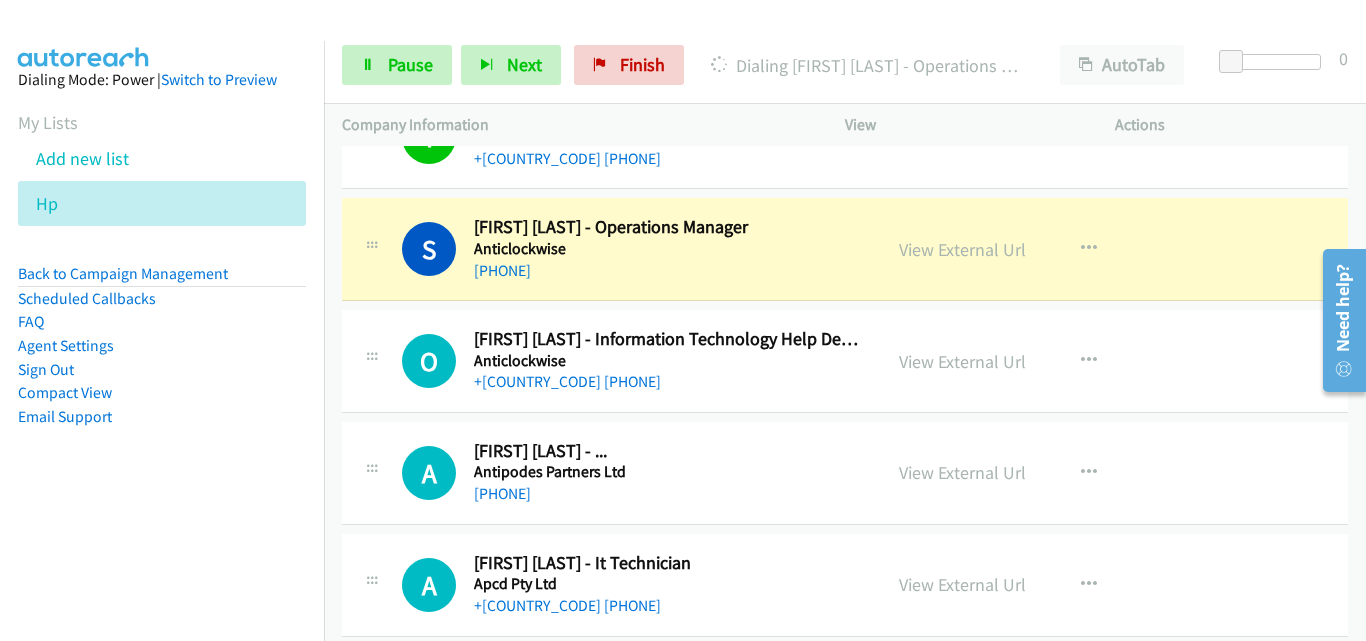 scroll, scrollTop: 100, scrollLeft: 0, axis: vertical 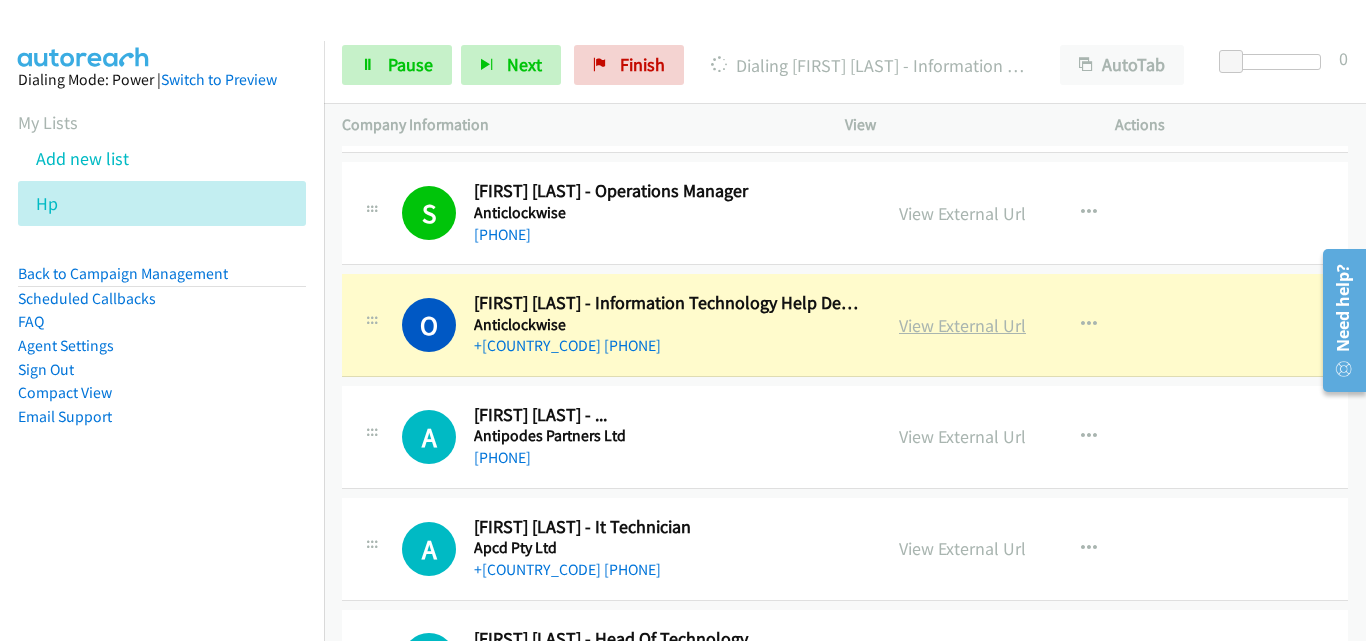 click on "View External Url" at bounding box center (962, 325) 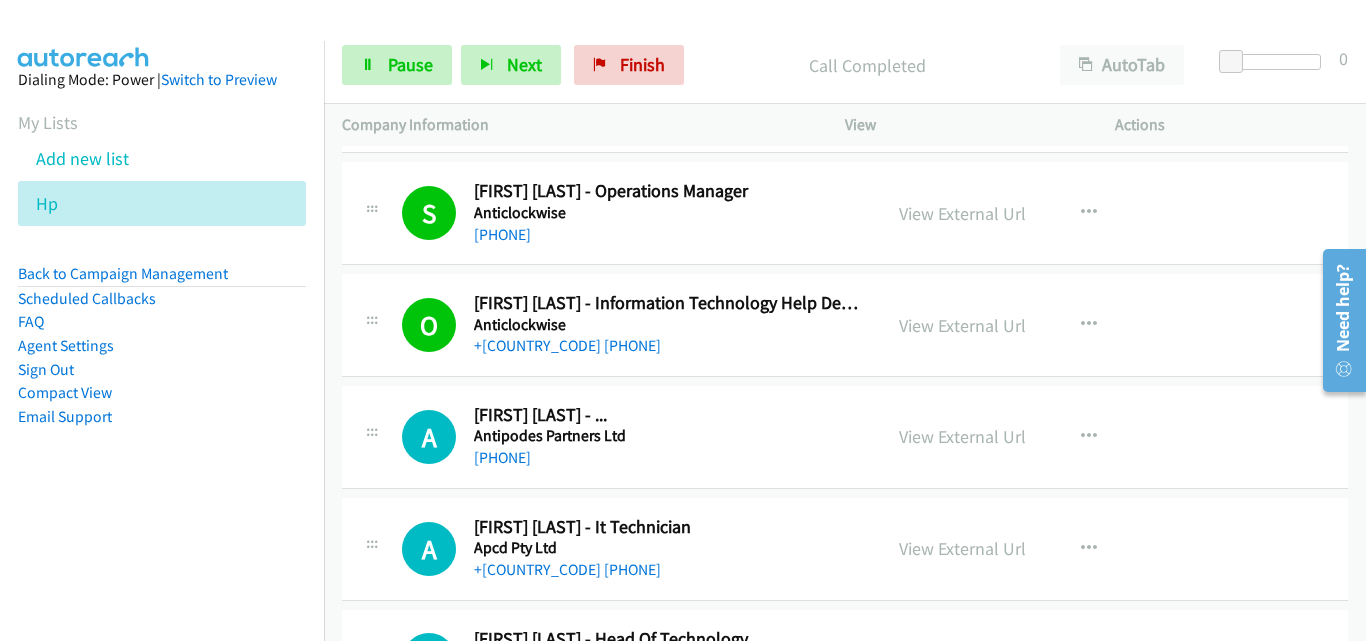 scroll, scrollTop: 200, scrollLeft: 0, axis: vertical 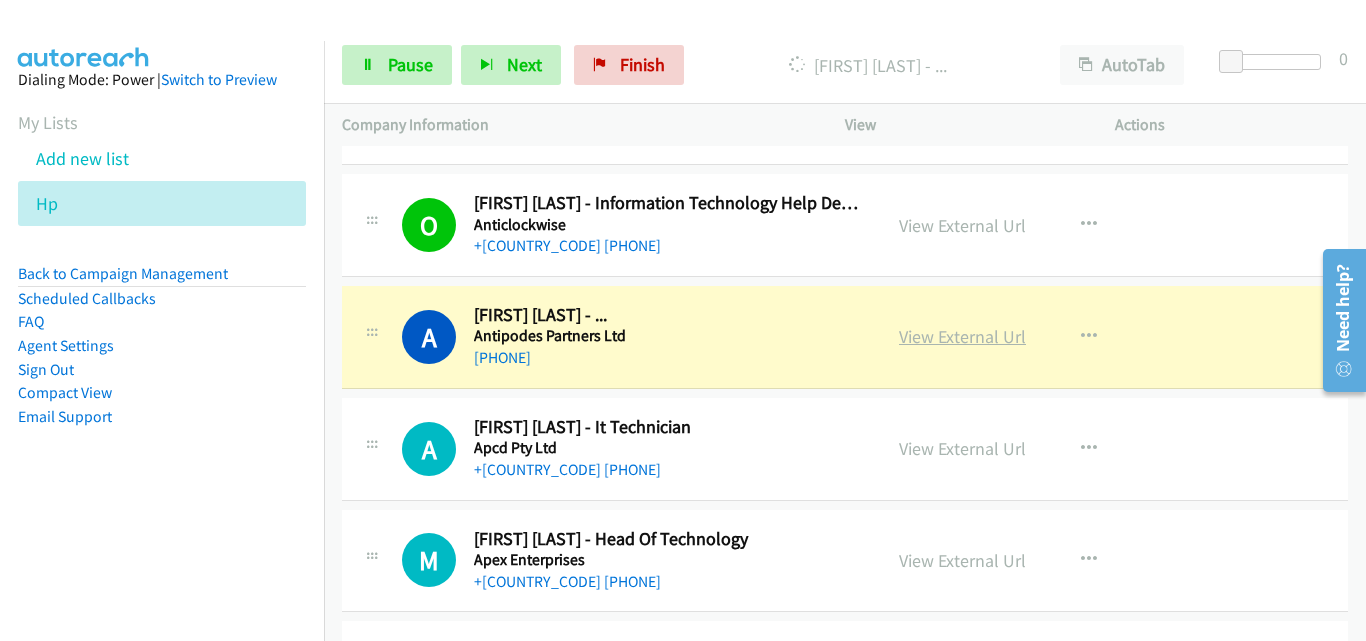 click on "View External Url" at bounding box center [962, 336] 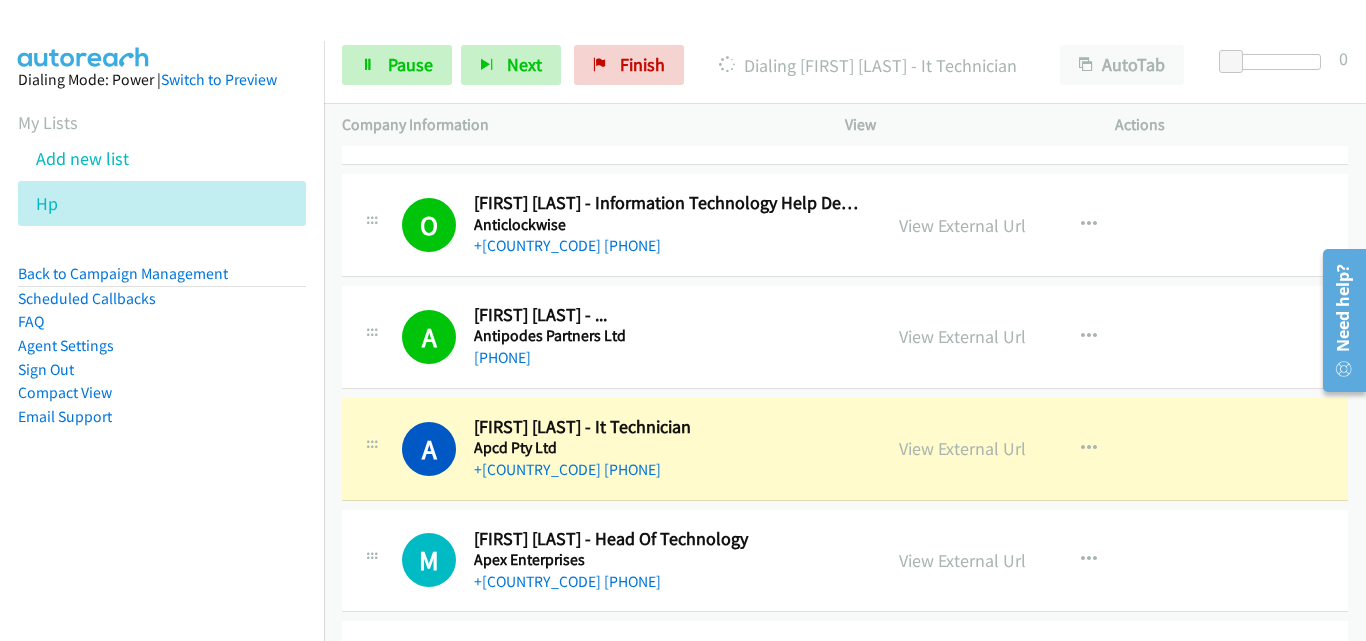 scroll, scrollTop: 300, scrollLeft: 0, axis: vertical 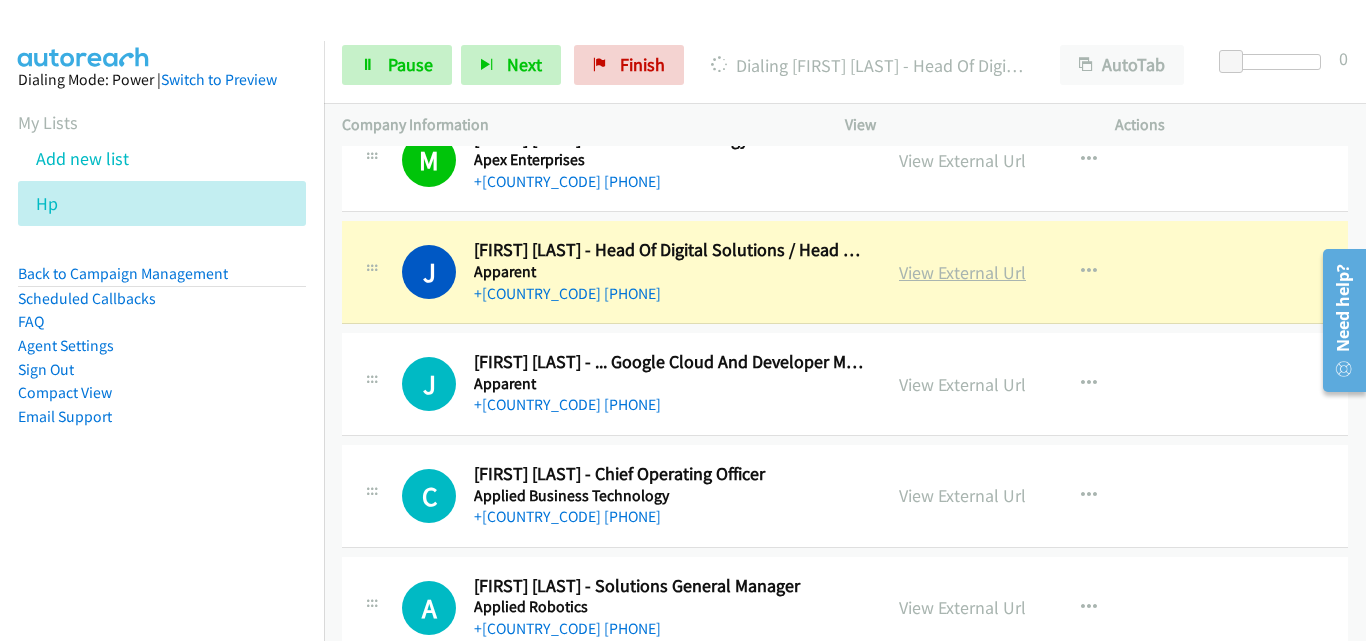 click on "View External Url" at bounding box center [962, 272] 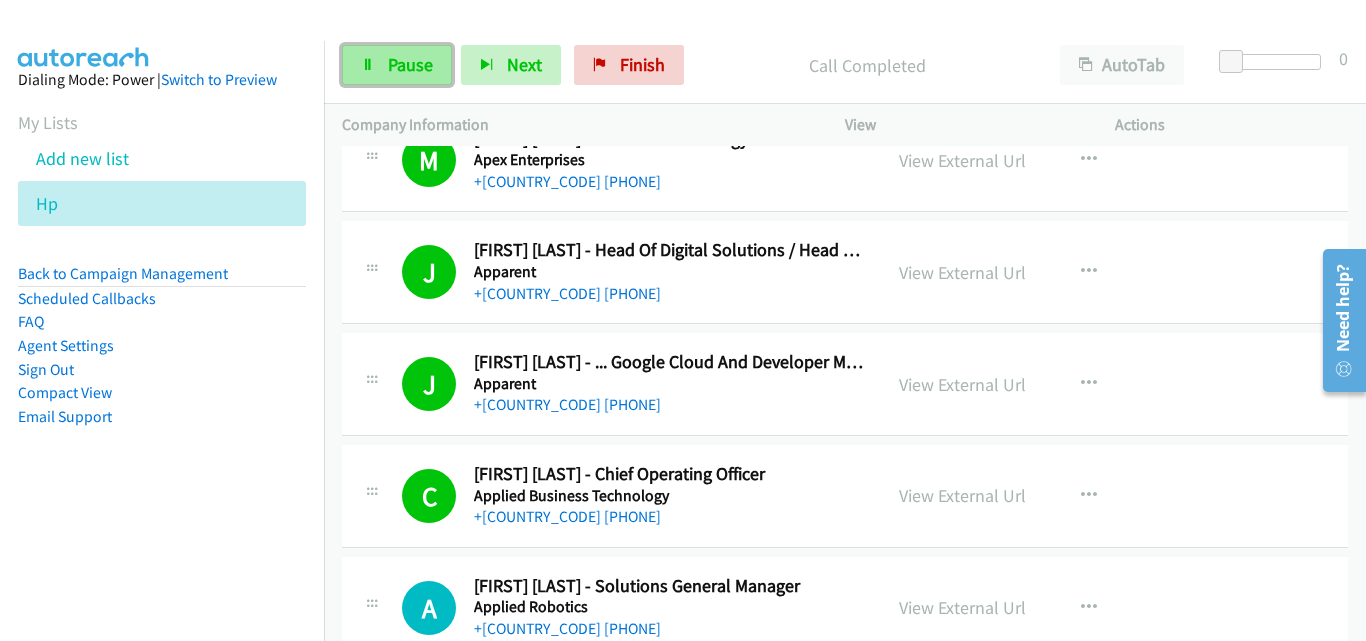 click on "Pause" at bounding box center (397, 65) 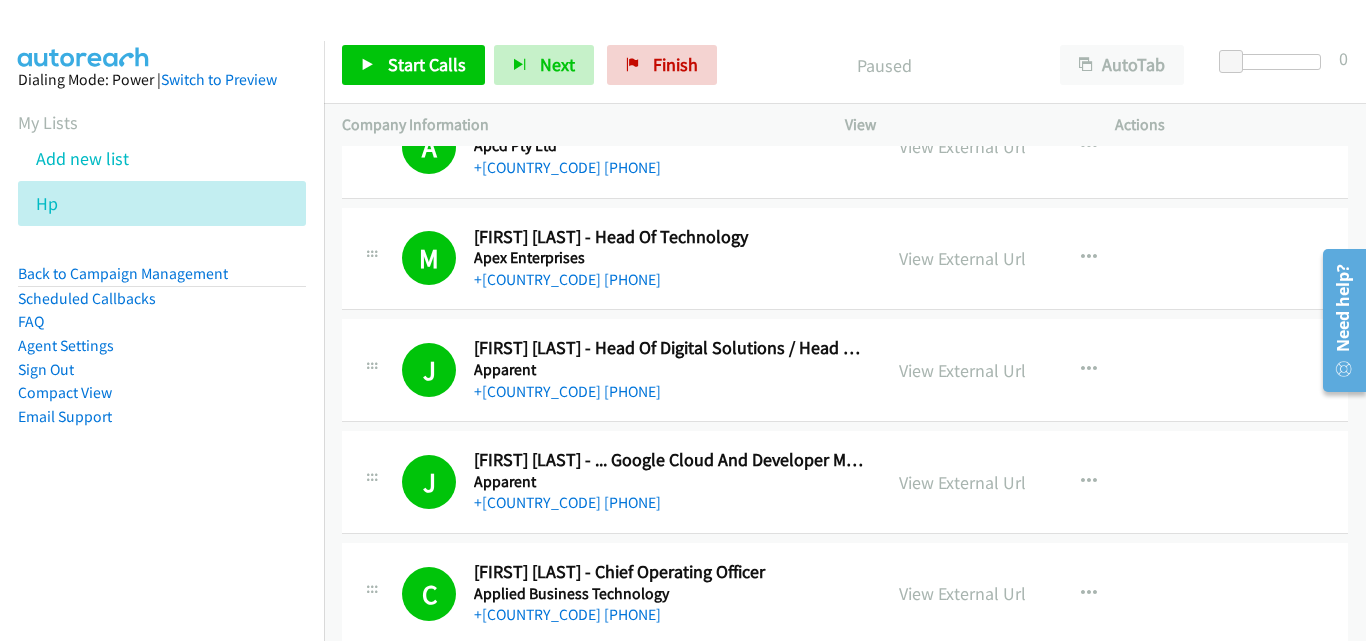 scroll, scrollTop: 500, scrollLeft: 0, axis: vertical 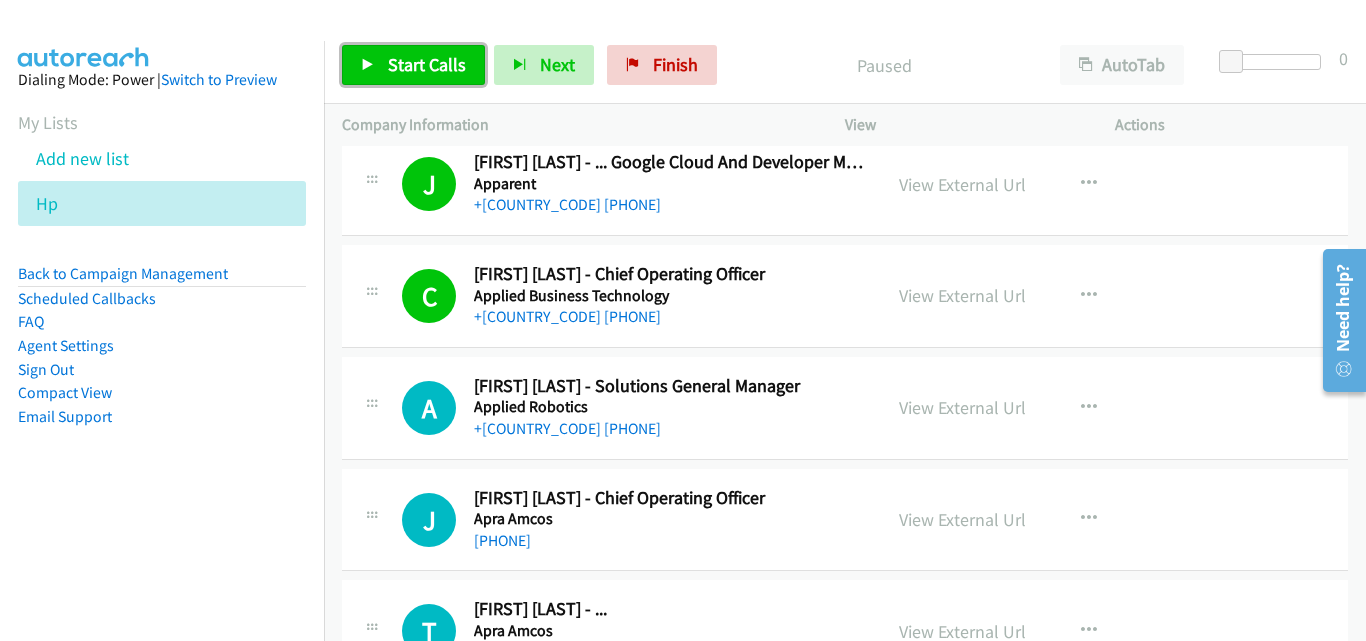 click on "Start Calls" at bounding box center [427, 64] 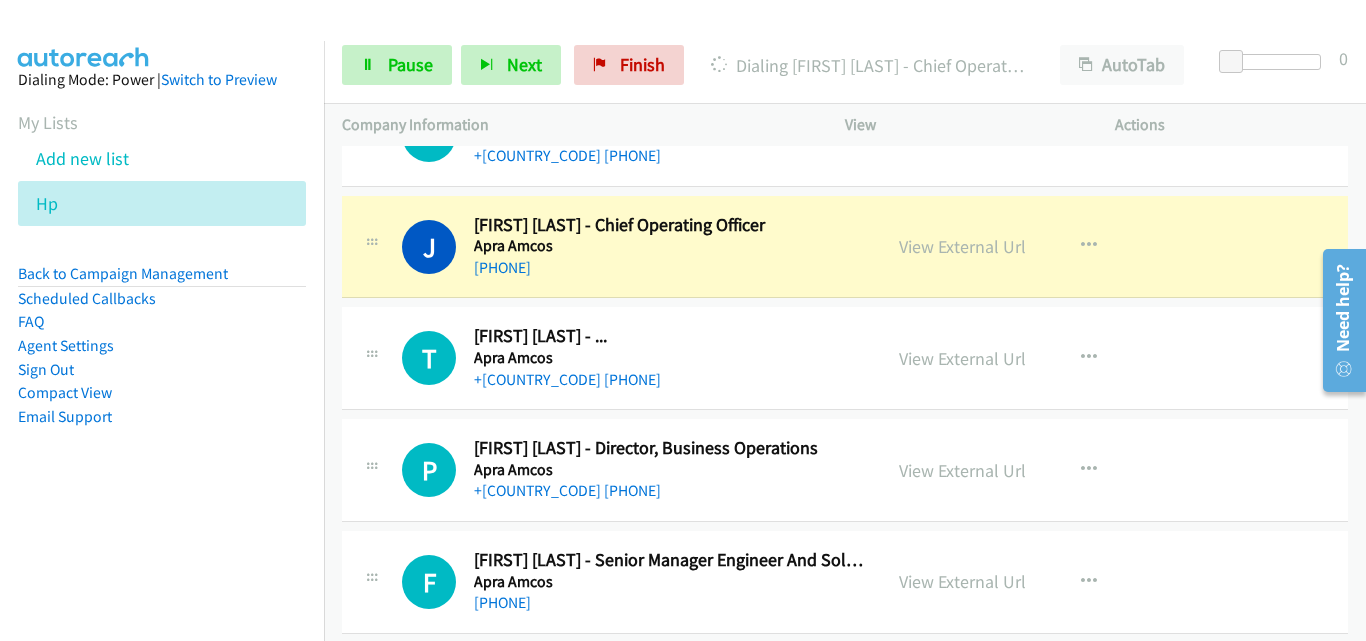 scroll, scrollTop: 1100, scrollLeft: 0, axis: vertical 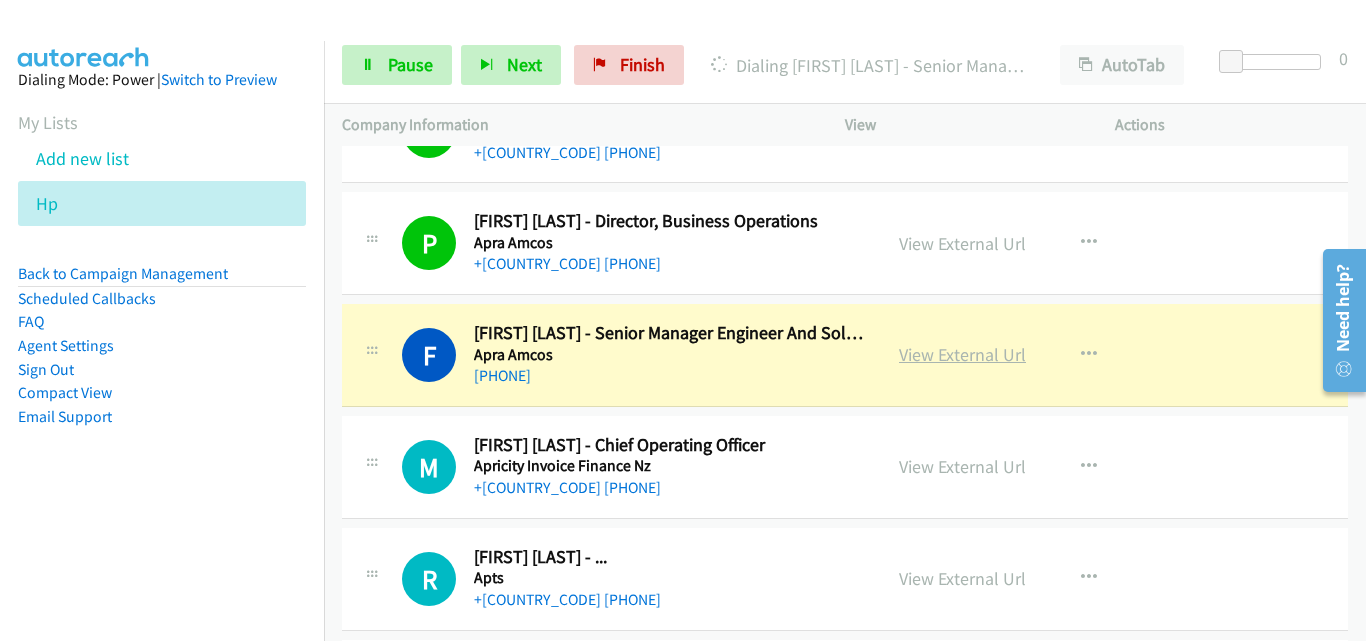 click on "View External Url" at bounding box center [962, 354] 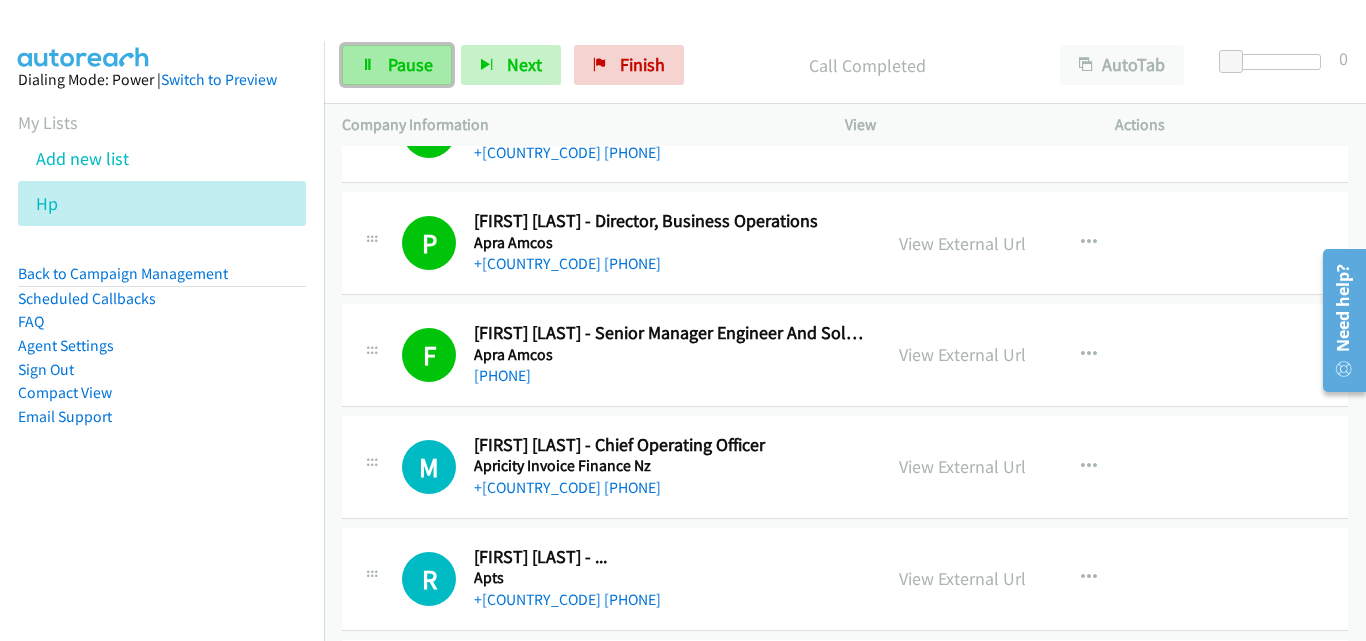 click on "Pause" at bounding box center [410, 64] 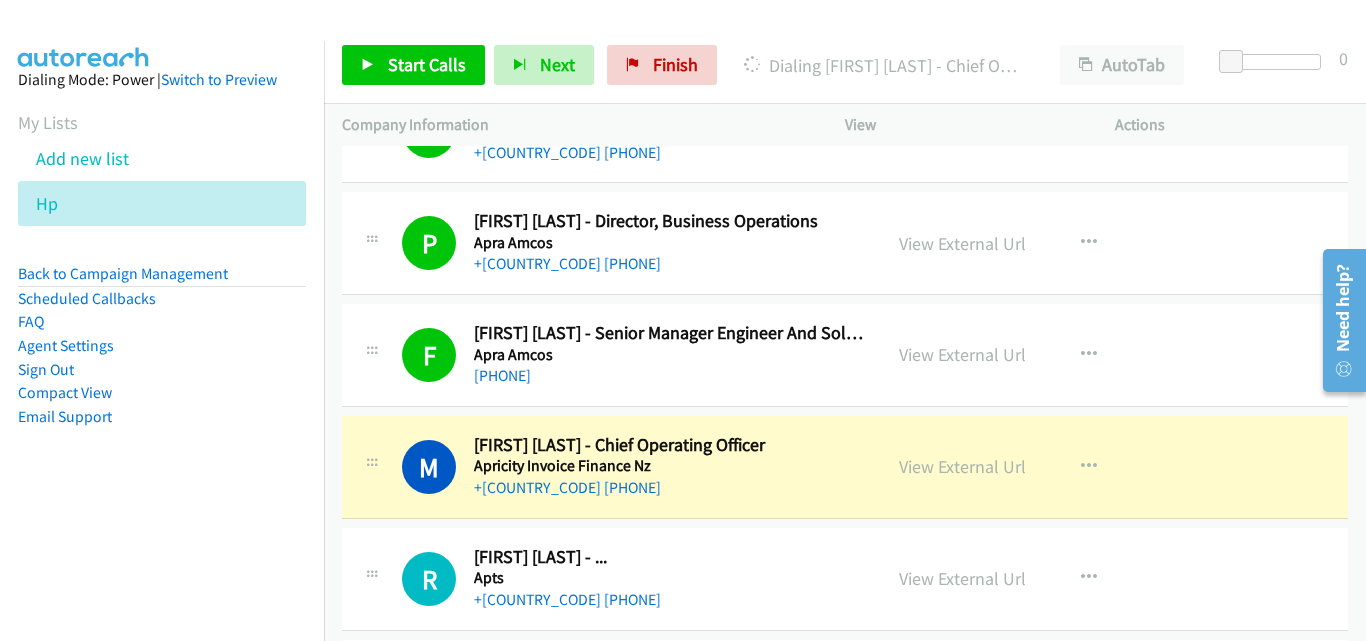 scroll, scrollTop: 1400, scrollLeft: 0, axis: vertical 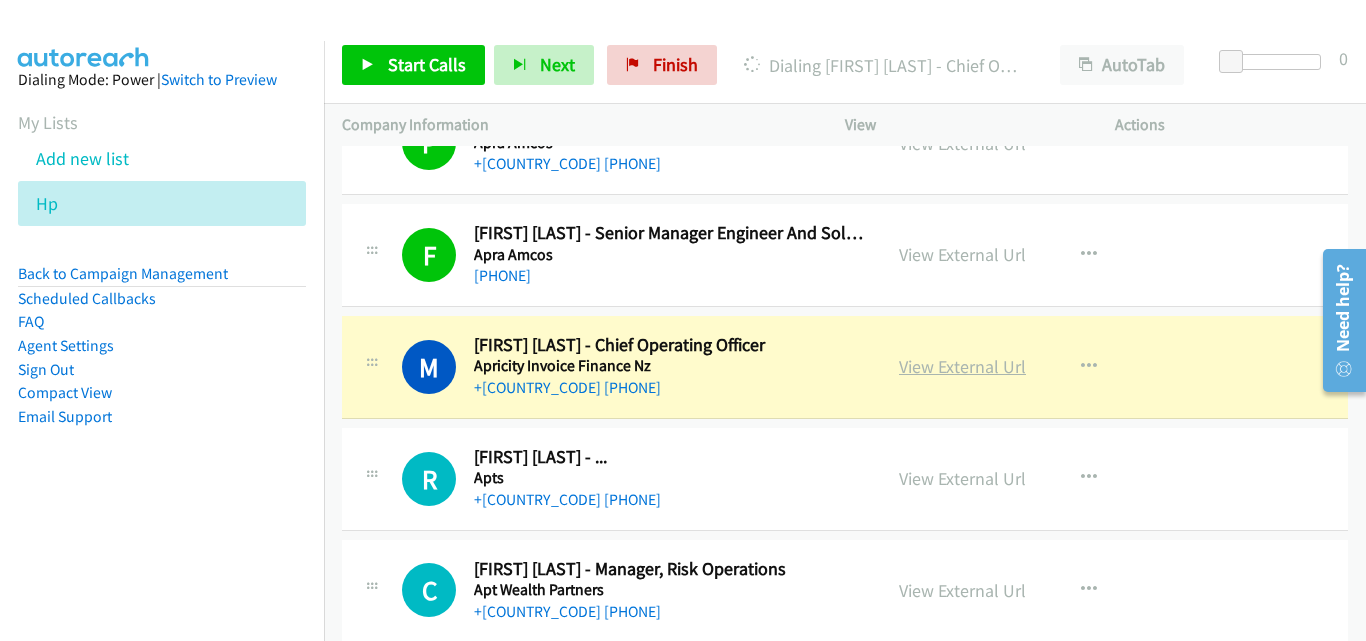 click on "View External Url" at bounding box center (962, 366) 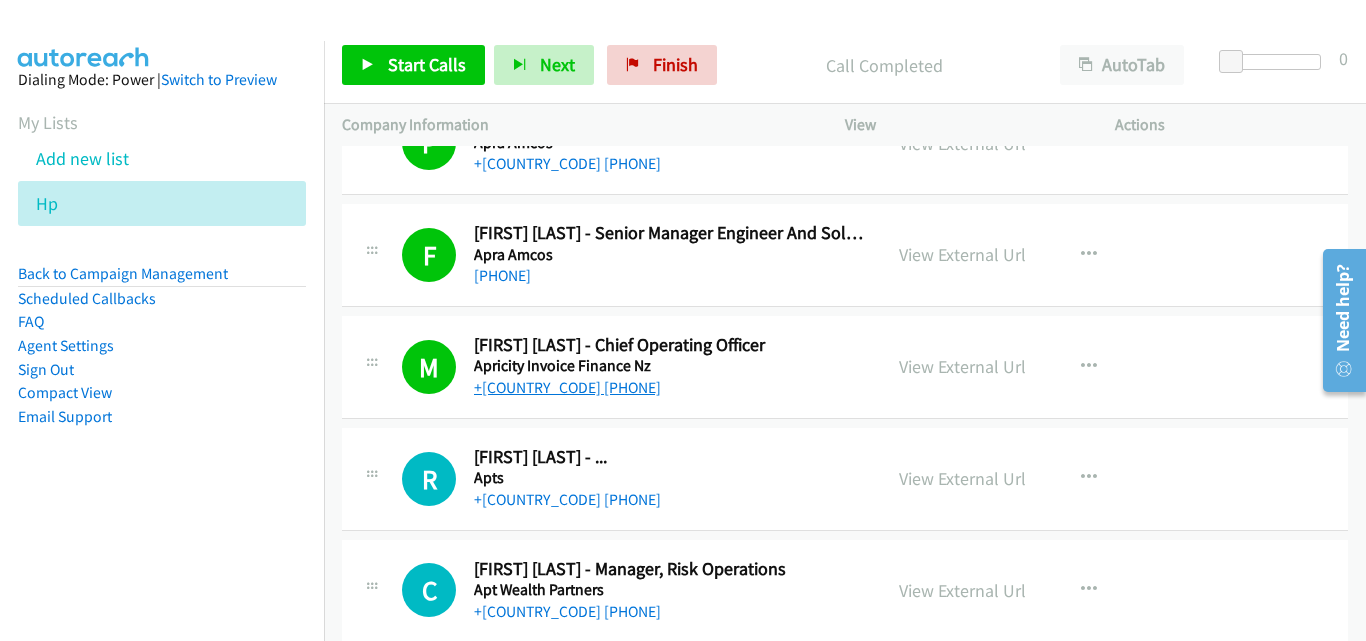 click on "+61 484 664 320" at bounding box center [567, 387] 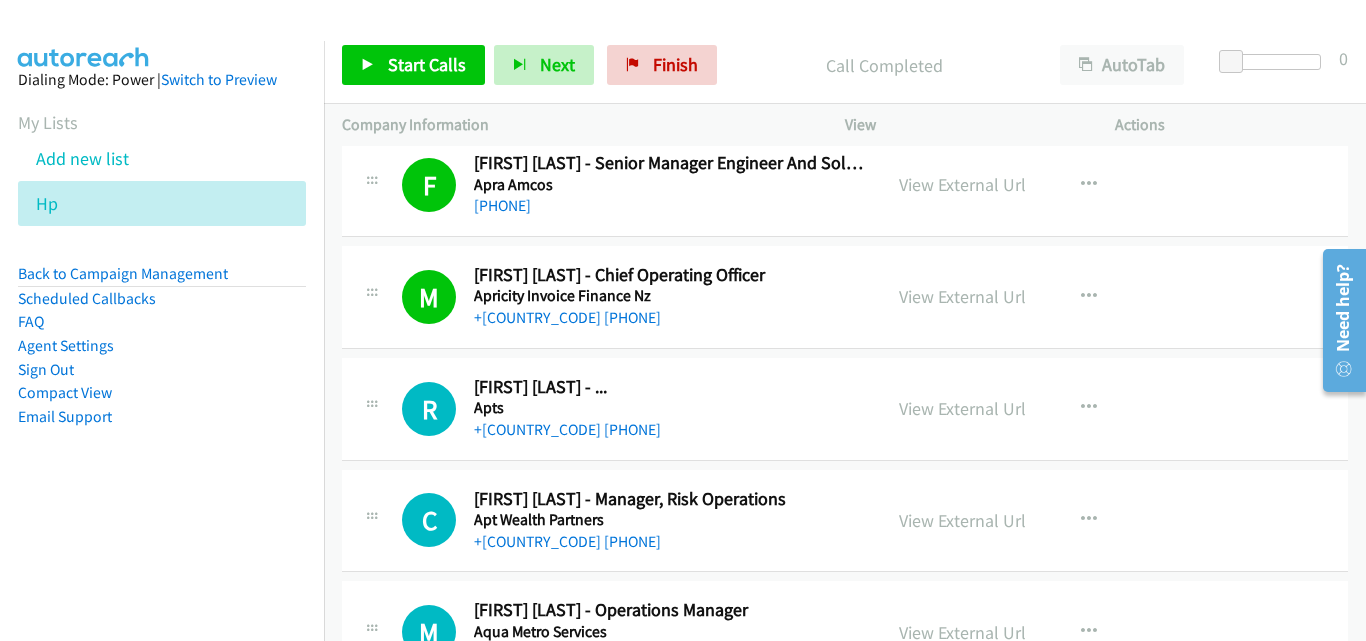 scroll, scrollTop: 1500, scrollLeft: 0, axis: vertical 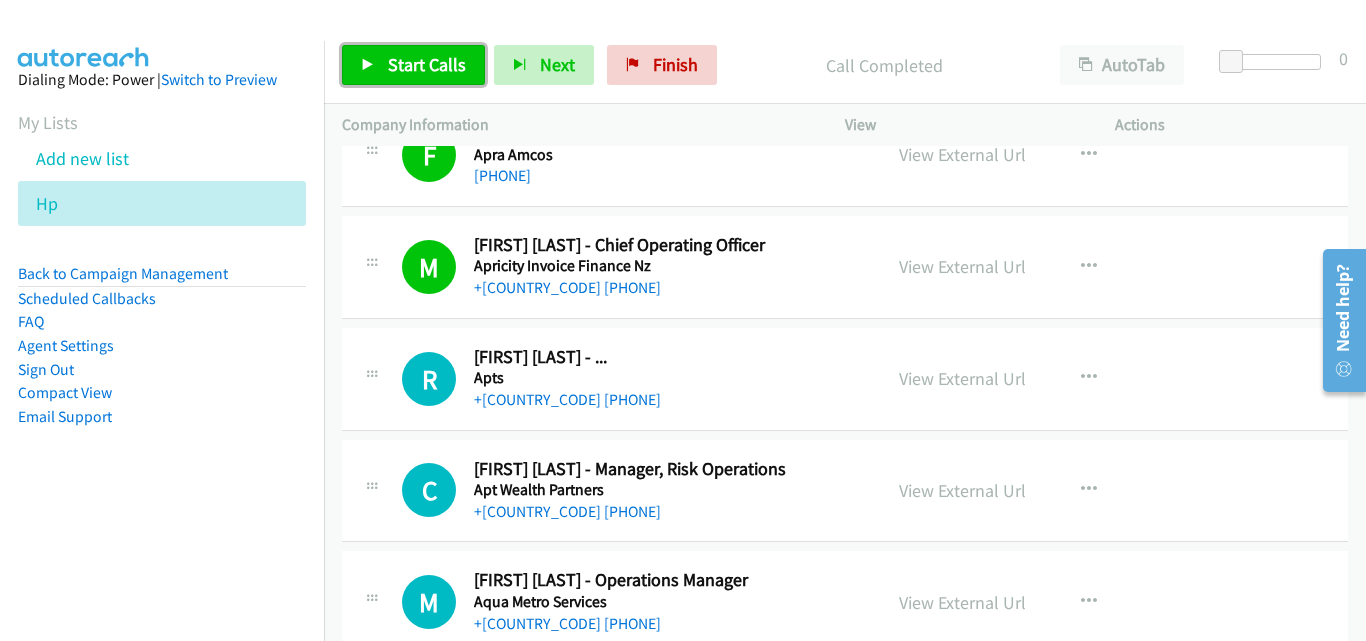 click on "Start Calls" at bounding box center (427, 64) 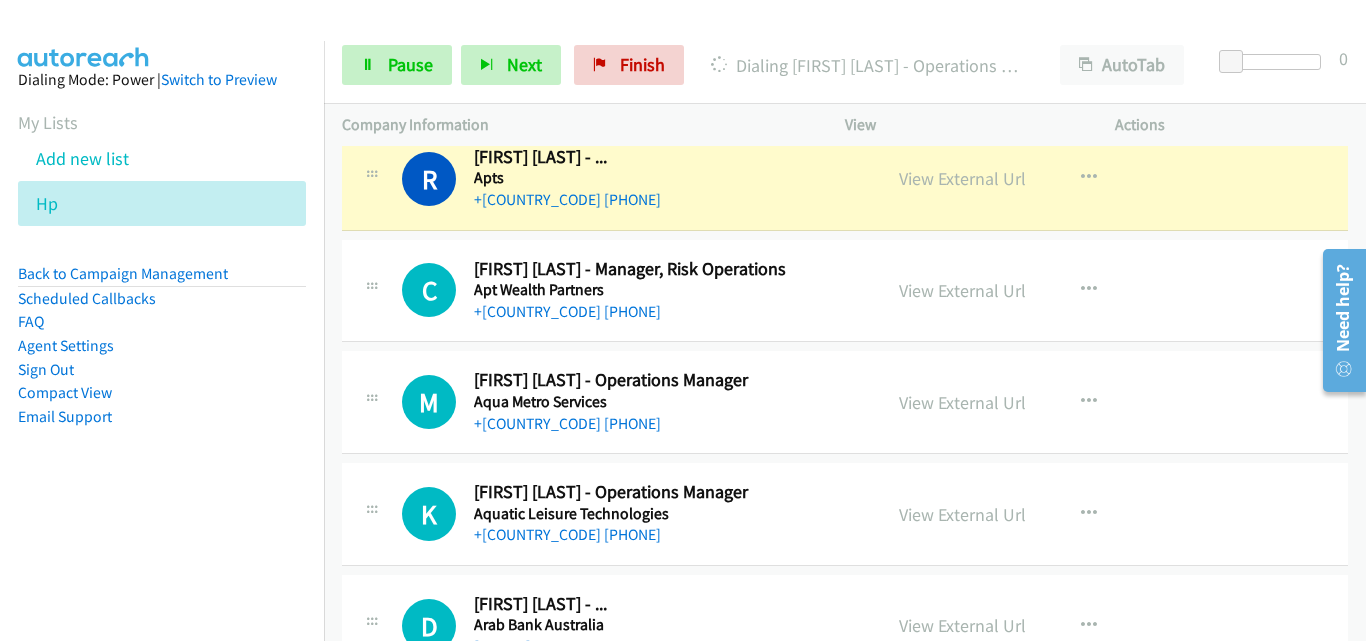 scroll, scrollTop: 1600, scrollLeft: 0, axis: vertical 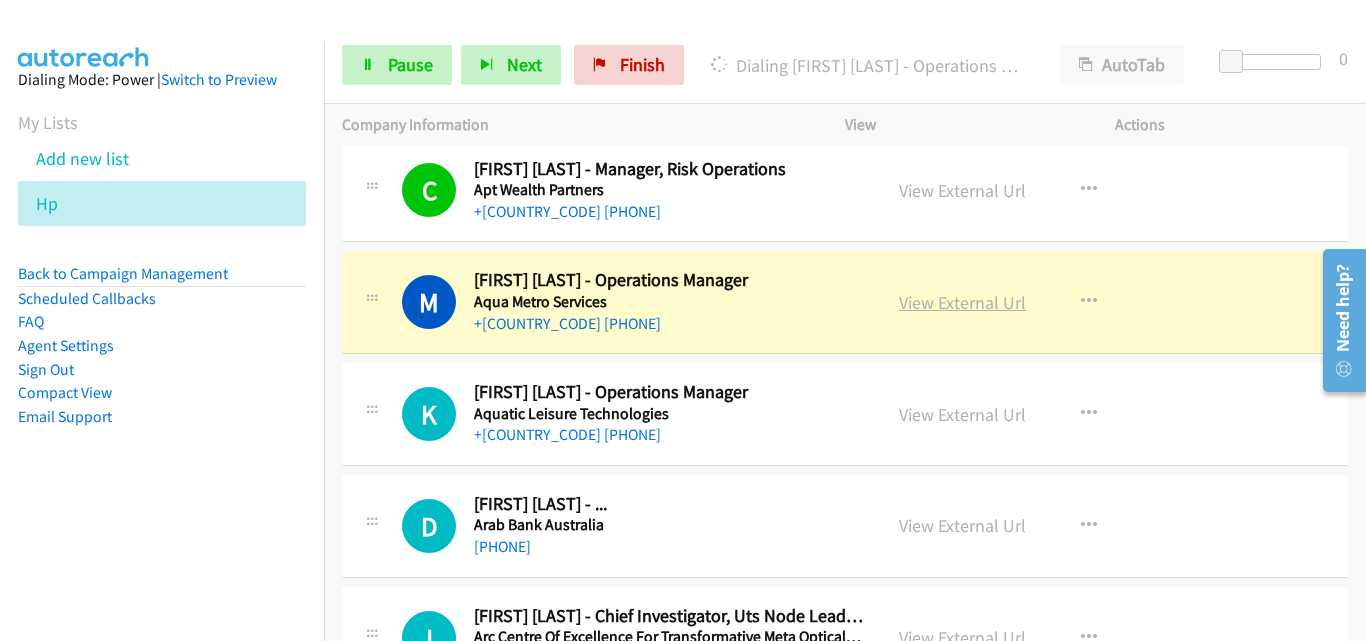 click on "View External Url" at bounding box center (962, 302) 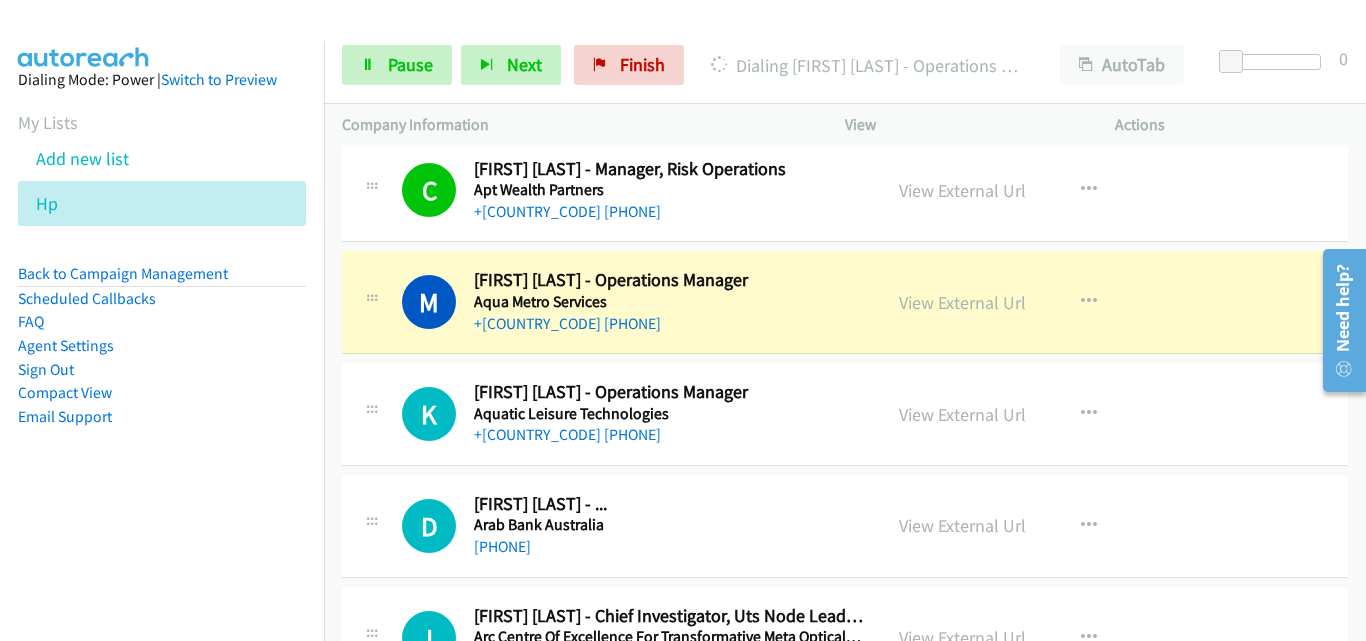 scroll, scrollTop: 1900, scrollLeft: 0, axis: vertical 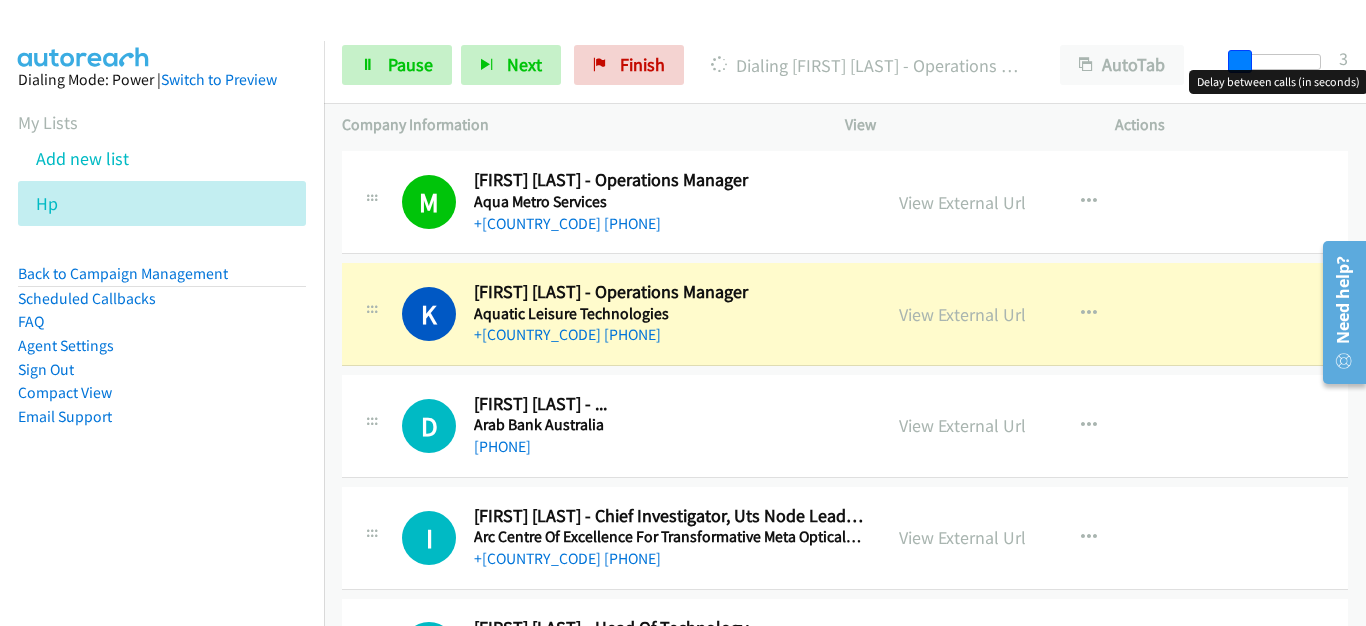 click at bounding box center [1240, 62] 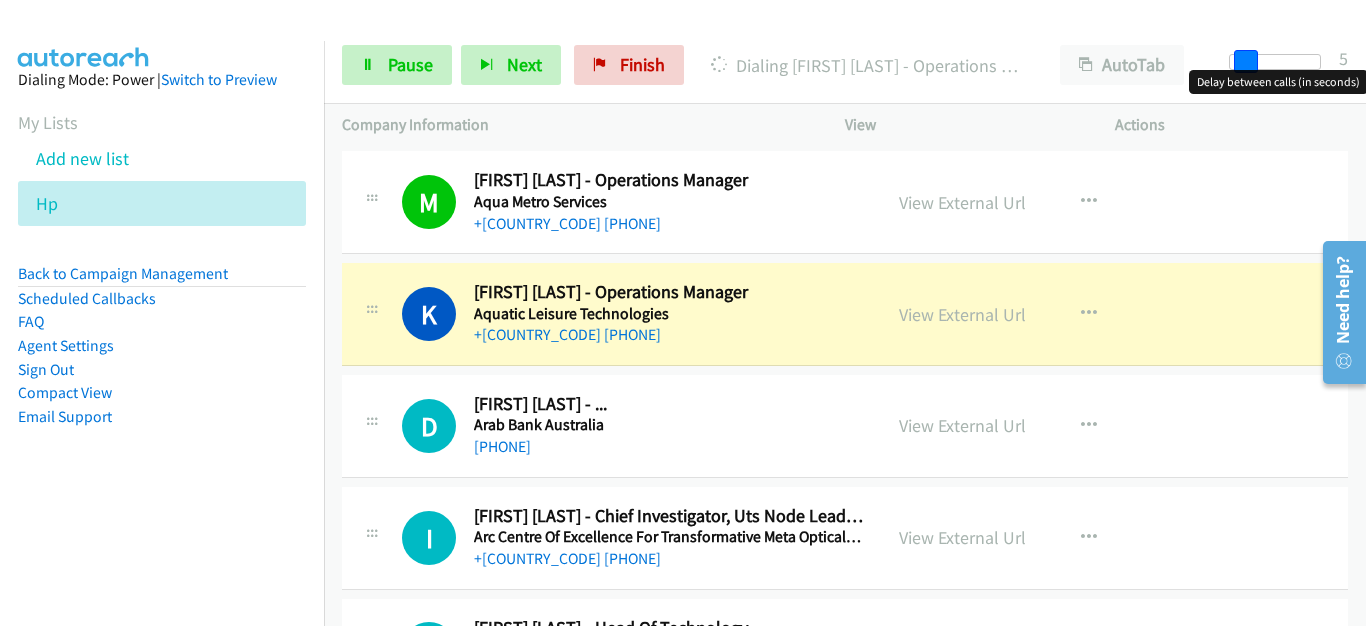 click at bounding box center (1246, 62) 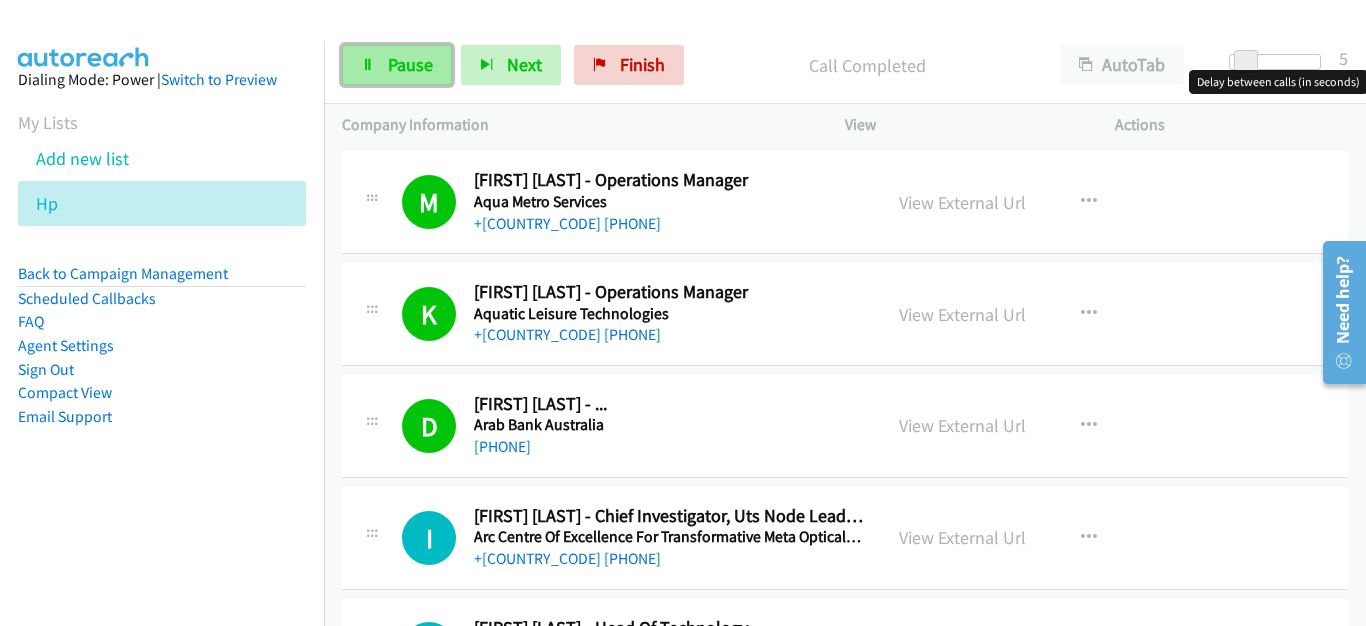 click on "Pause" at bounding box center (397, 65) 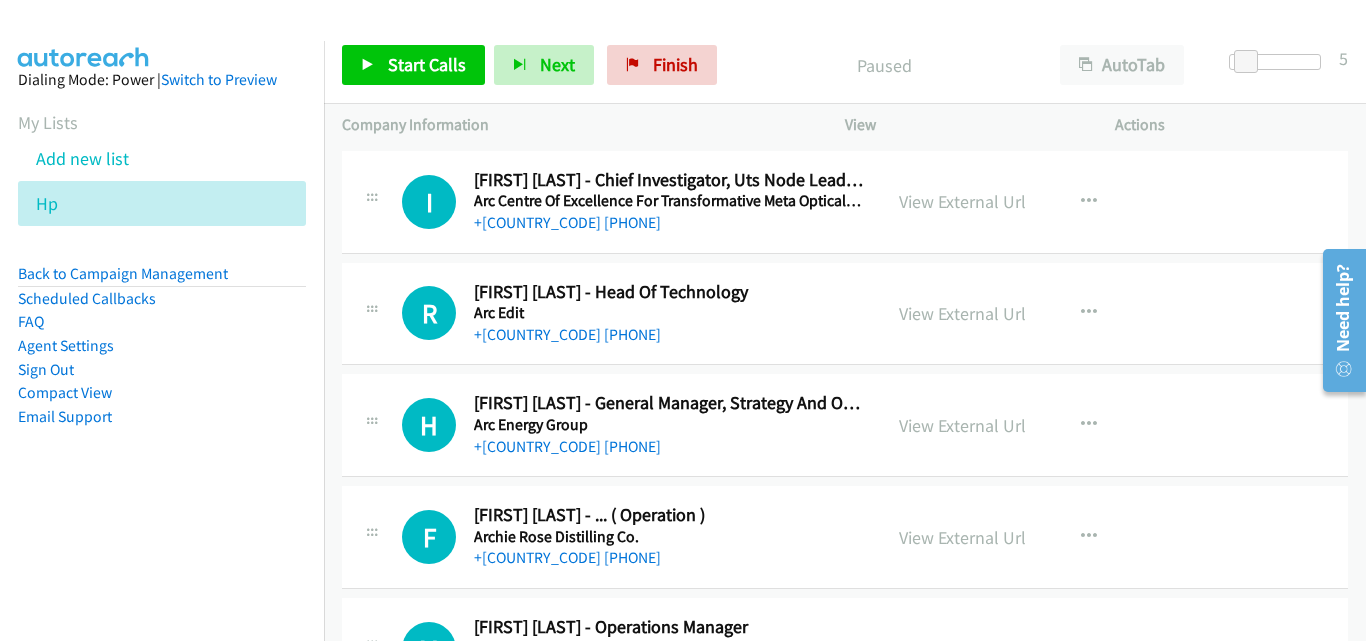 scroll, scrollTop: 2200, scrollLeft: 0, axis: vertical 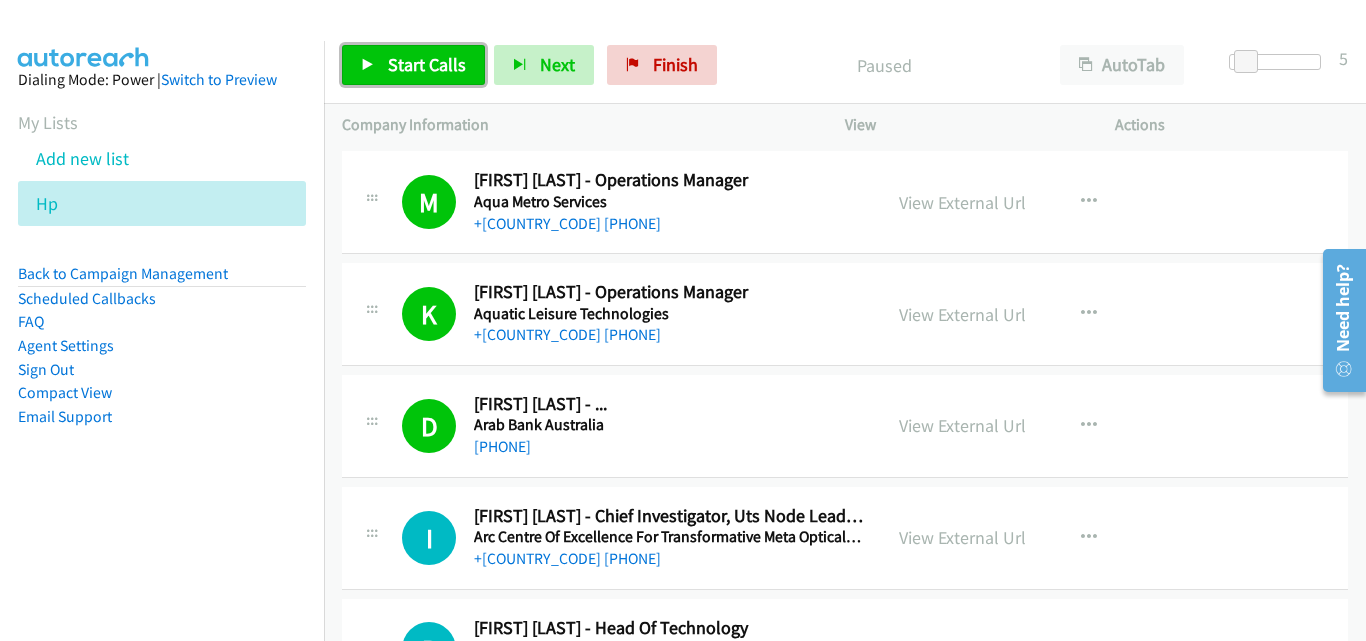 click on "Start Calls" at bounding box center (413, 65) 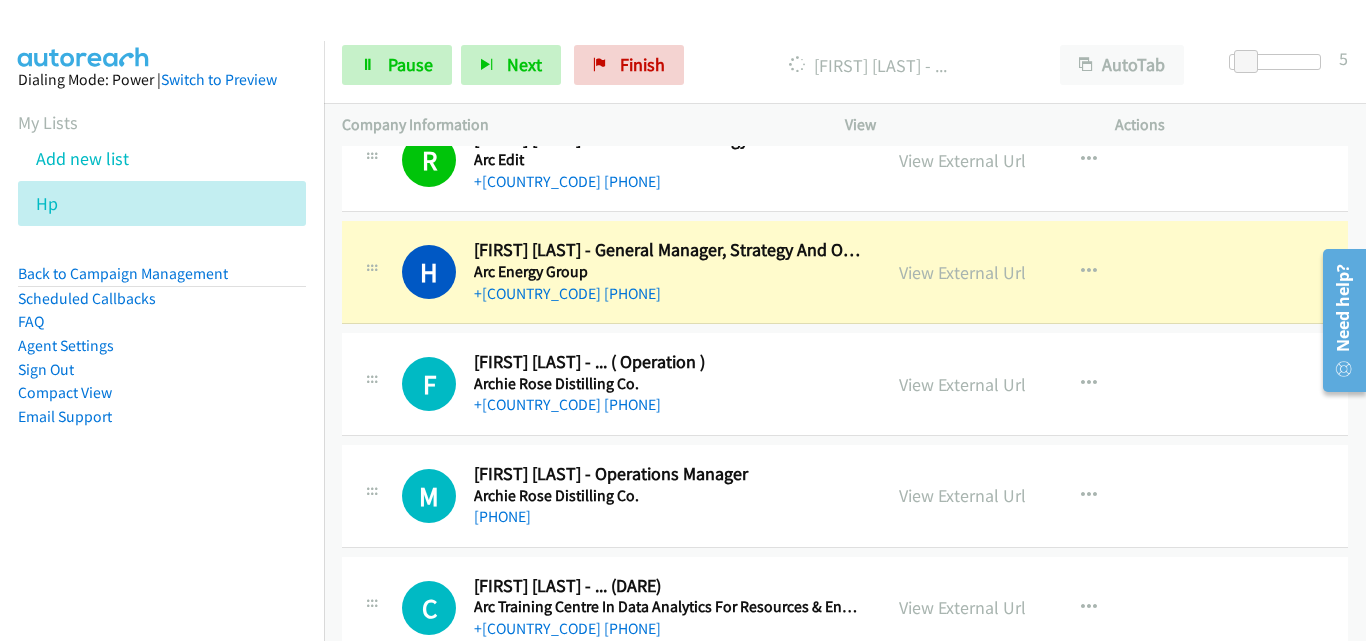 scroll, scrollTop: 2400, scrollLeft: 0, axis: vertical 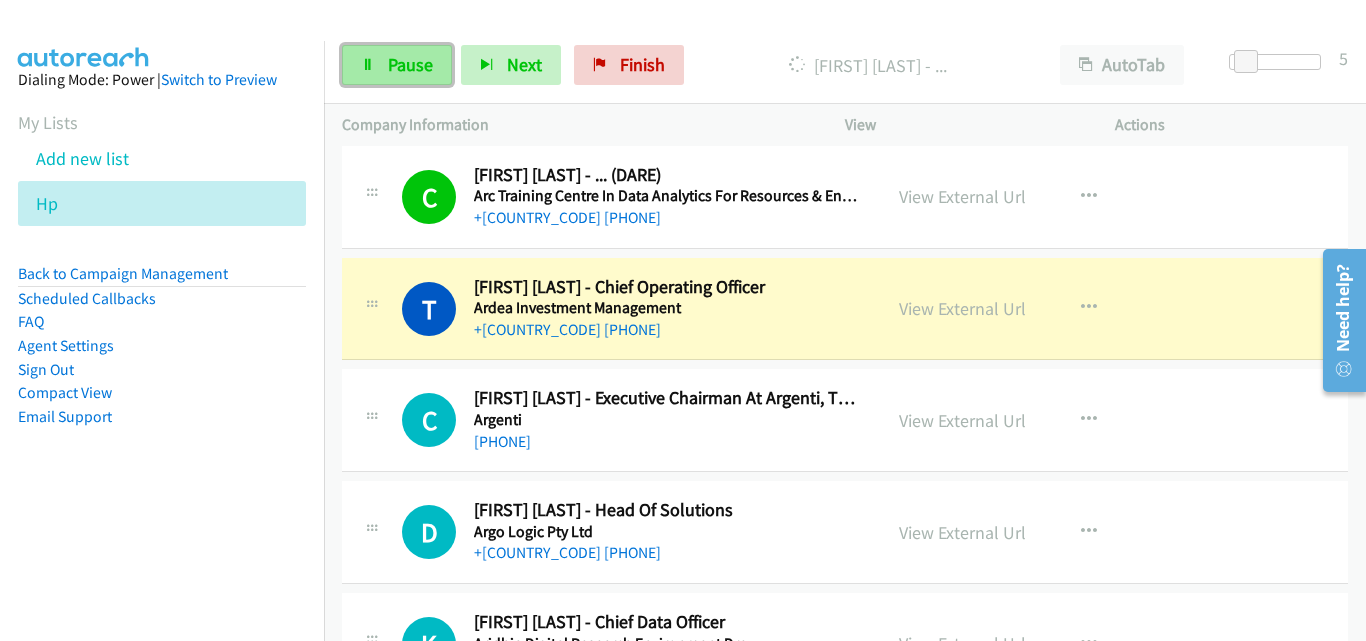 click on "Pause" at bounding box center (410, 64) 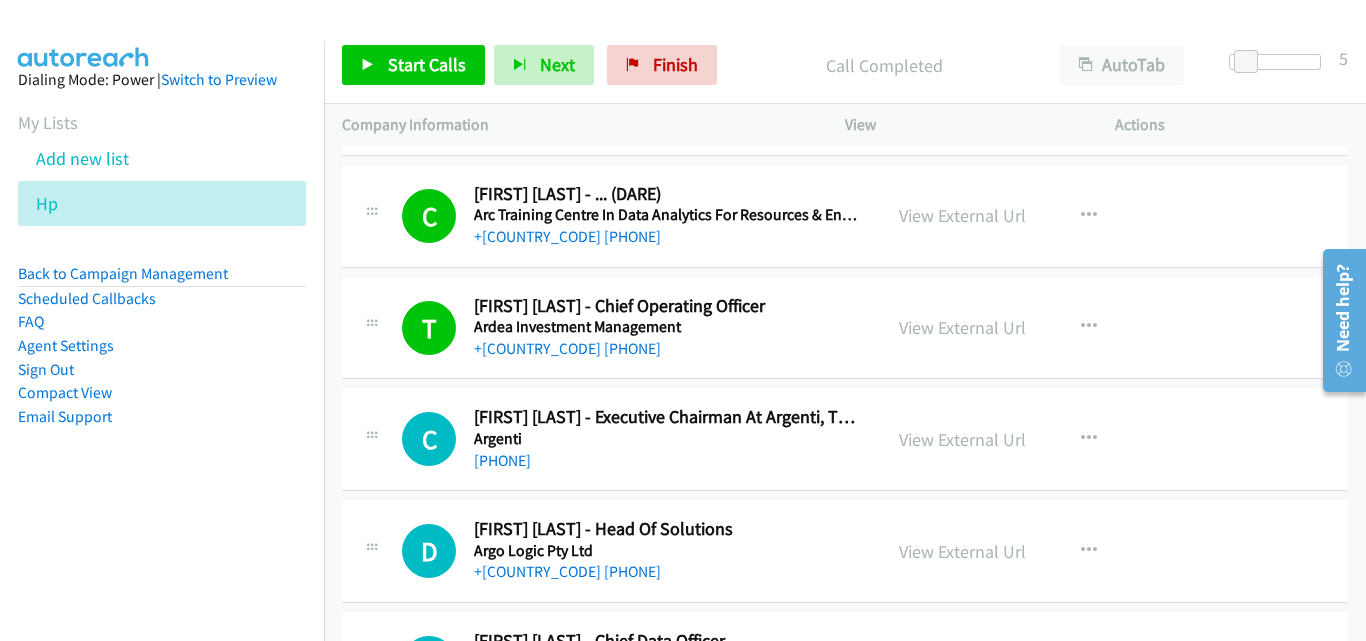 scroll, scrollTop: 2800, scrollLeft: 0, axis: vertical 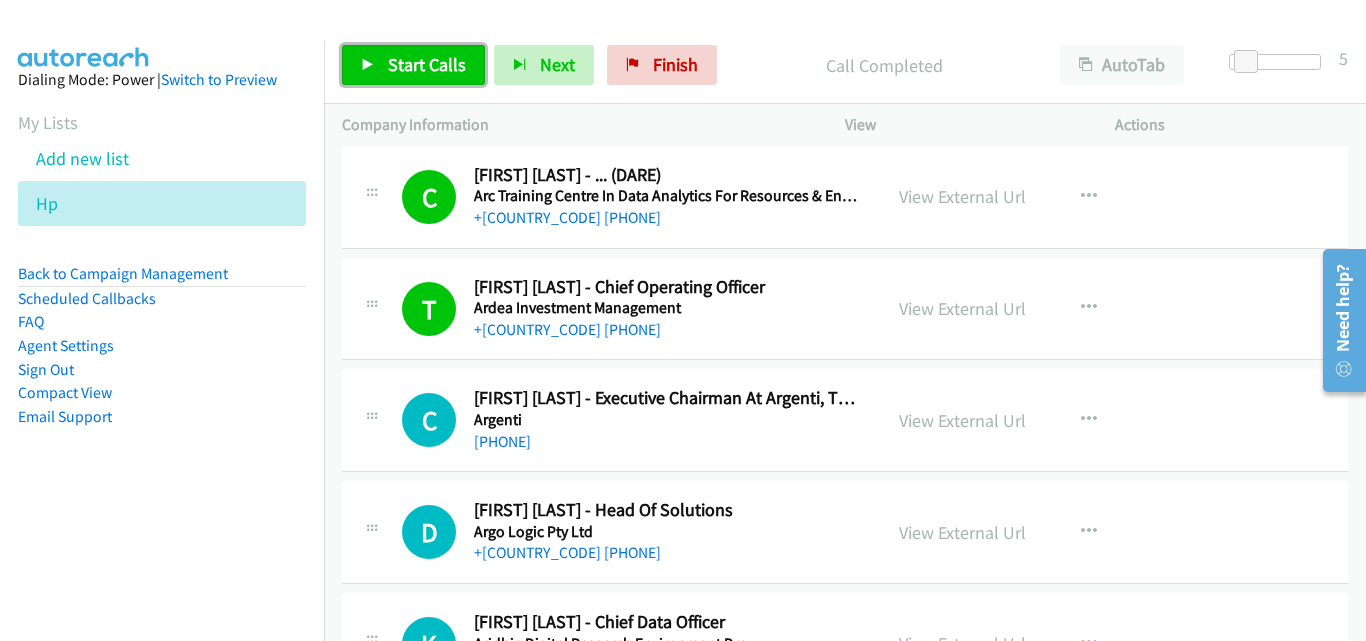 click on "Start Calls" at bounding box center [427, 64] 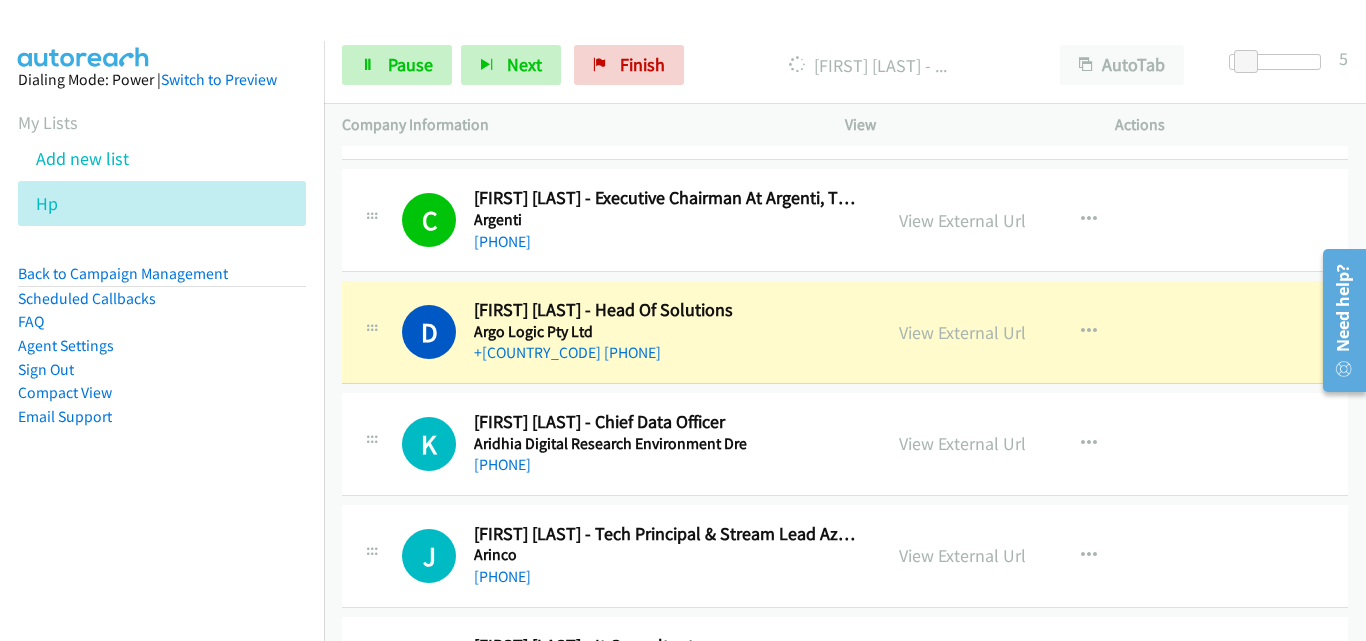 scroll, scrollTop: 3100, scrollLeft: 0, axis: vertical 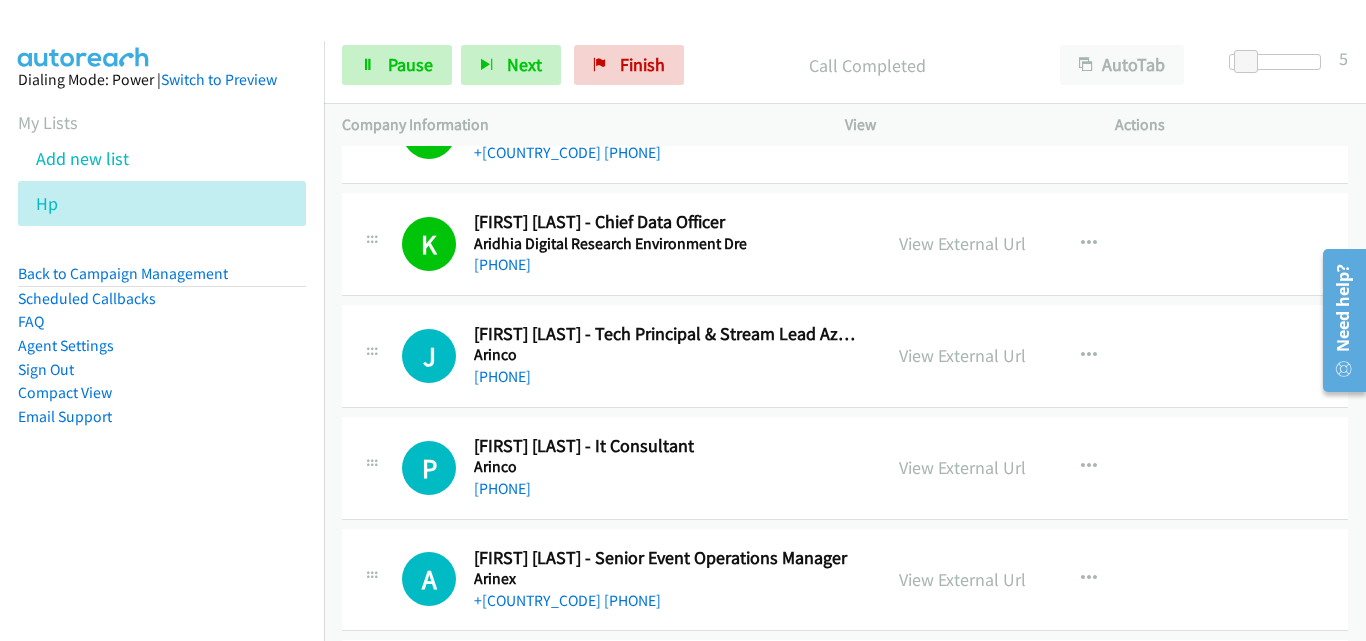 click on "Start Calls
Pause
Next
Finish
Call Completed
AutoTab
AutoTab
5" at bounding box center [845, 65] 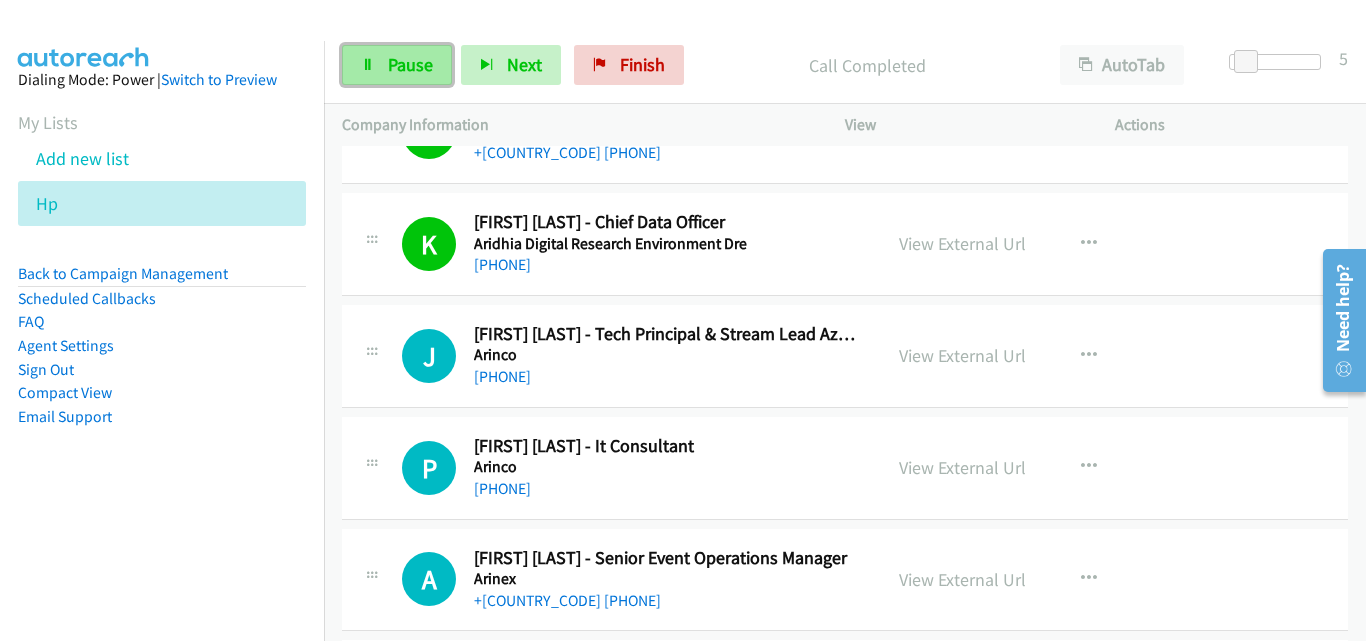 click on "Pause" at bounding box center (410, 64) 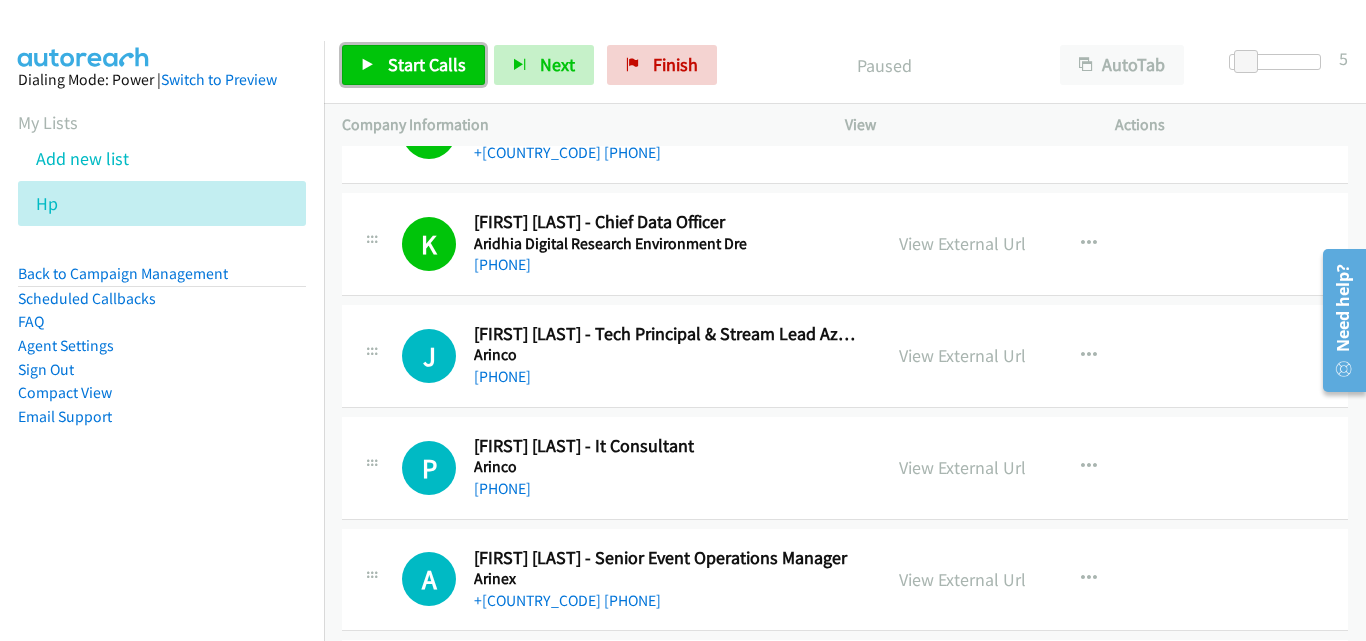 click on "Start Calls" at bounding box center (427, 64) 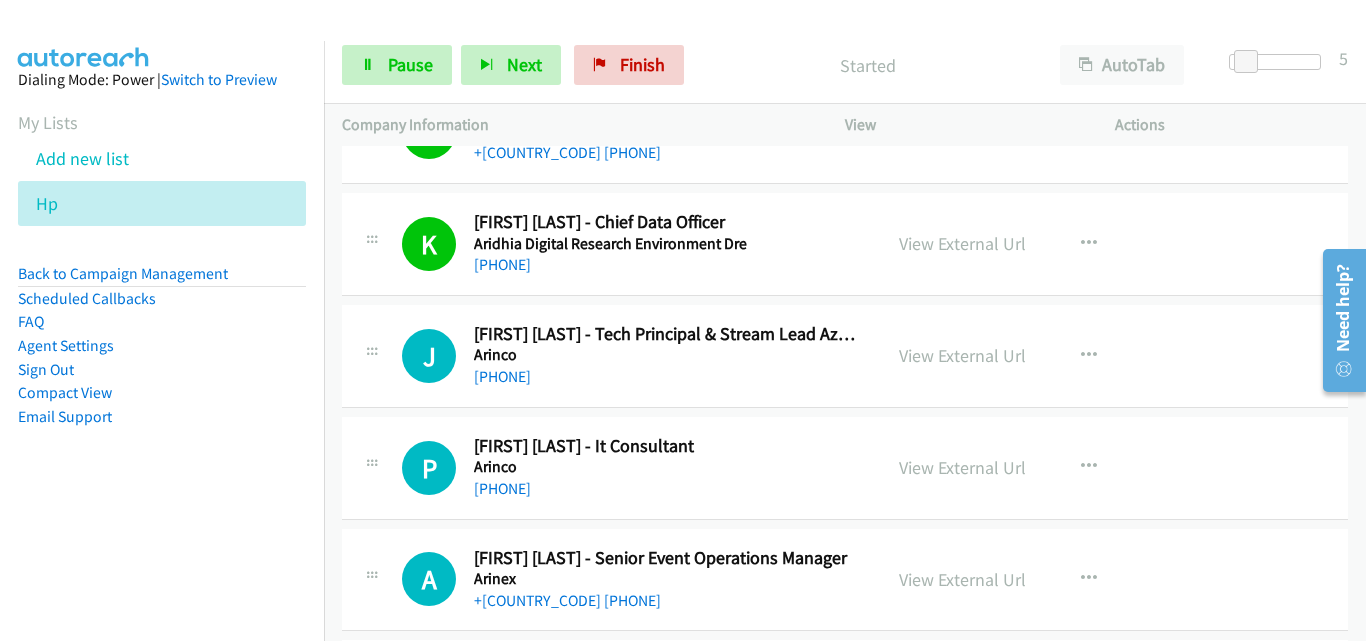 scroll, scrollTop: 3300, scrollLeft: 0, axis: vertical 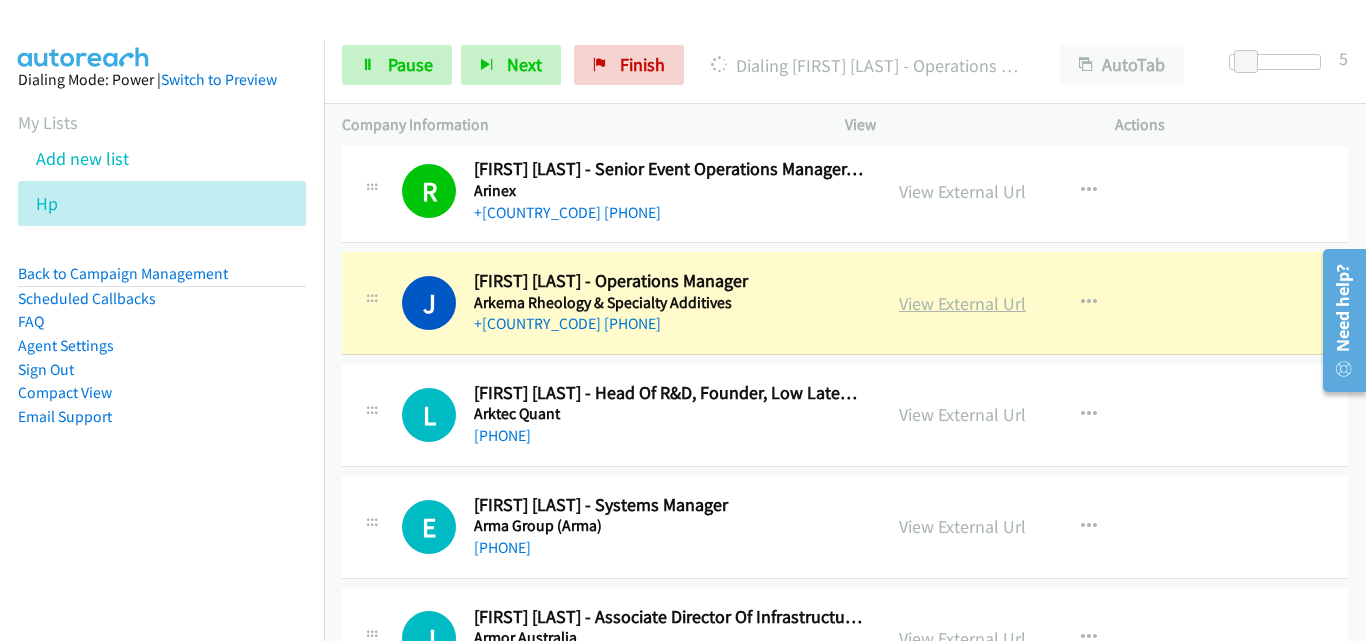 click on "View External Url" at bounding box center (962, 303) 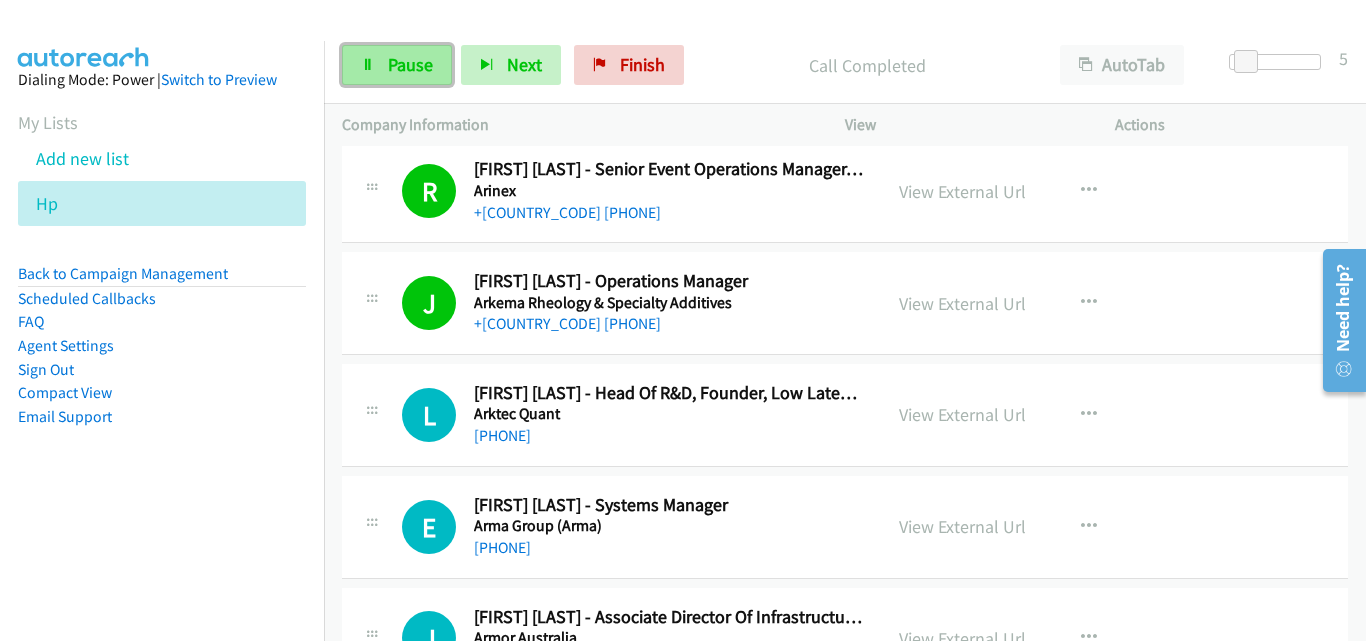click on "Pause" at bounding box center (410, 64) 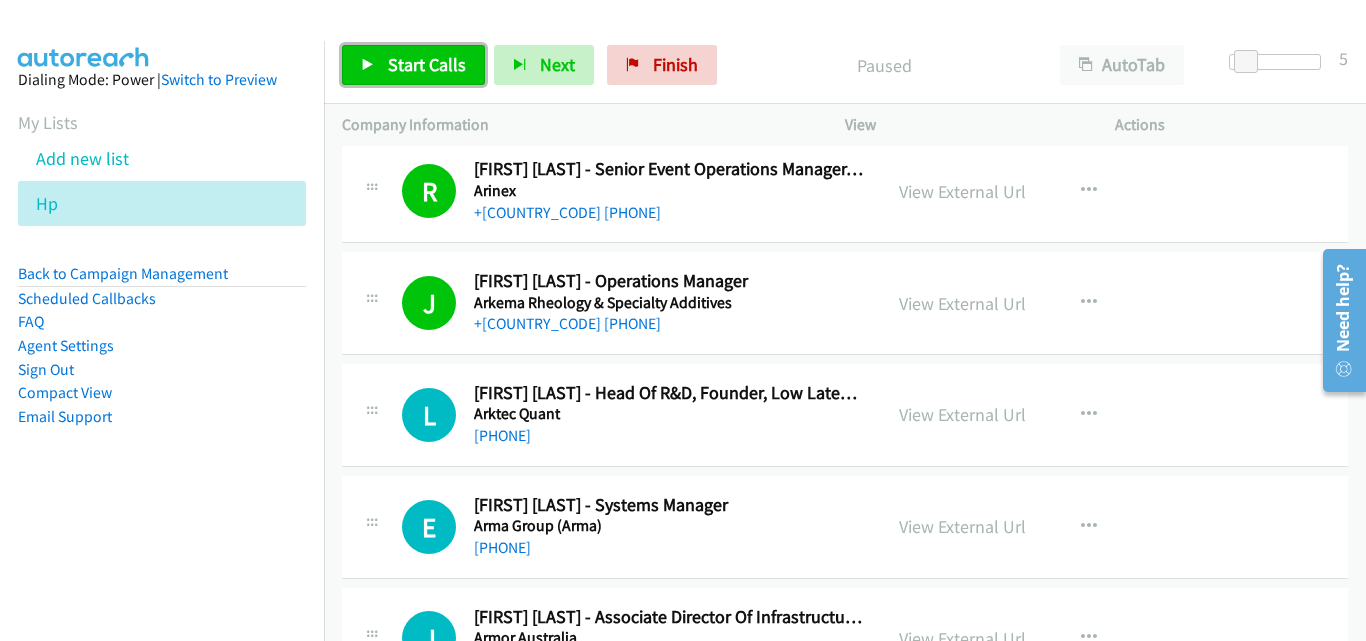 click on "Start Calls" at bounding box center (427, 64) 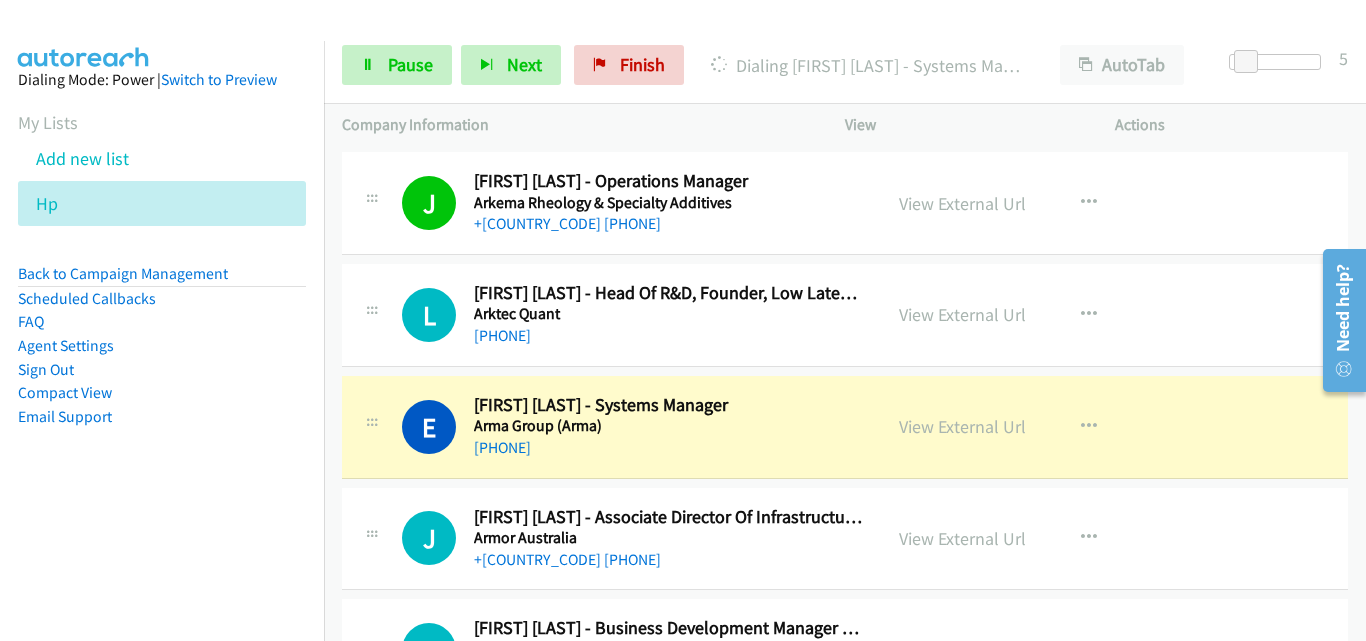 scroll, scrollTop: 3900, scrollLeft: 0, axis: vertical 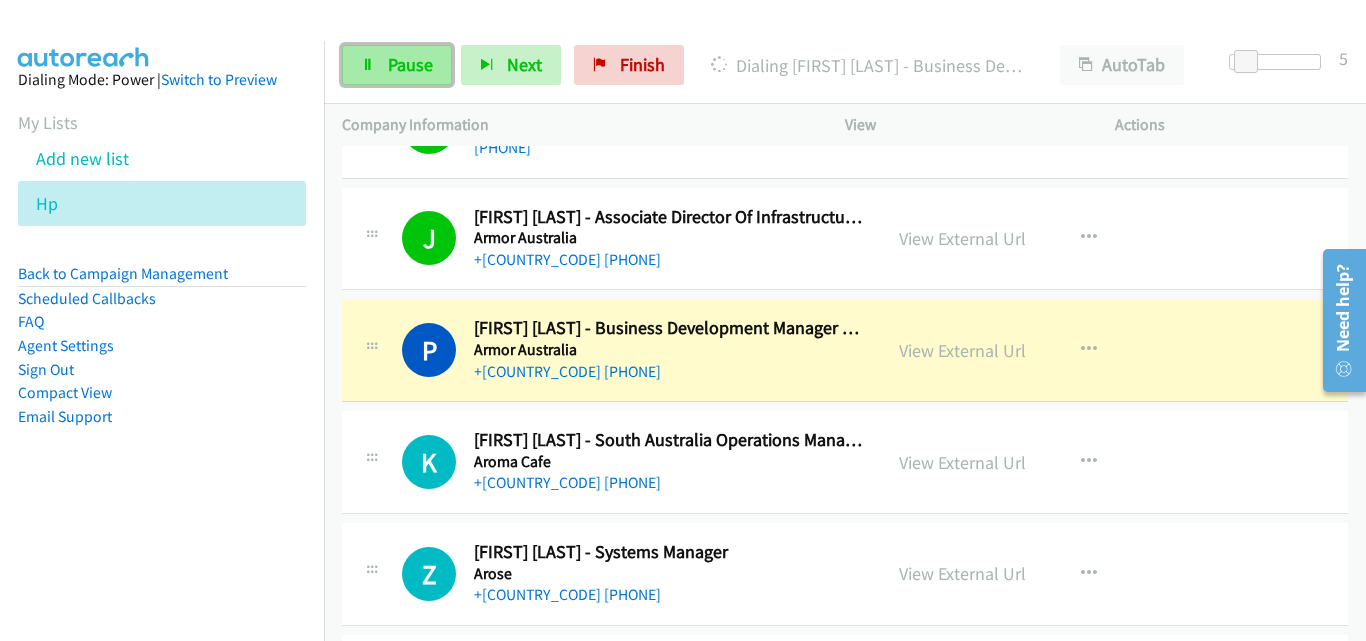 click on "Pause" at bounding box center [410, 64] 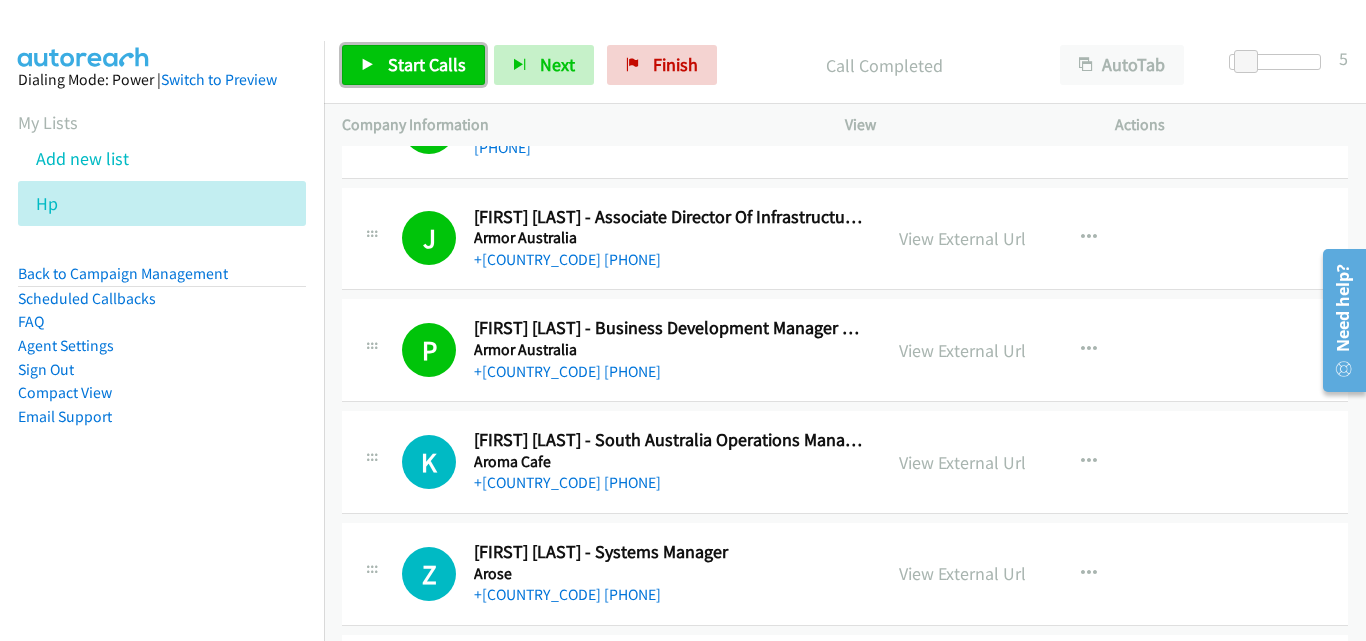 click on "Start Calls" at bounding box center [427, 64] 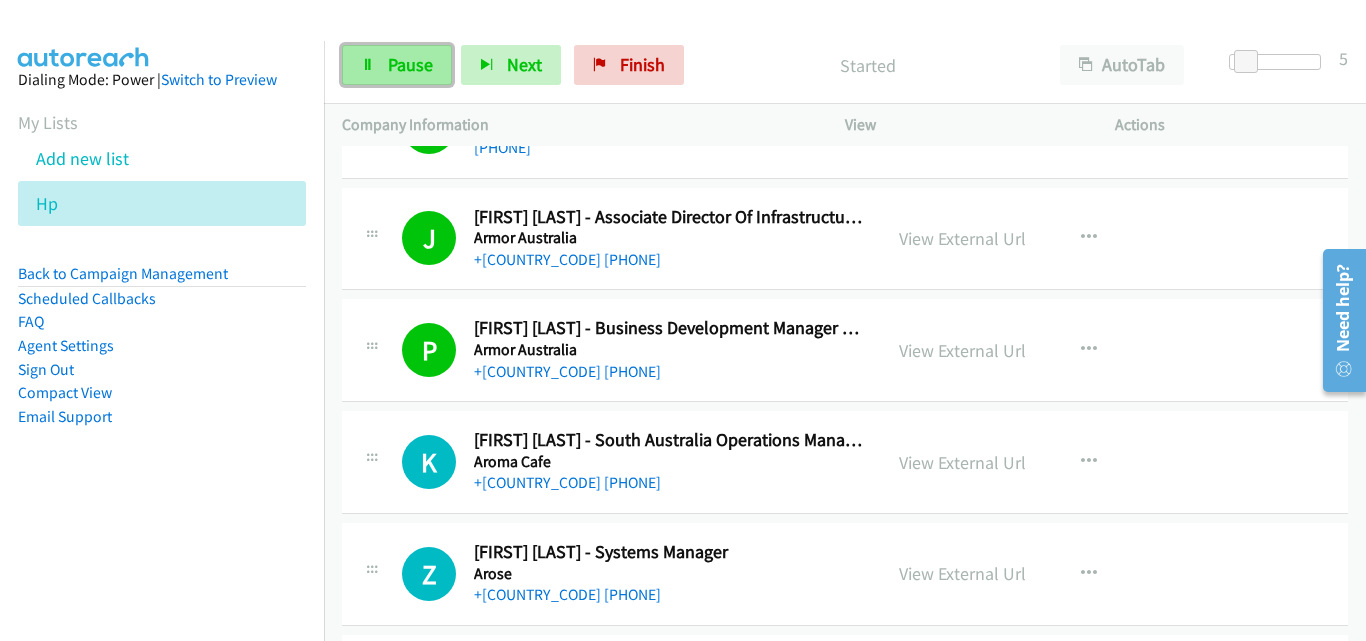 click on "Pause" at bounding box center [410, 64] 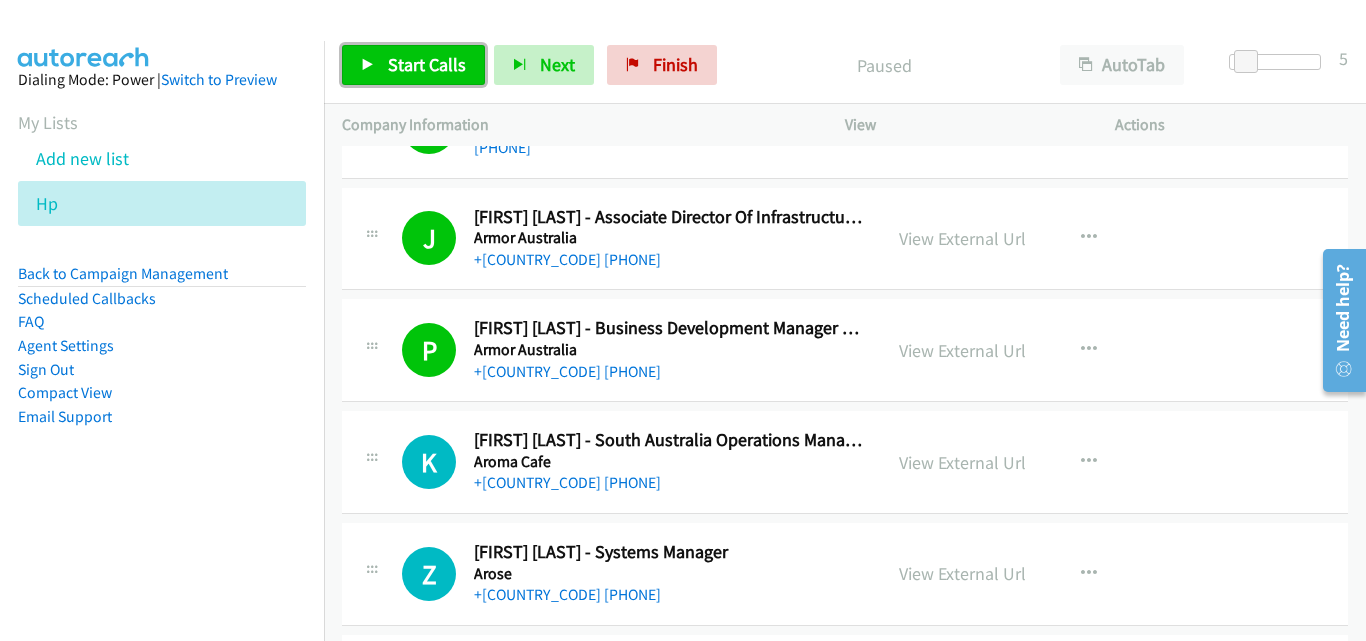 click on "Start Calls" at bounding box center (413, 65) 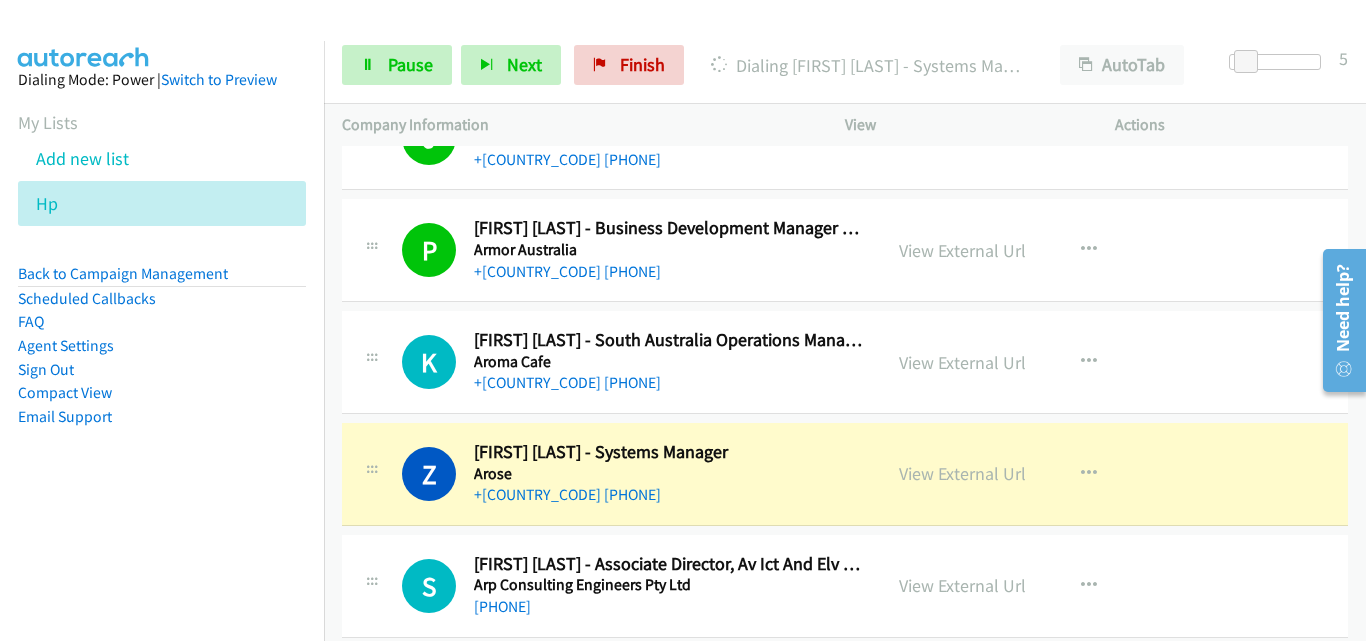 scroll, scrollTop: 4300, scrollLeft: 0, axis: vertical 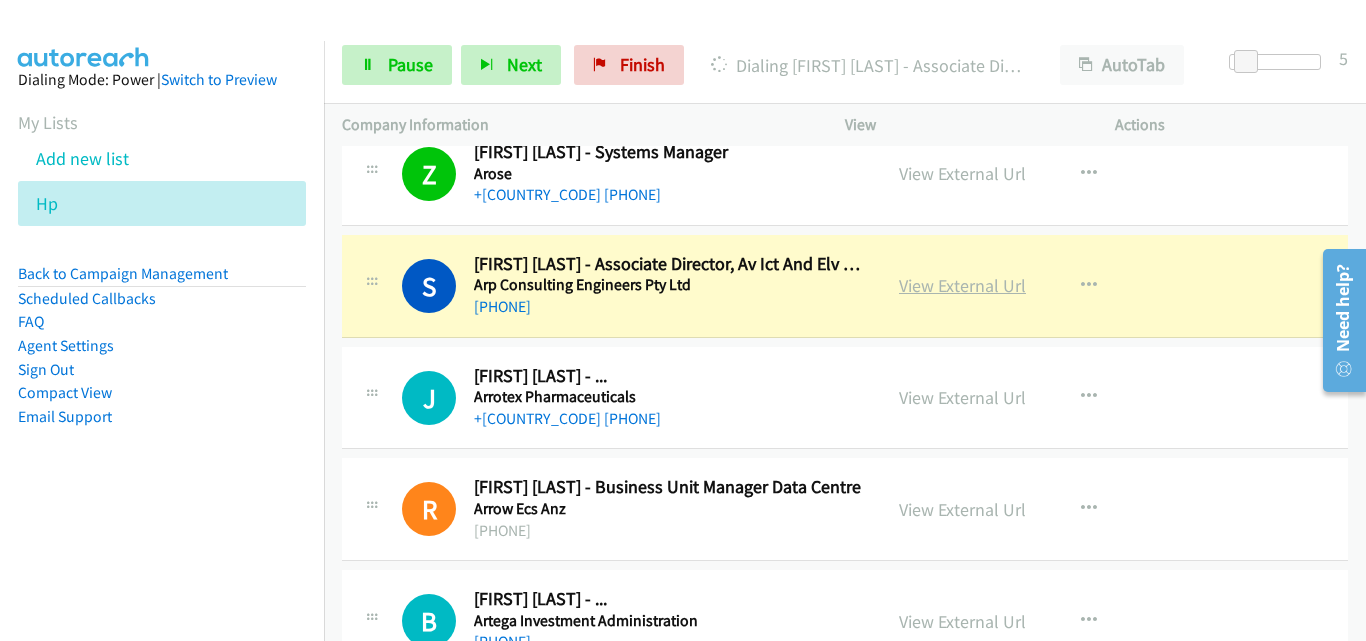 click on "View External Url" at bounding box center (962, 285) 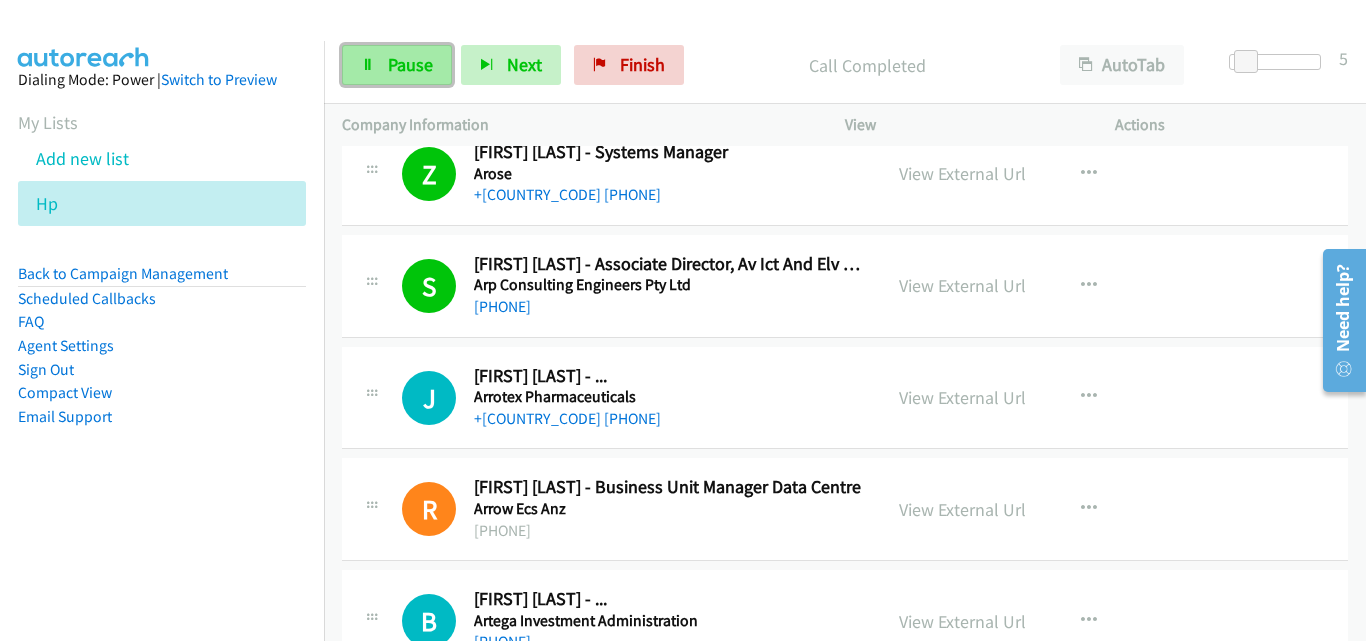 click on "Pause" at bounding box center (397, 65) 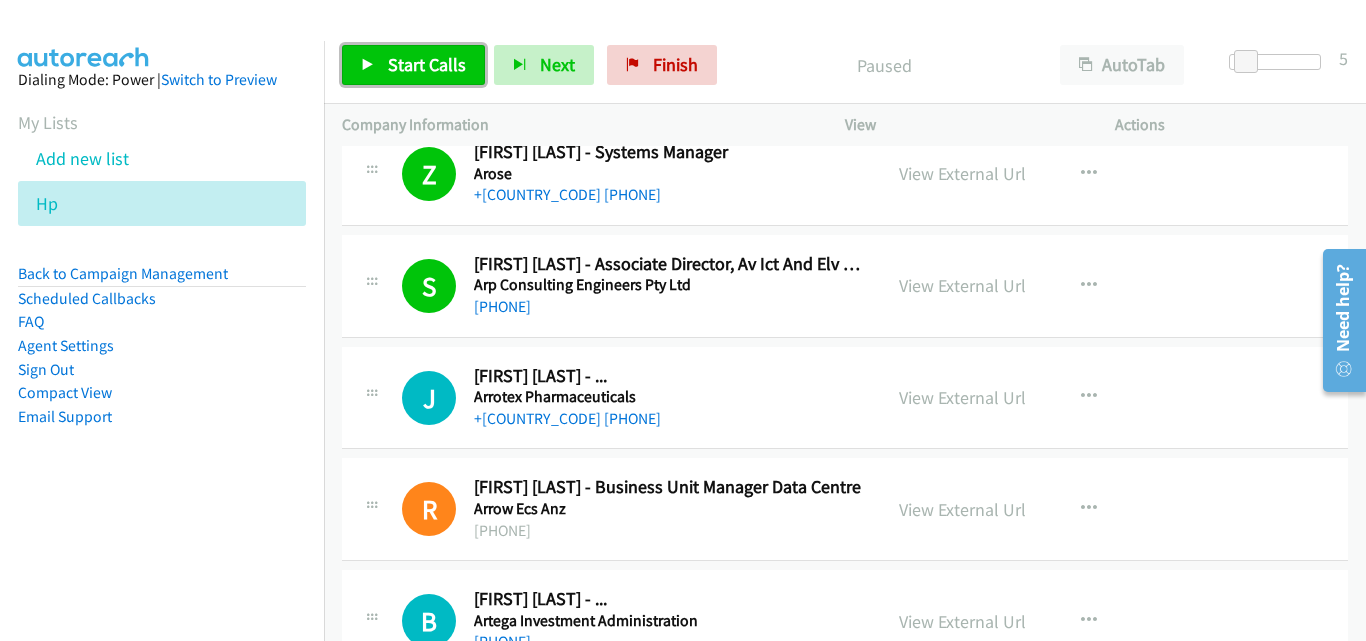 click on "Start Calls" at bounding box center [427, 64] 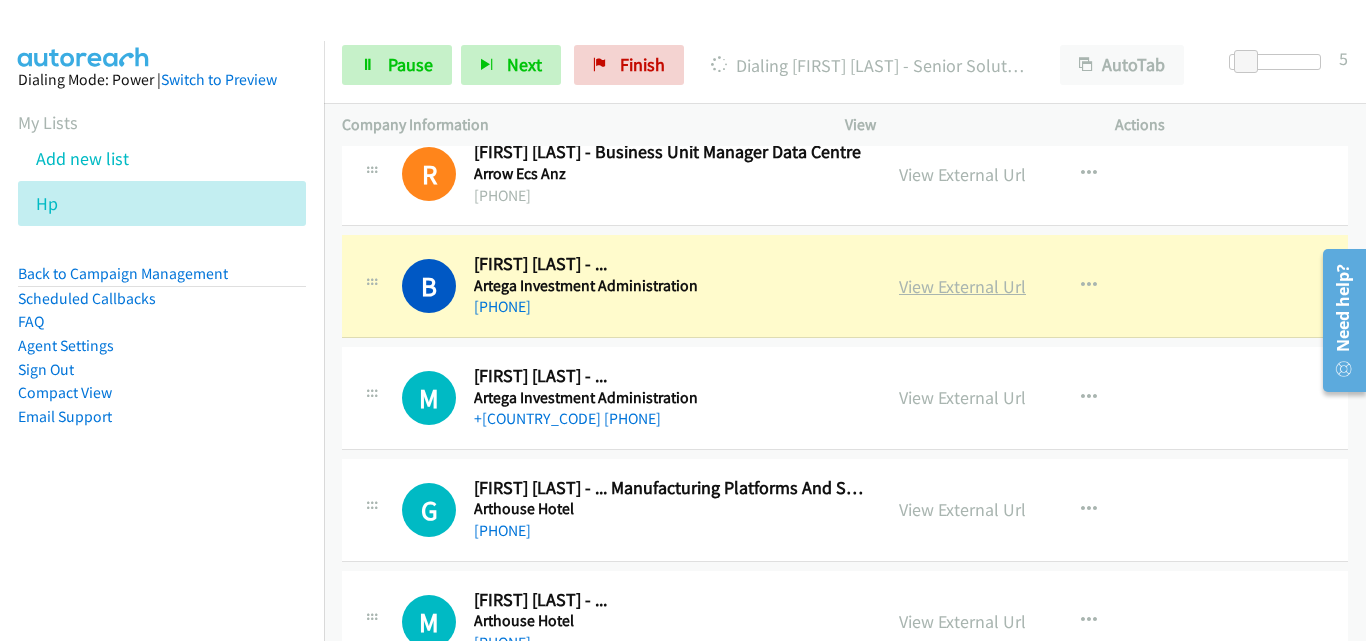 scroll, scrollTop: 4800, scrollLeft: 0, axis: vertical 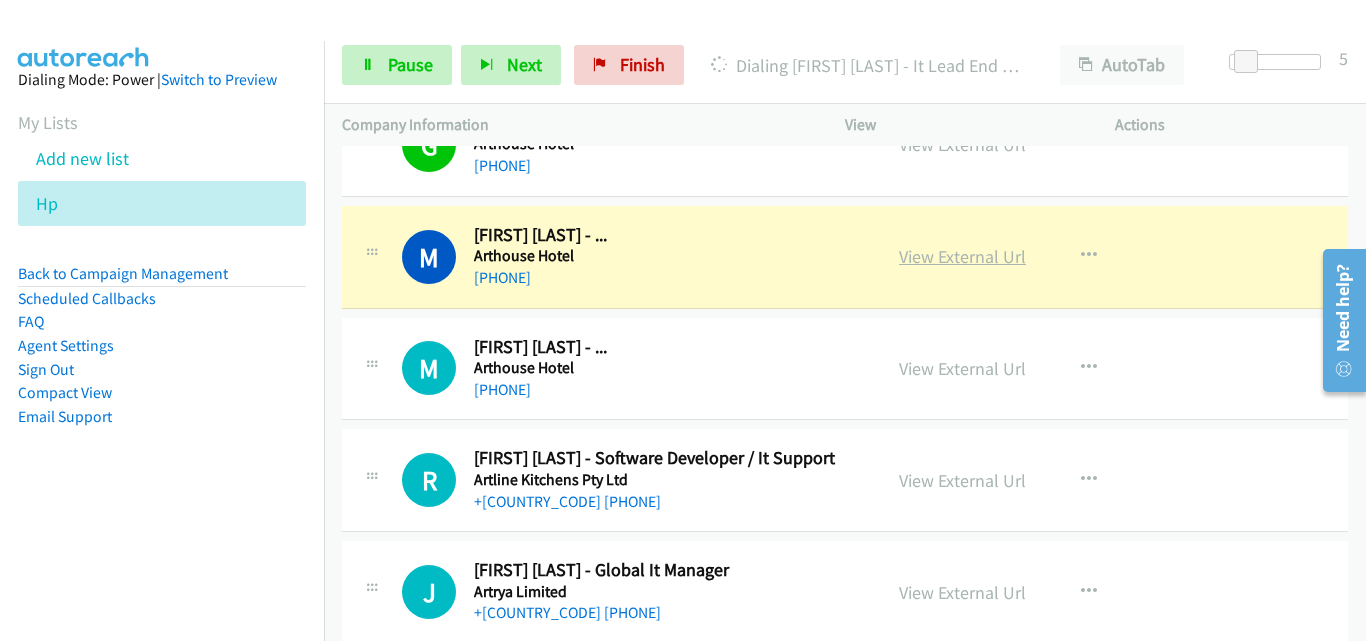 click on "View External Url" at bounding box center (962, 256) 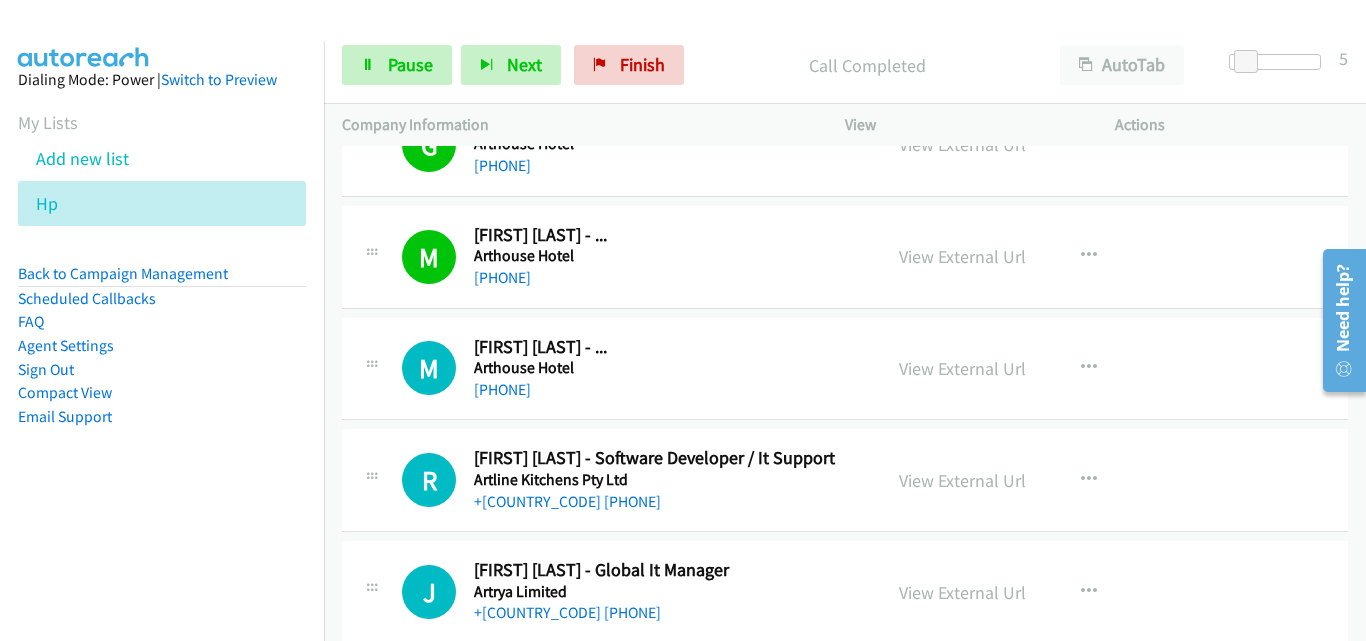 scroll, scrollTop: 5300, scrollLeft: 0, axis: vertical 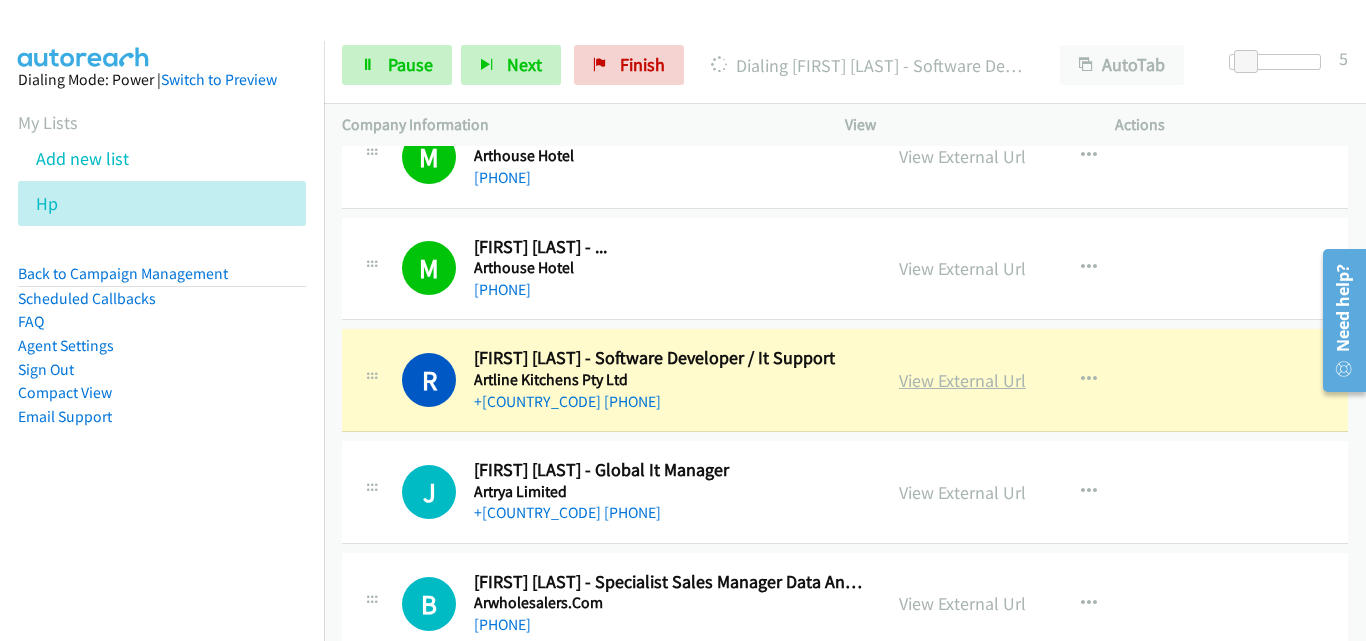 click on "View External Url" at bounding box center [962, 380] 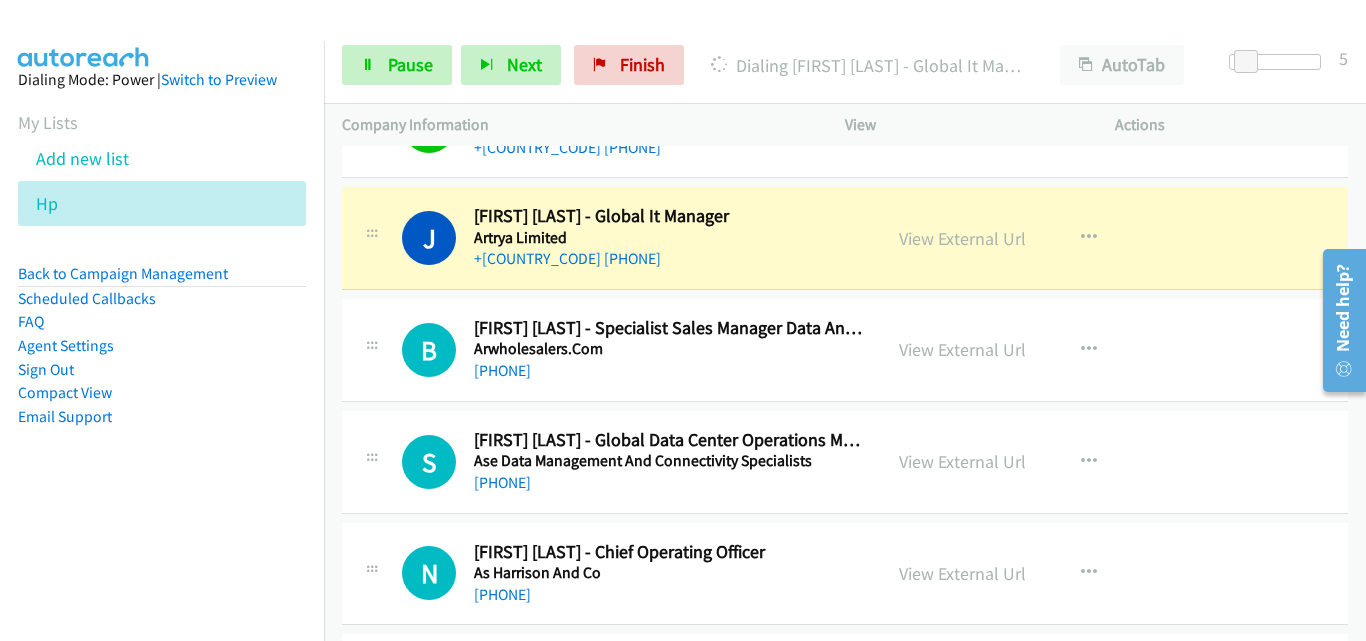 scroll, scrollTop: 5600, scrollLeft: 0, axis: vertical 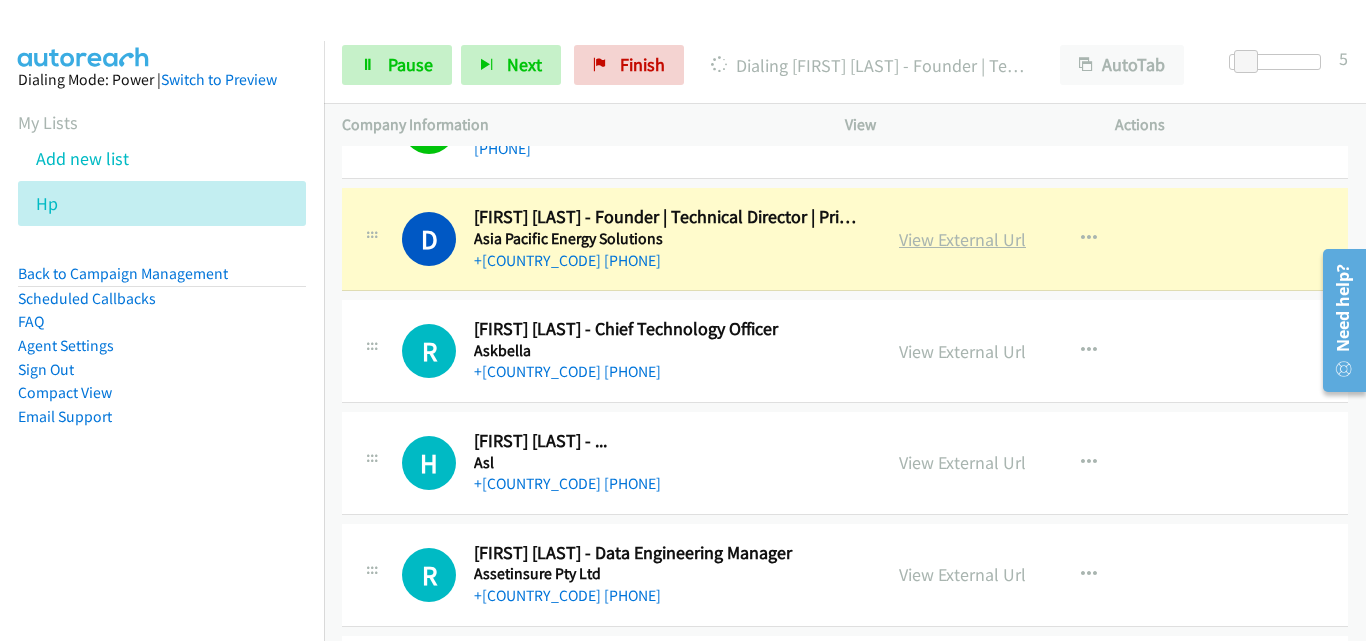 click on "View External Url" at bounding box center [962, 239] 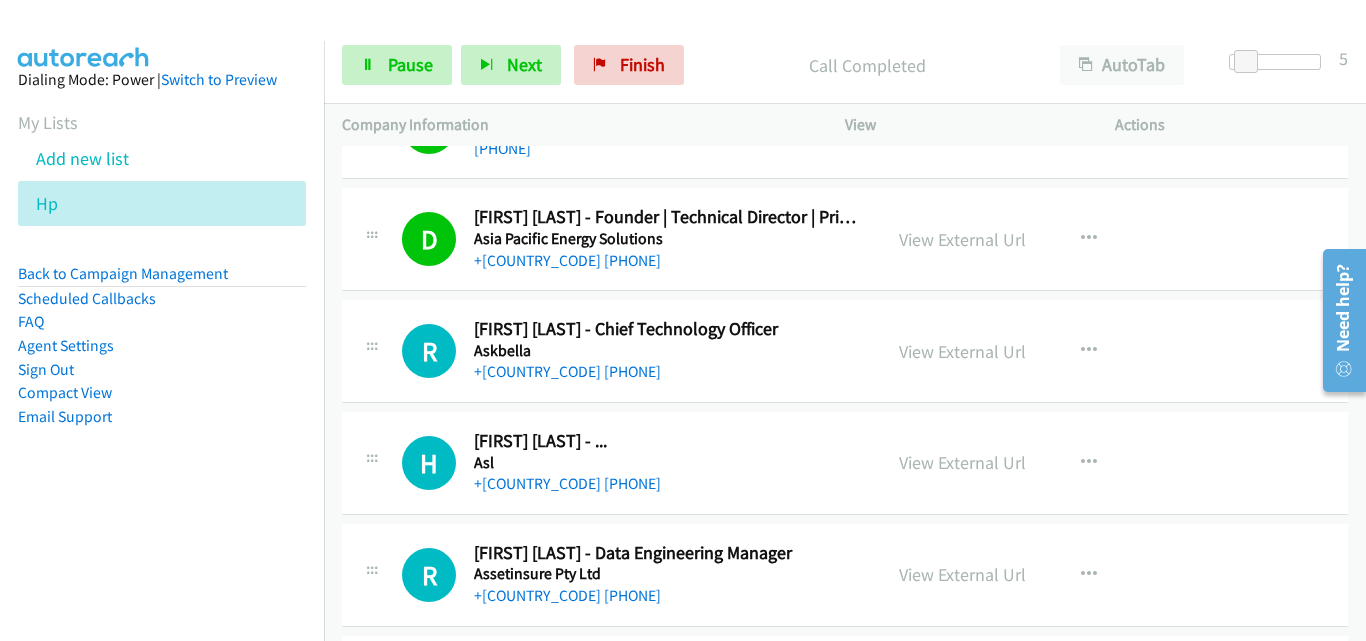scroll, scrollTop: 6100, scrollLeft: 0, axis: vertical 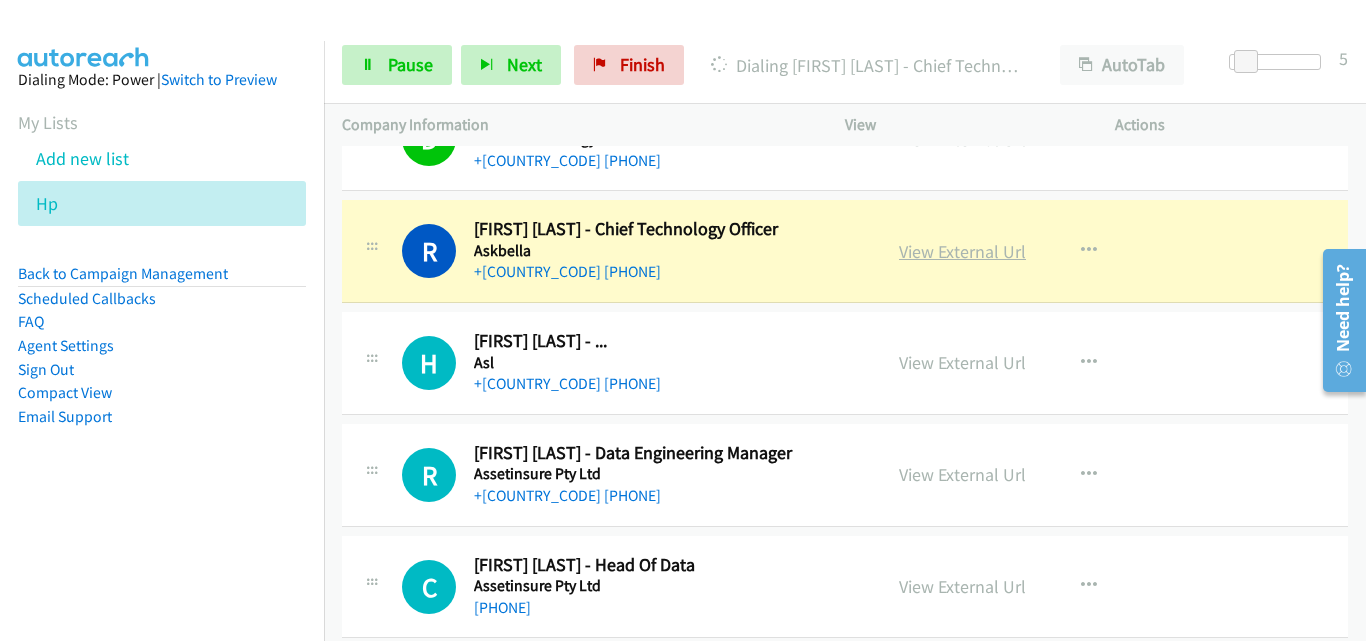 click on "View External Url" at bounding box center [962, 251] 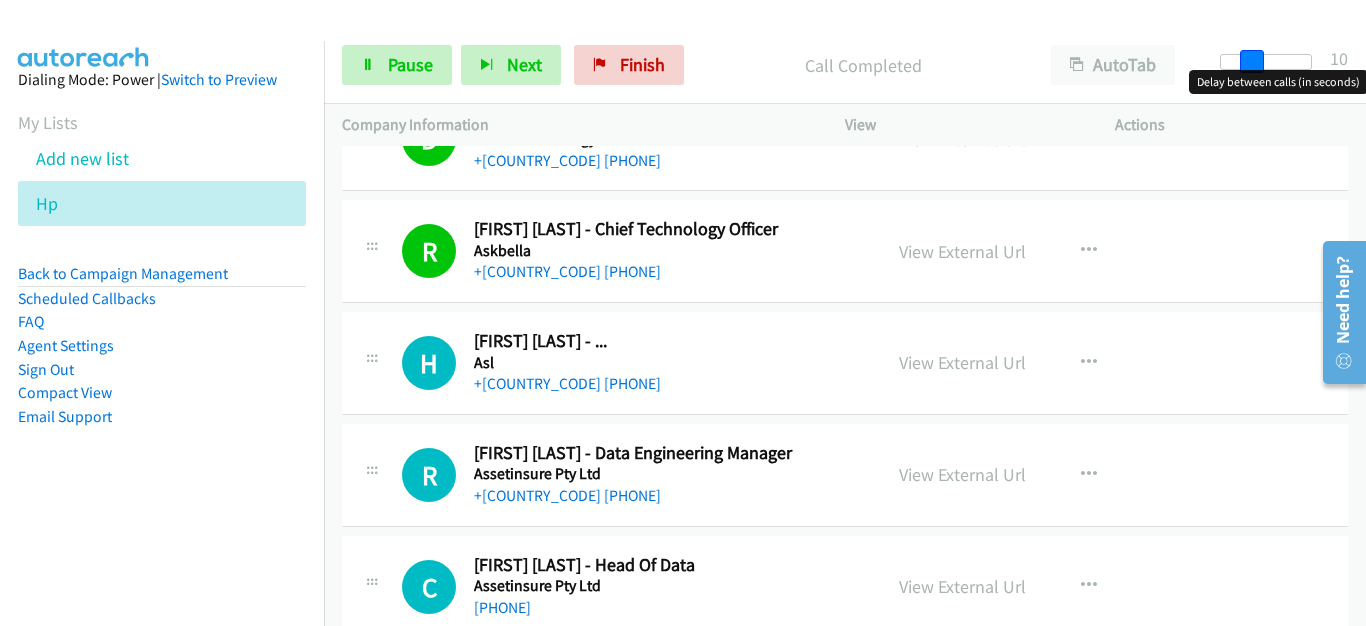 drag, startPoint x: 1251, startPoint y: 61, endPoint x: 1267, endPoint y: 55, distance: 17.088007 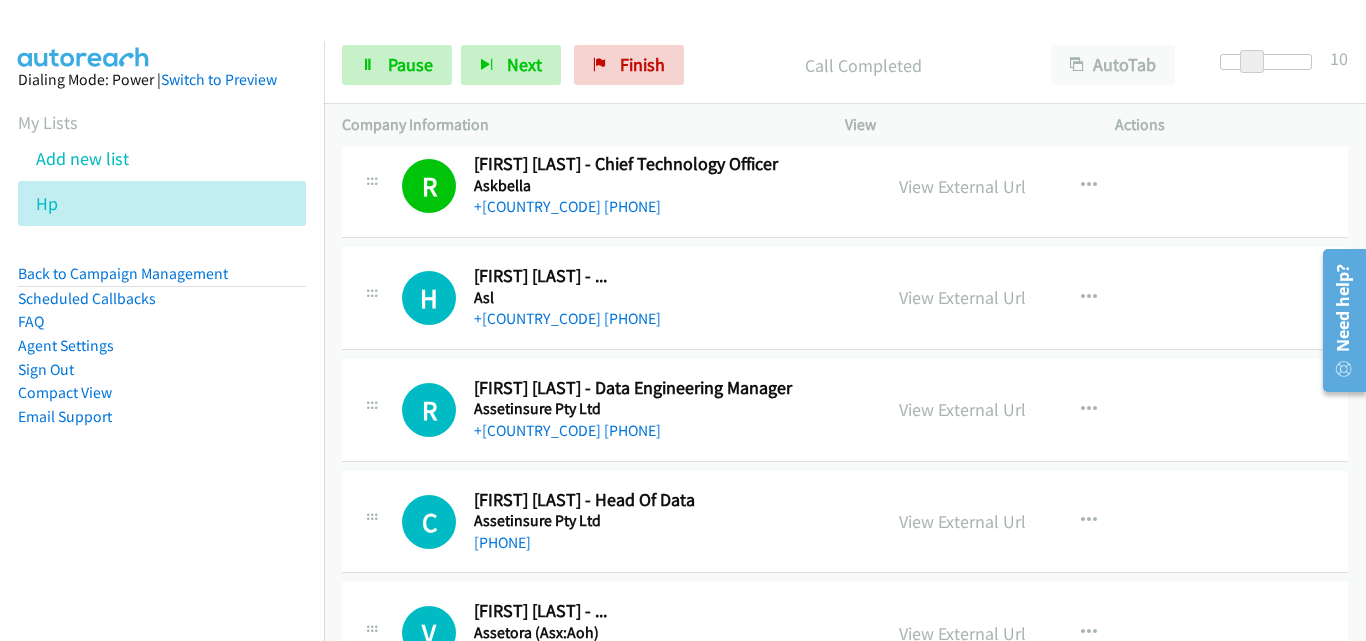 scroll, scrollTop: 6200, scrollLeft: 0, axis: vertical 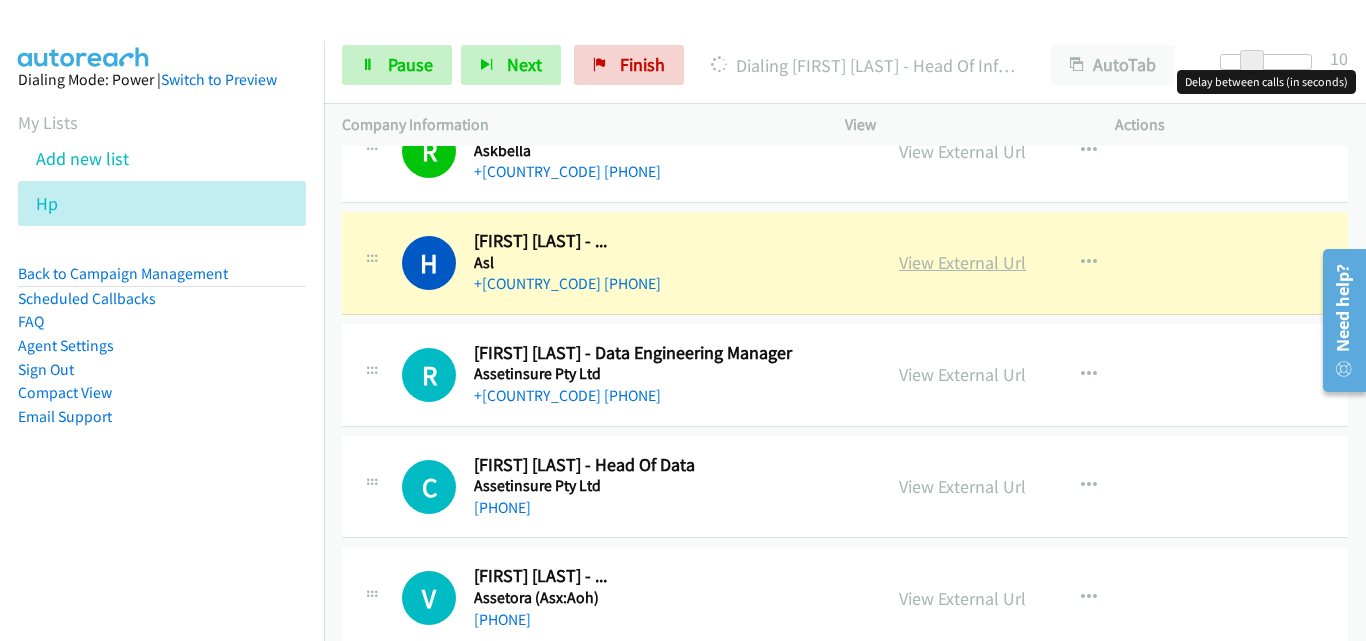 click on "View External Url" at bounding box center (962, 262) 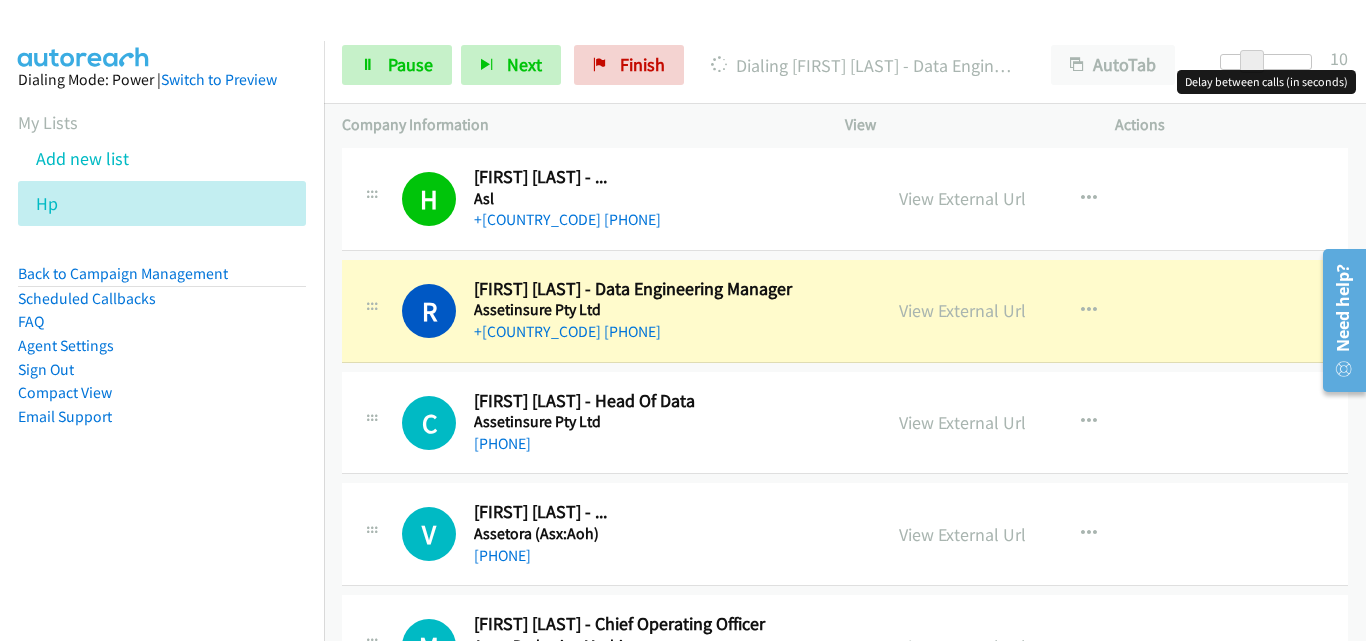 scroll, scrollTop: 6300, scrollLeft: 0, axis: vertical 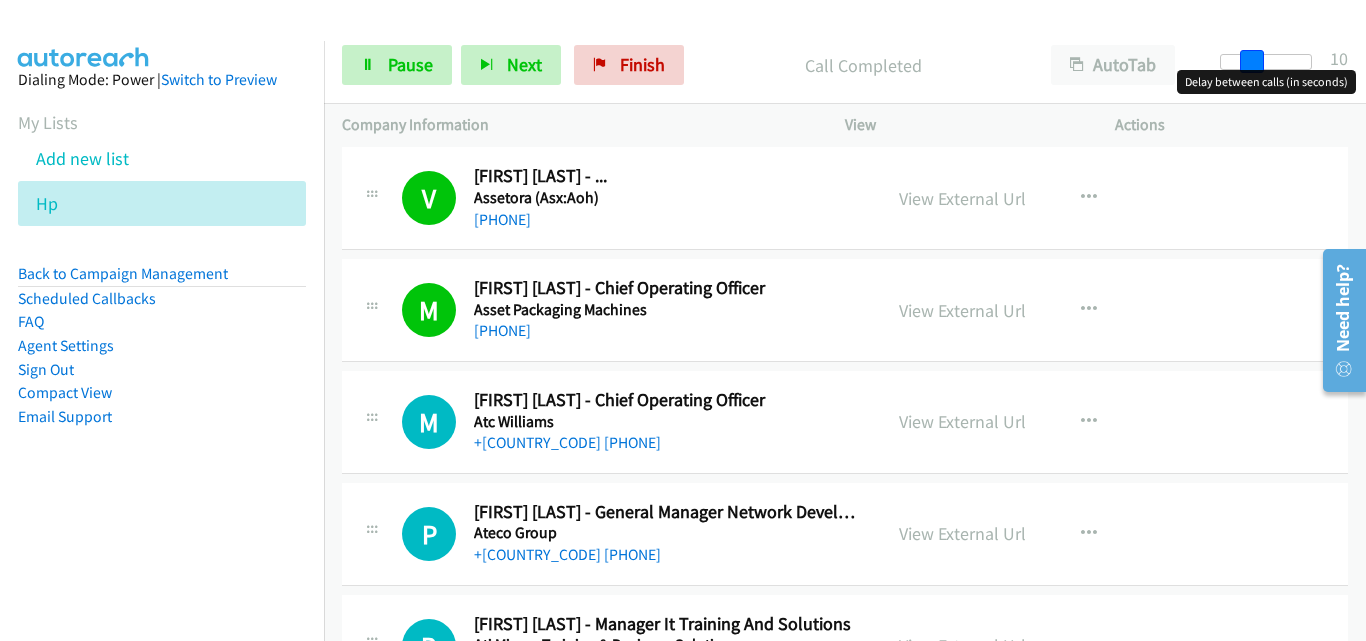 click at bounding box center (1252, 62) 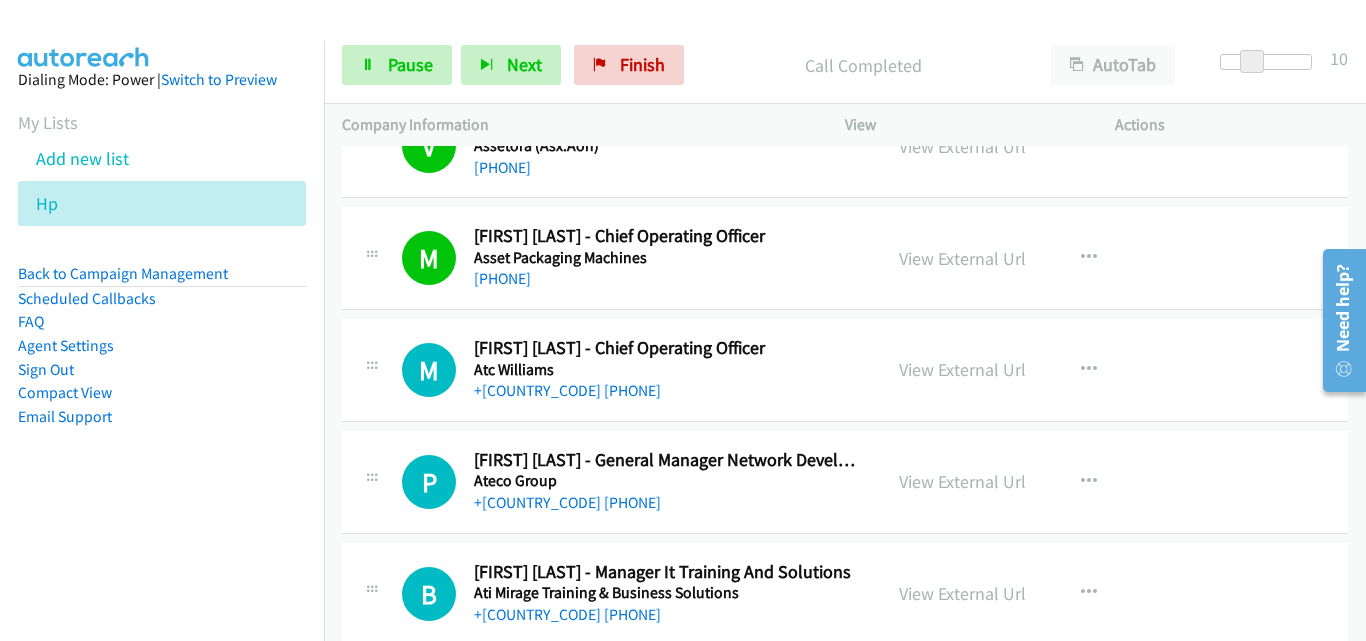 scroll, scrollTop: 6700, scrollLeft: 0, axis: vertical 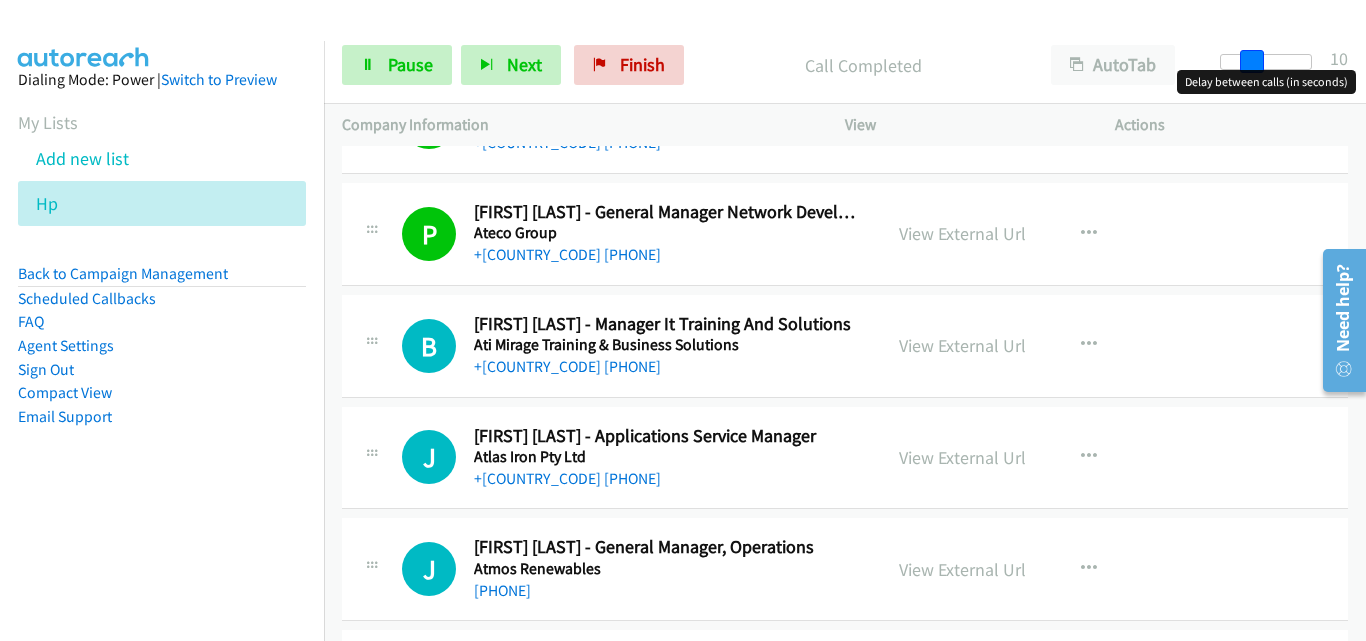 click at bounding box center (1252, 62) 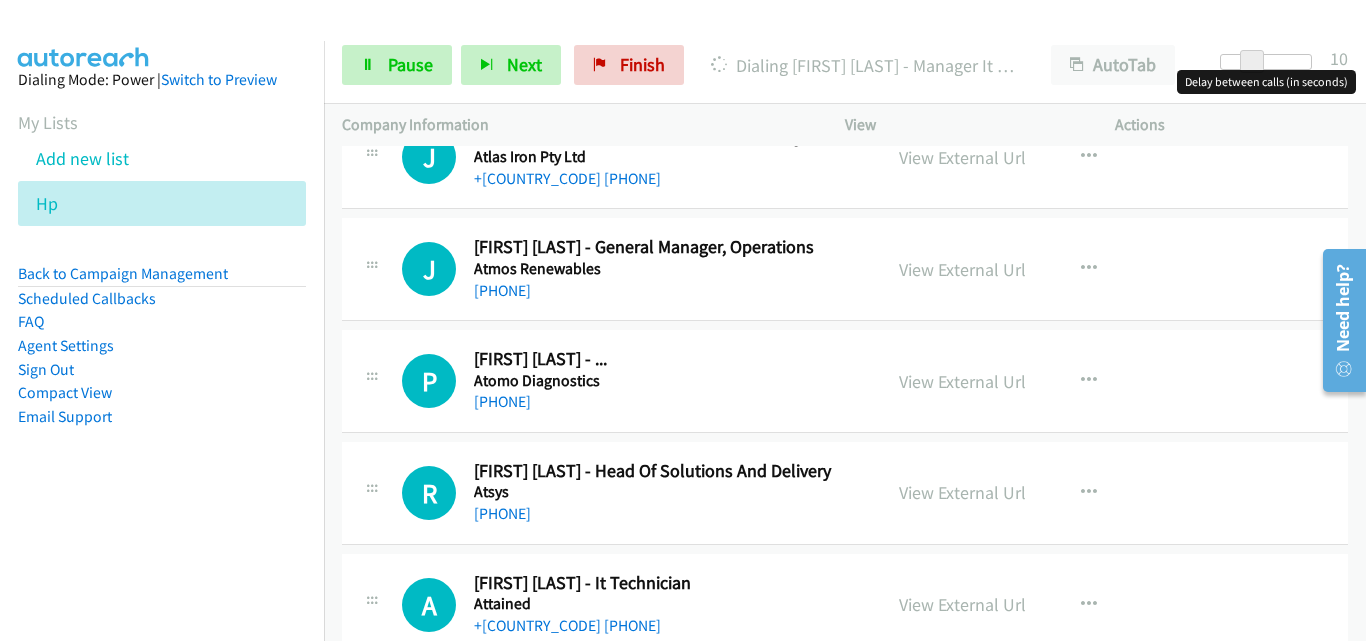 scroll, scrollTop: 7100, scrollLeft: 0, axis: vertical 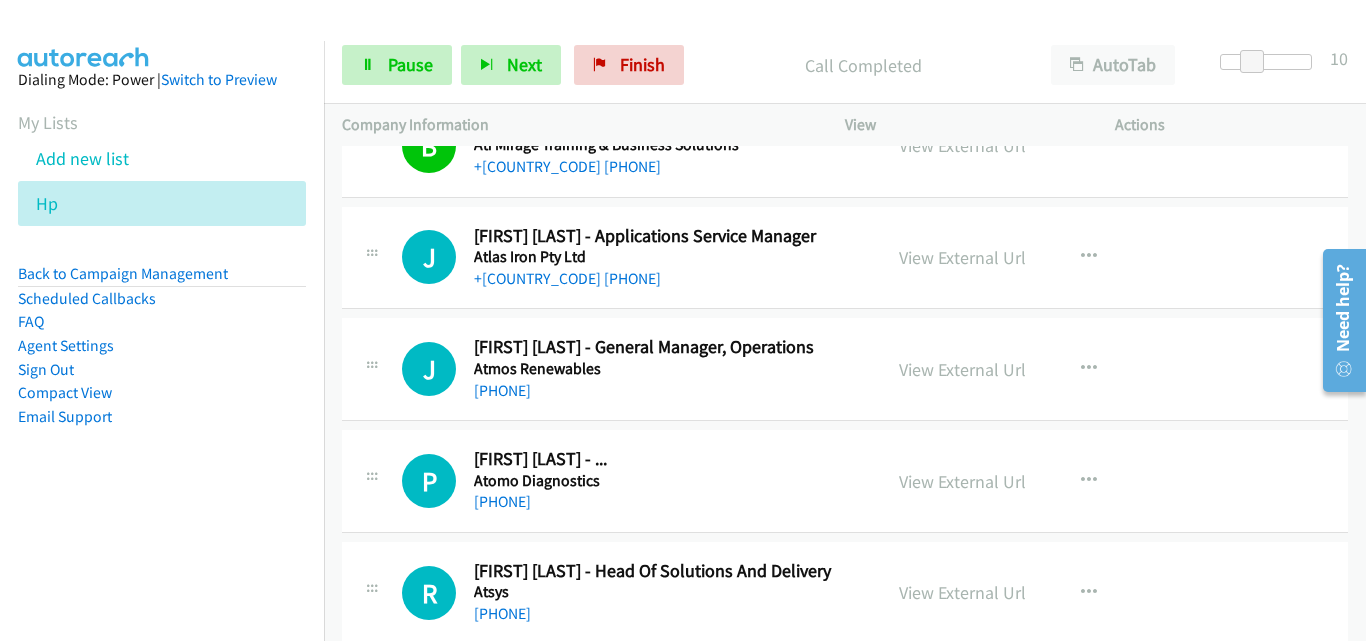 drag, startPoint x: 639, startPoint y: 307, endPoint x: 257, endPoint y: 483, distance: 420.59482 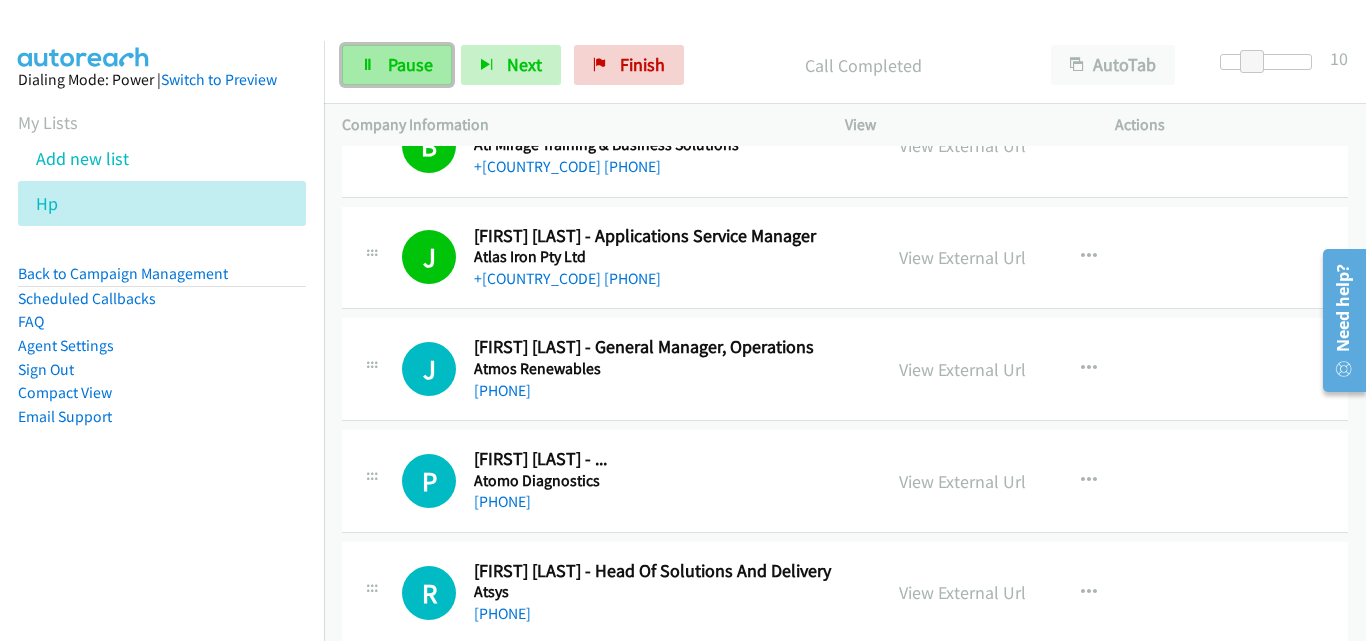 click on "Pause" at bounding box center (397, 65) 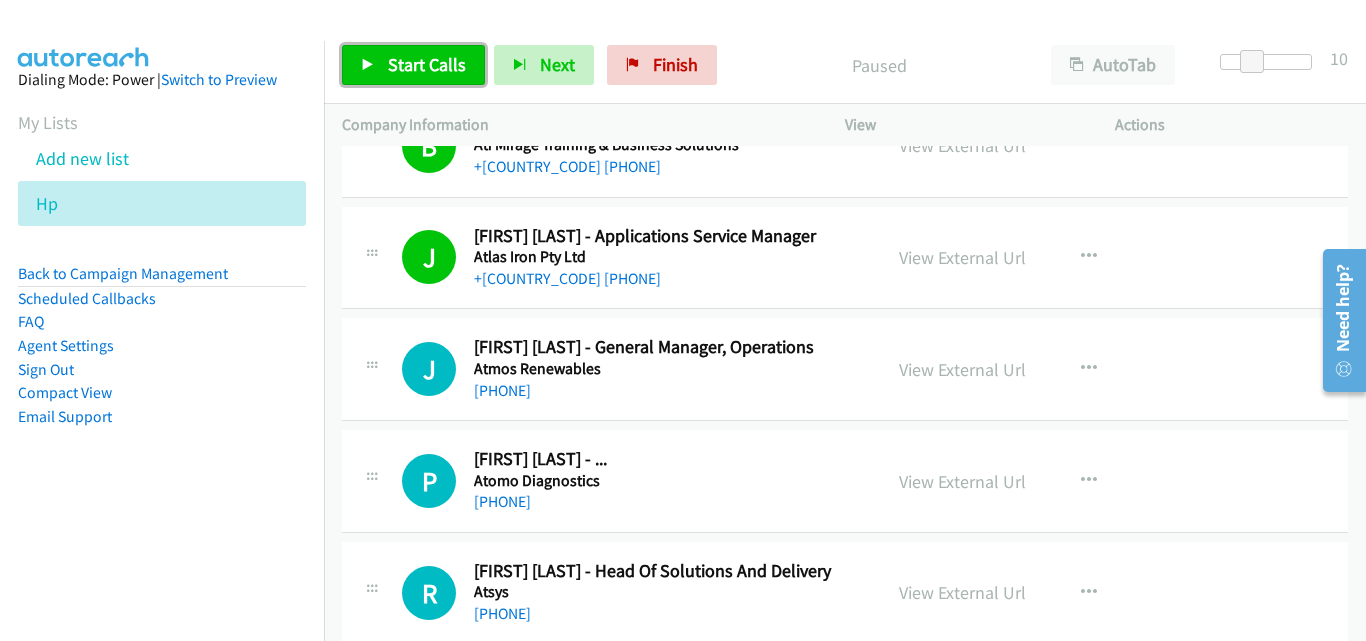 click on "Start Calls" at bounding box center (427, 64) 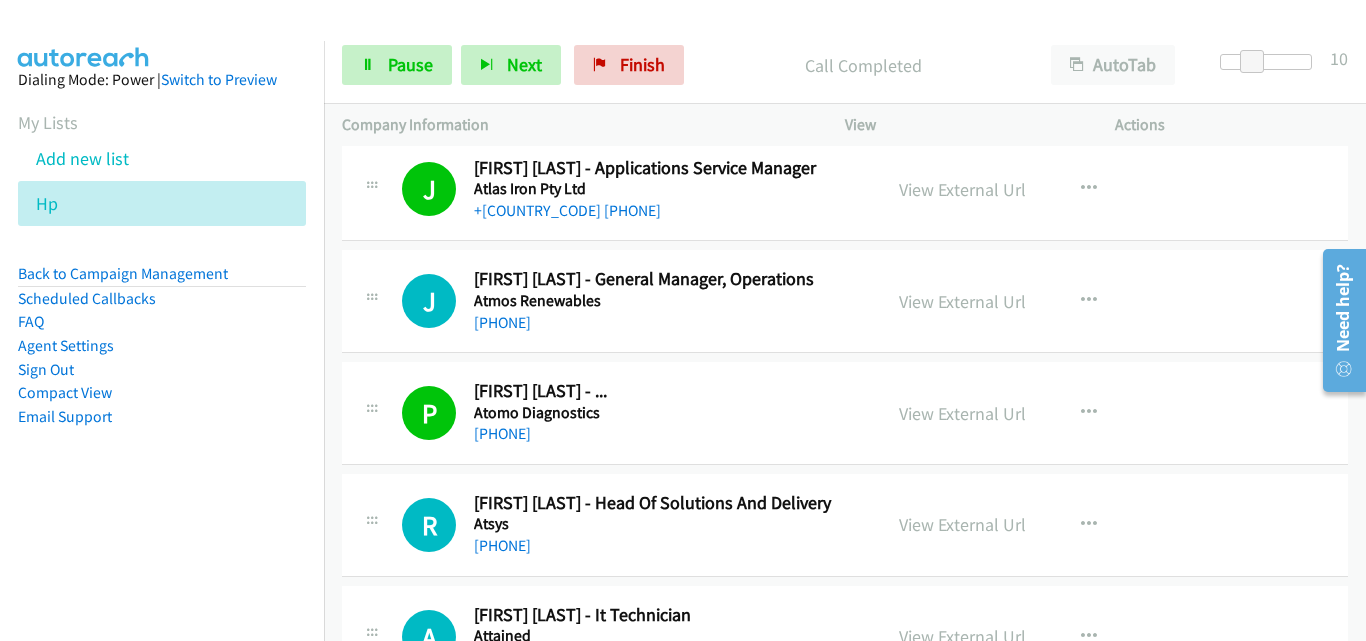 scroll, scrollTop: 7200, scrollLeft: 0, axis: vertical 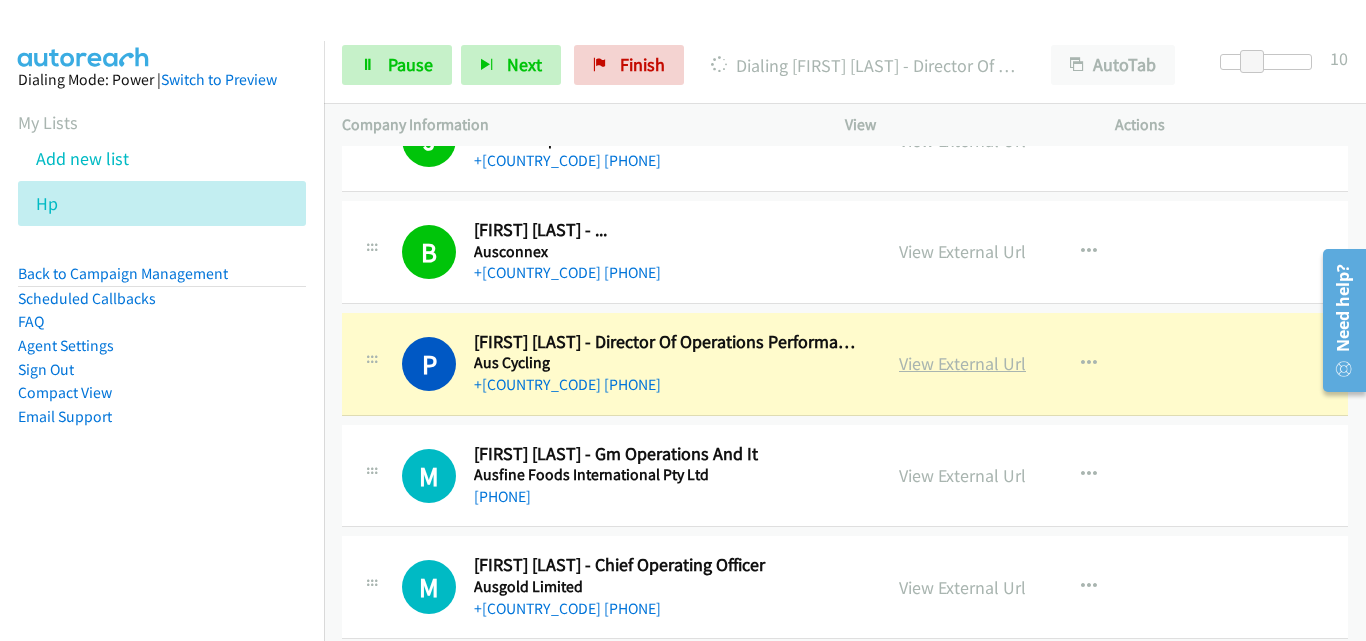 click on "View External Url" at bounding box center (962, 363) 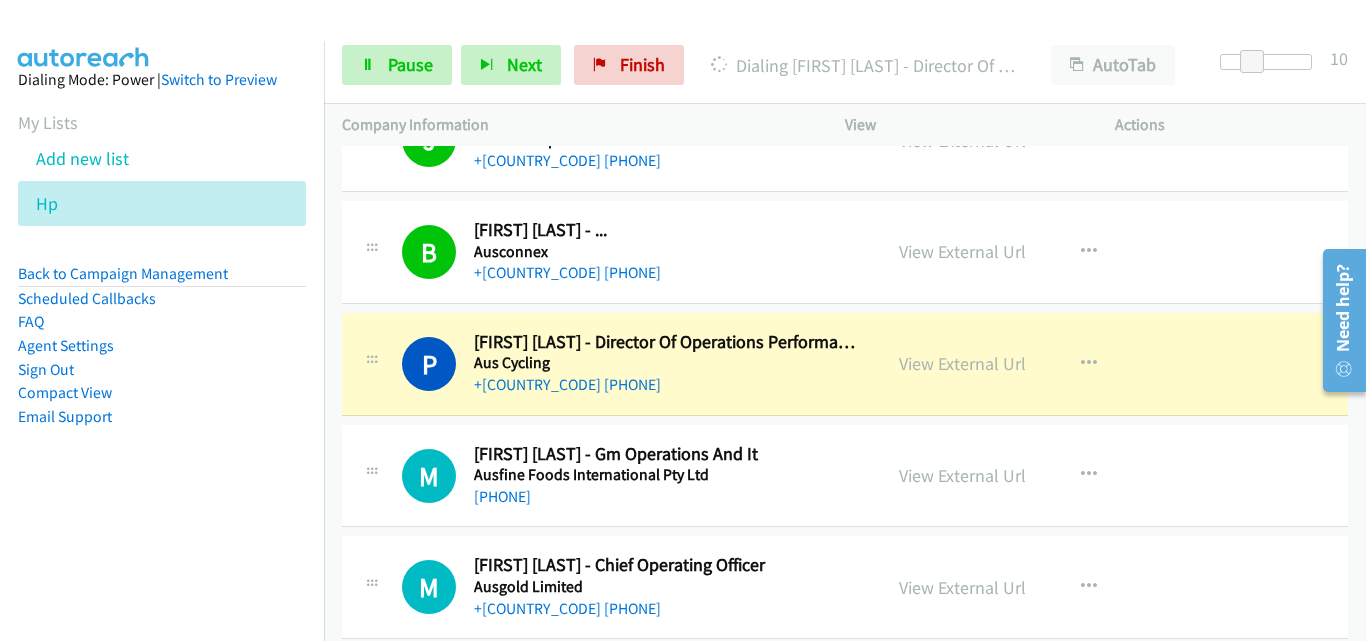 drag, startPoint x: 751, startPoint y: 589, endPoint x: 752, endPoint y: 599, distance: 10.049875 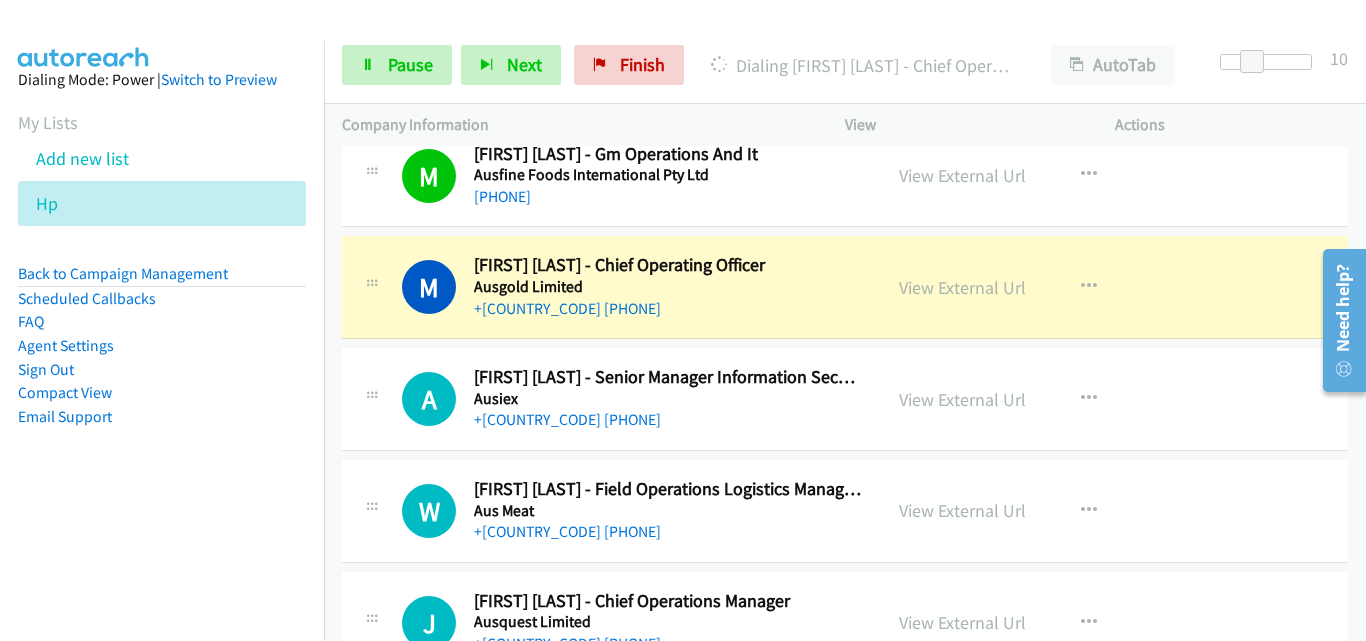 scroll, scrollTop: 8400, scrollLeft: 0, axis: vertical 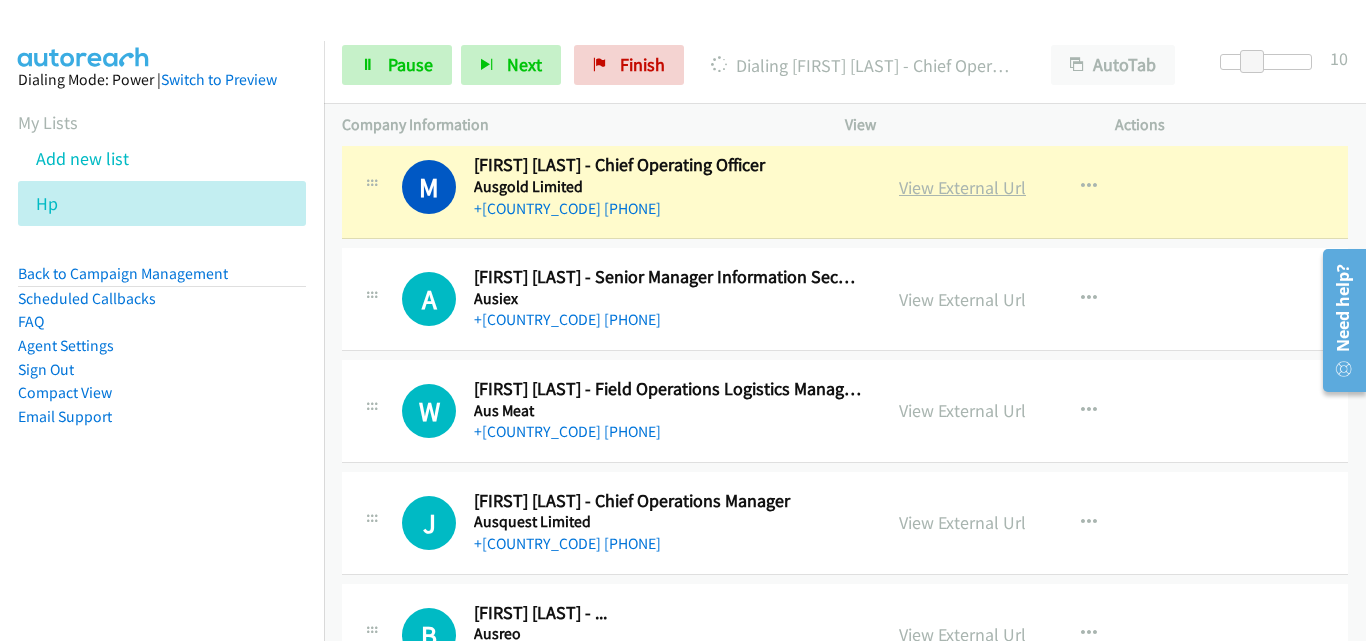 click on "View External Url" at bounding box center (962, 187) 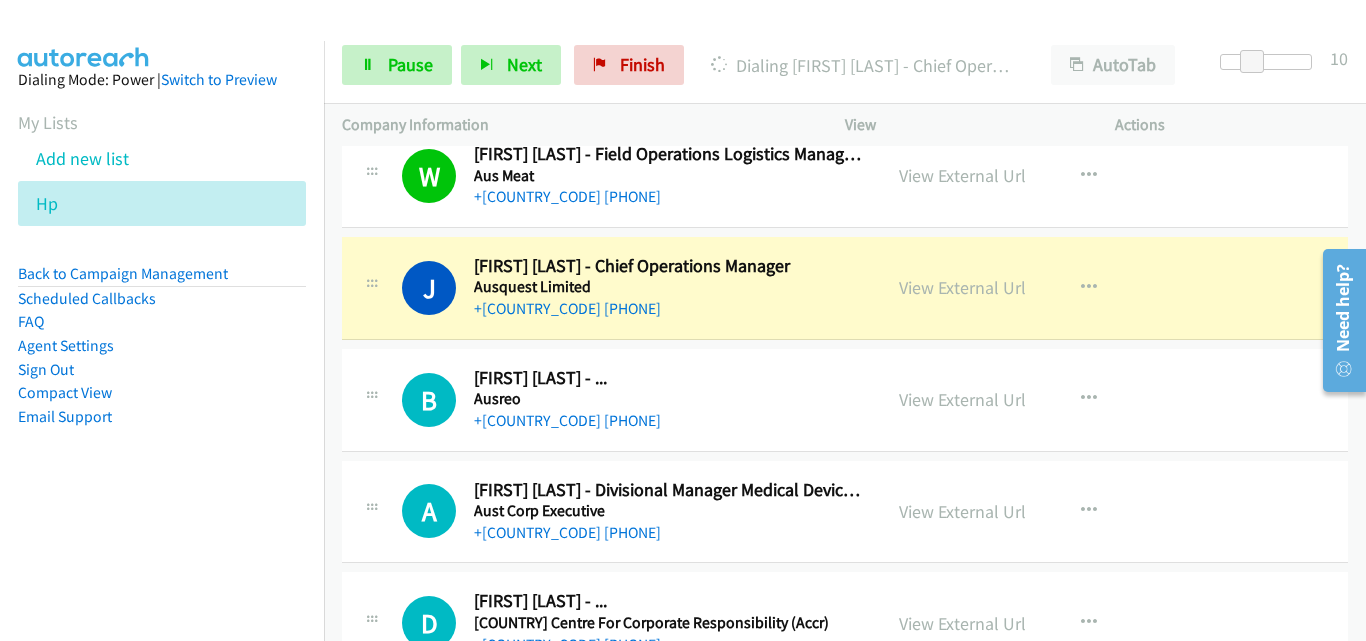 scroll, scrollTop: 8600, scrollLeft: 0, axis: vertical 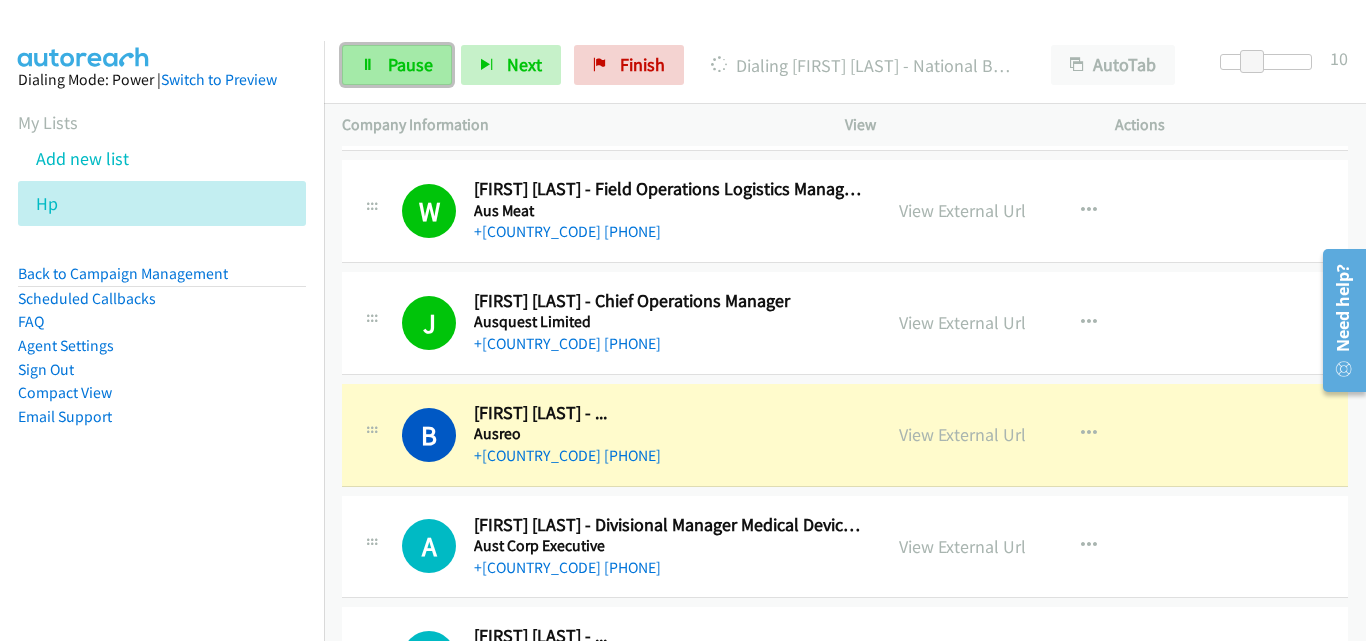 click on "Pause" at bounding box center [410, 64] 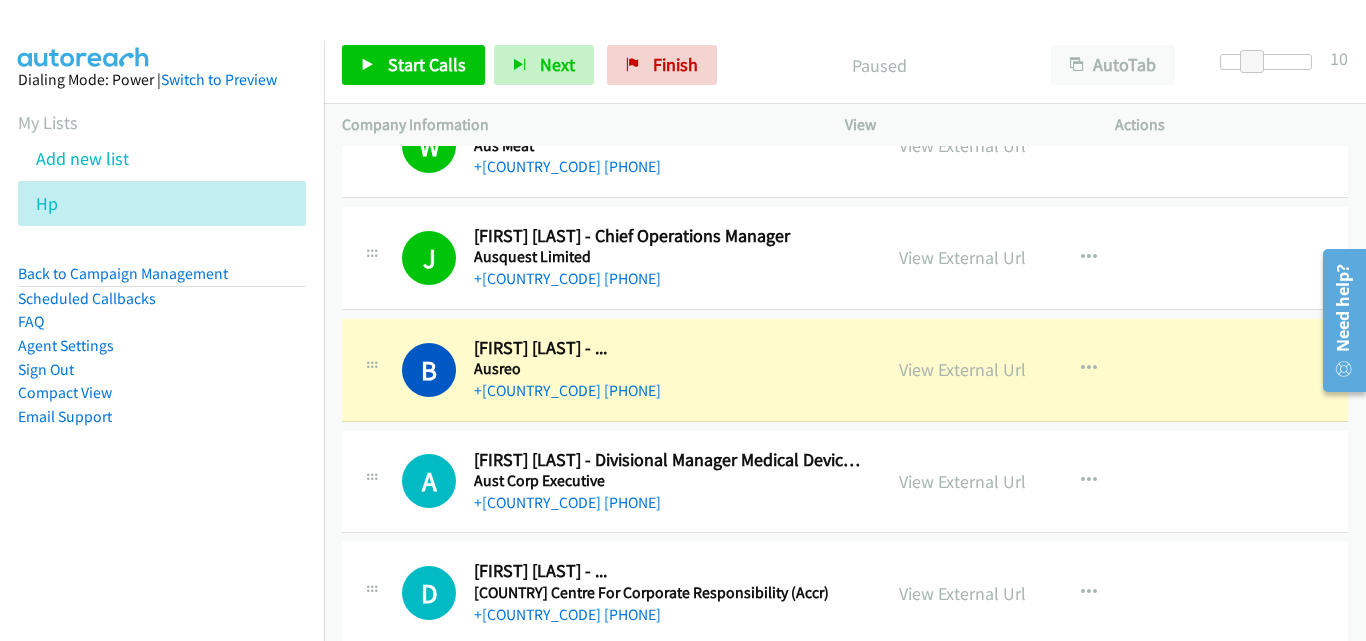 scroll, scrollTop: 8700, scrollLeft: 0, axis: vertical 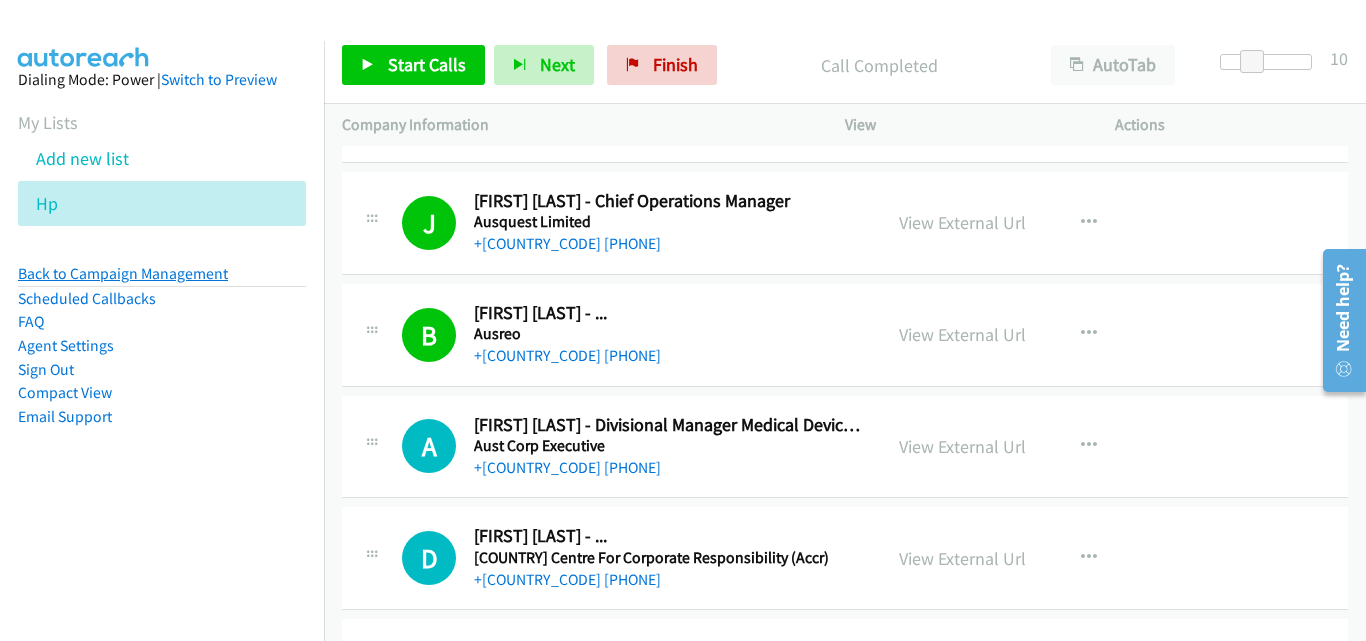 click on "Back to Campaign Management" at bounding box center (123, 273) 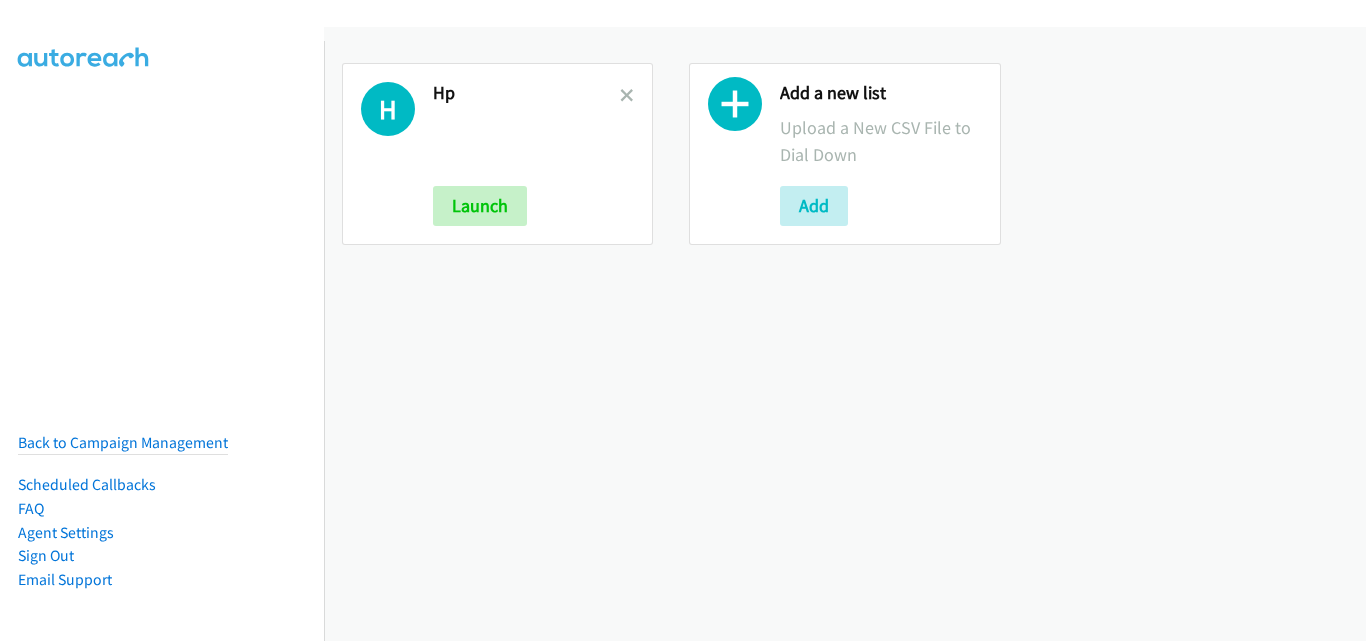 scroll, scrollTop: 0, scrollLeft: 0, axis: both 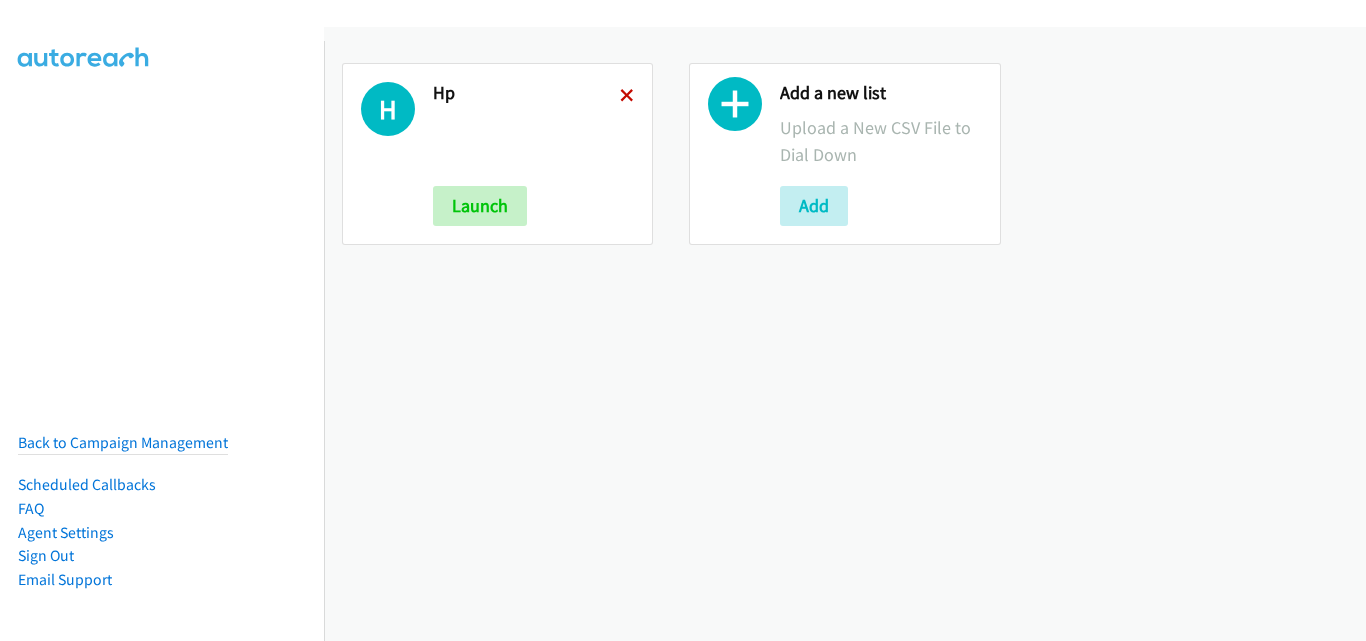 click at bounding box center (627, 97) 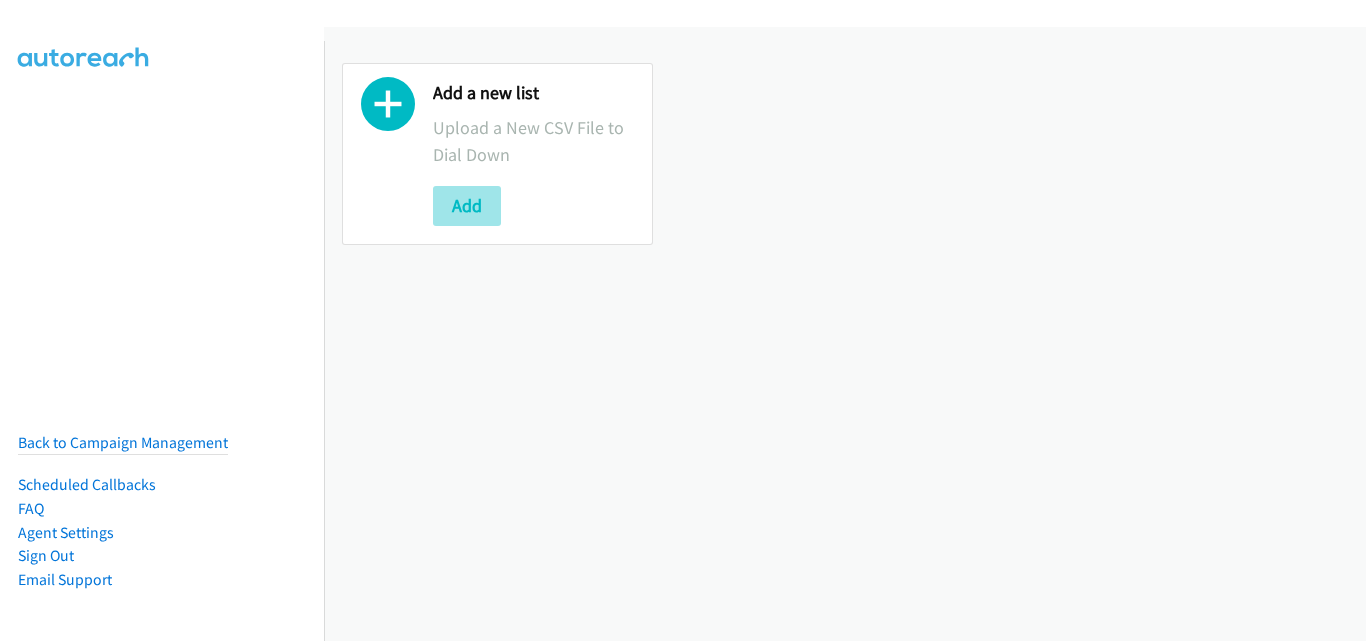 scroll, scrollTop: 0, scrollLeft: 0, axis: both 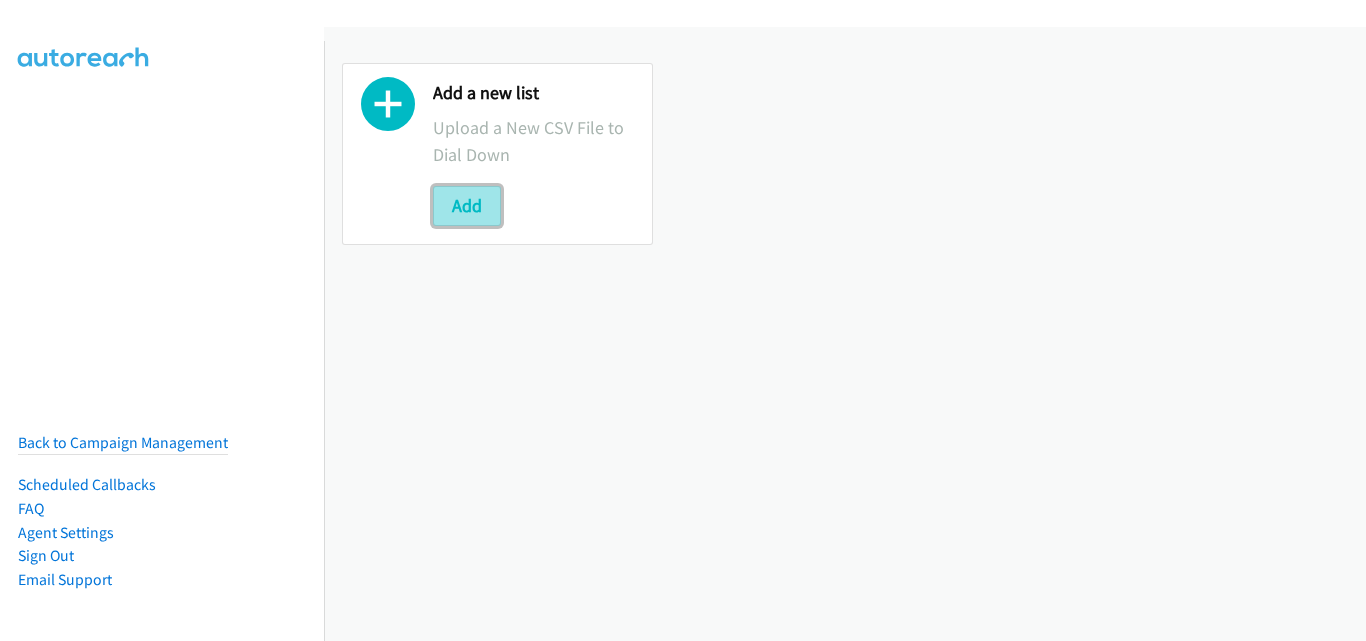 click on "Add" at bounding box center [467, 206] 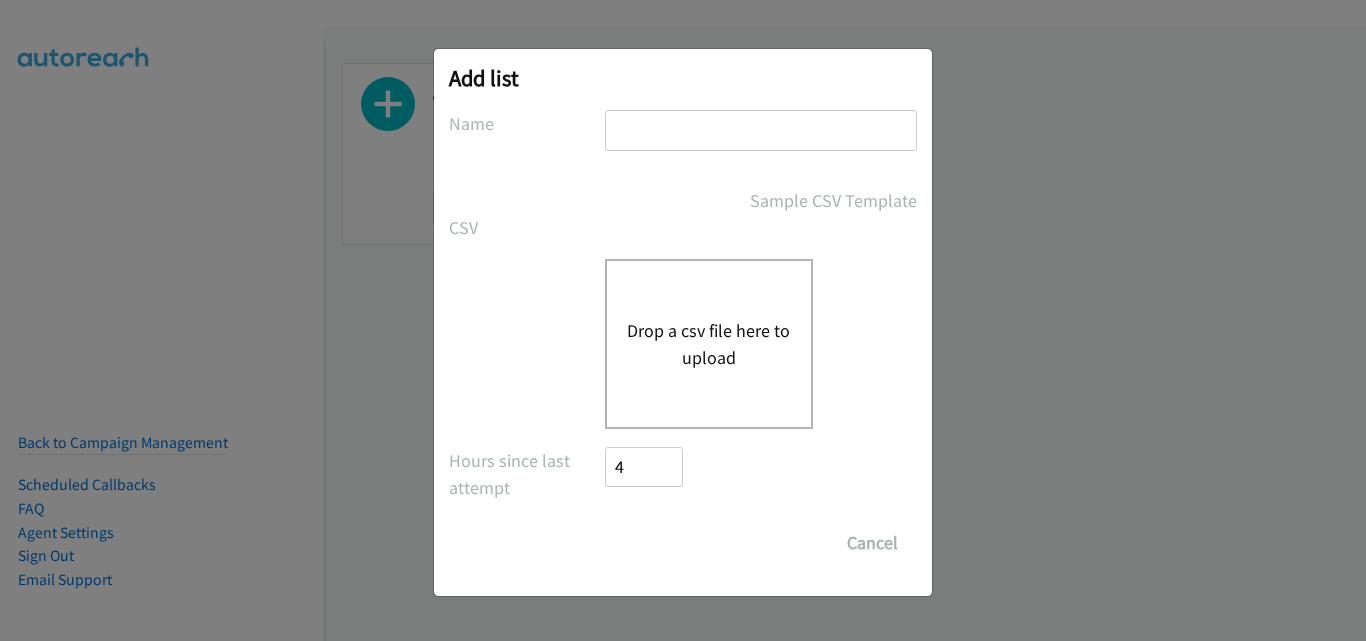 click at bounding box center [761, 130] 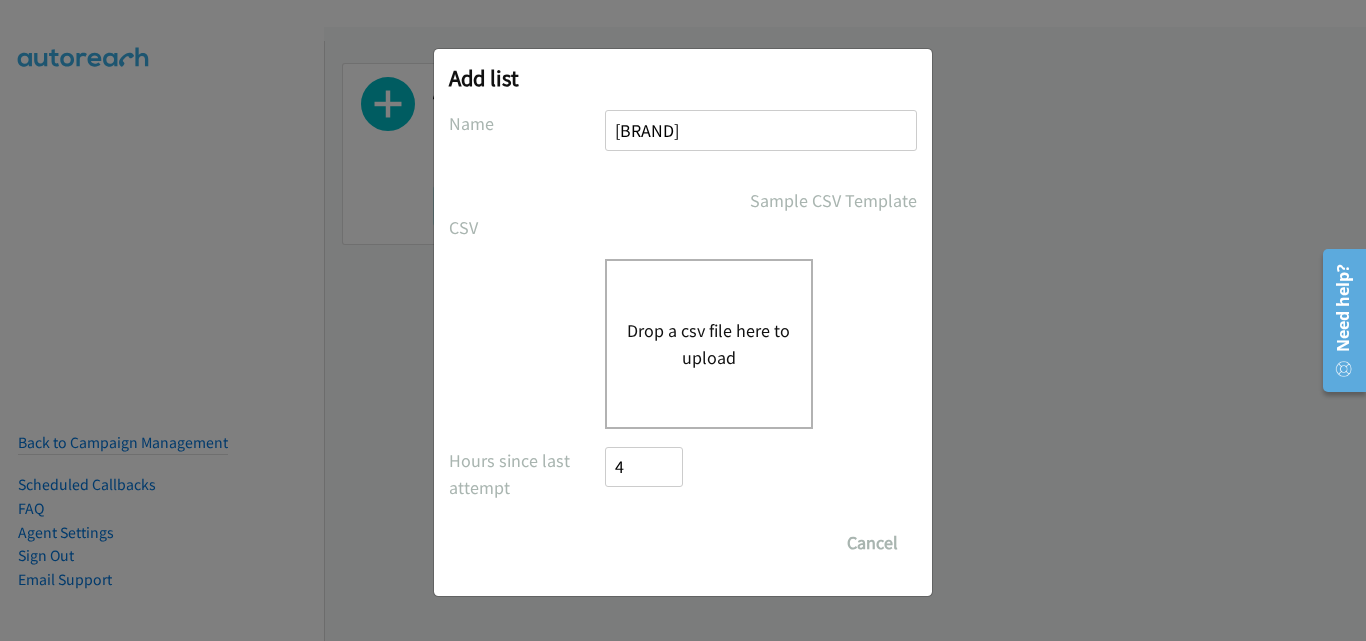 type on "Dentsu" 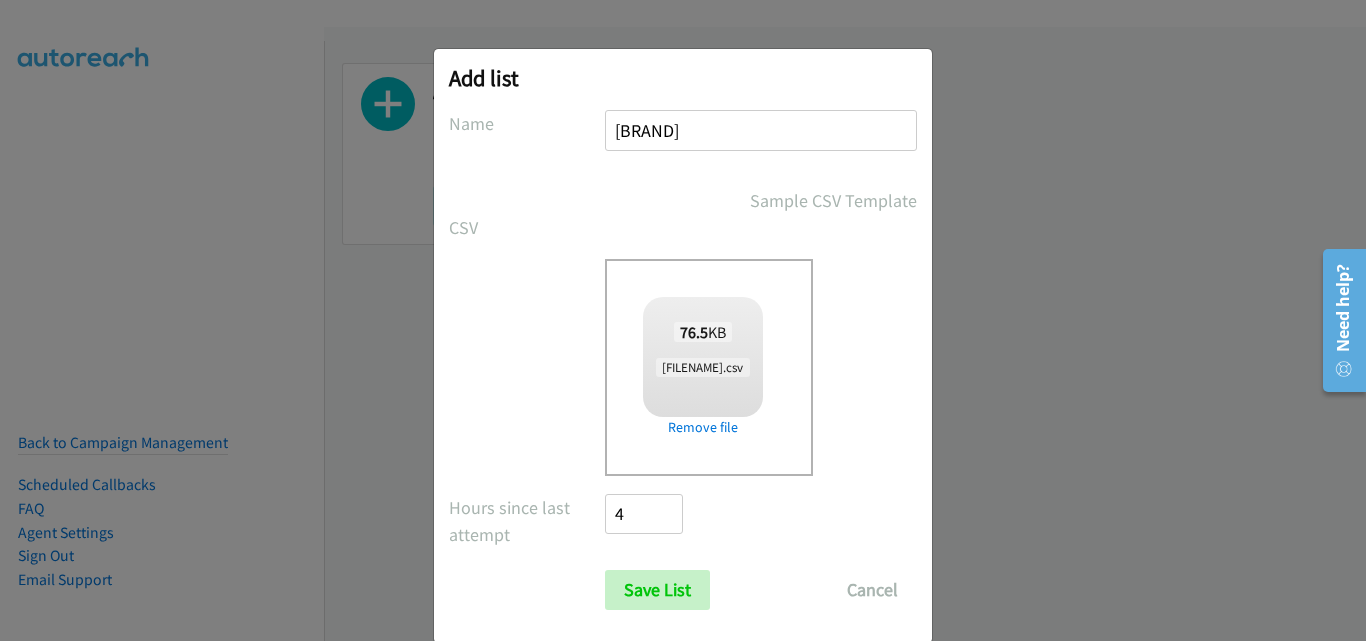 scroll, scrollTop: 33, scrollLeft: 0, axis: vertical 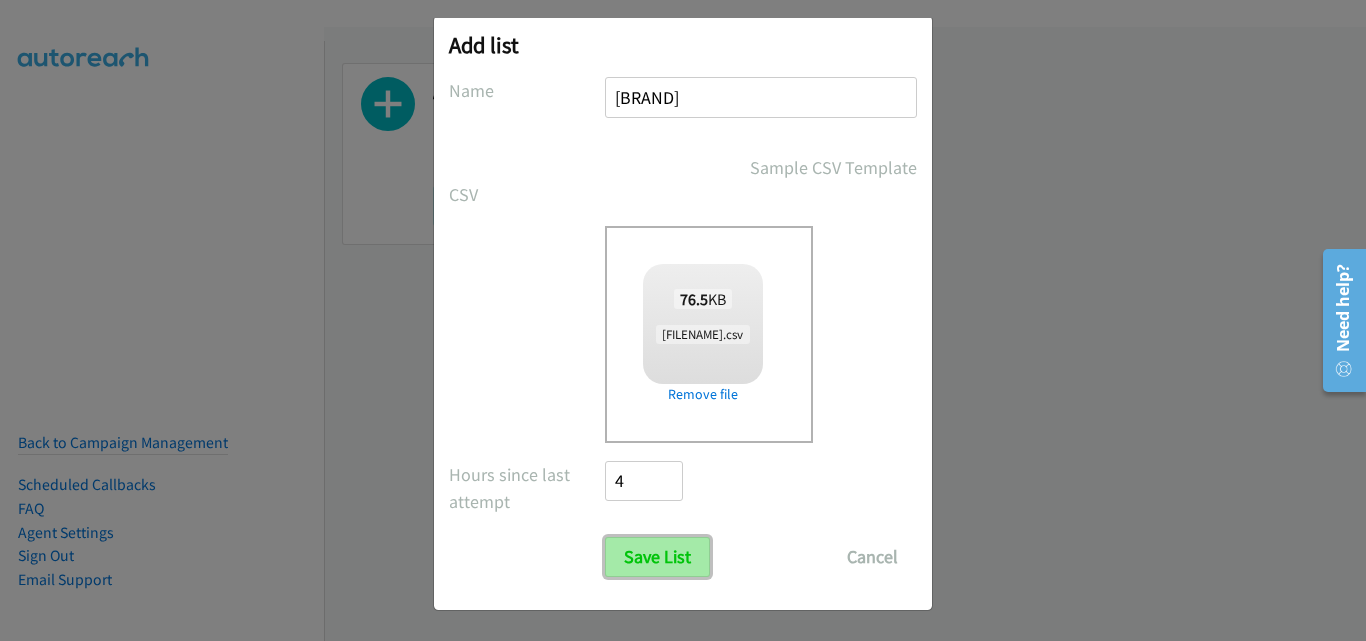 click on "Save List" at bounding box center (657, 557) 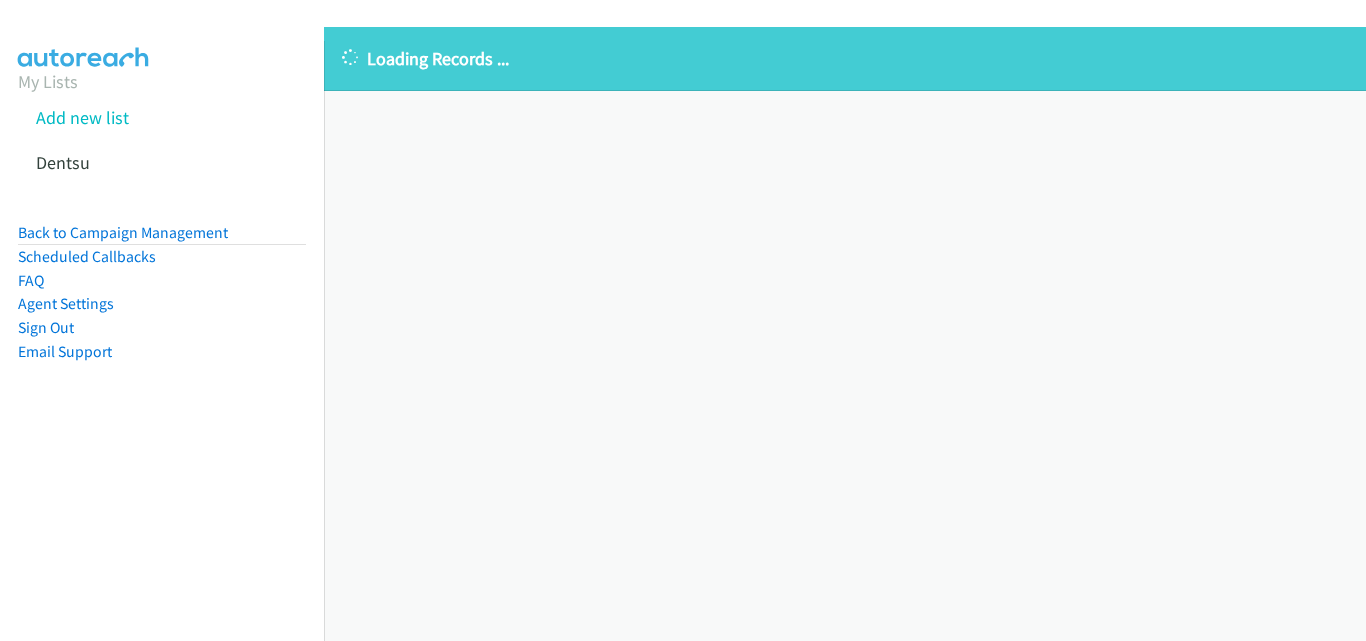 scroll, scrollTop: 0, scrollLeft: 0, axis: both 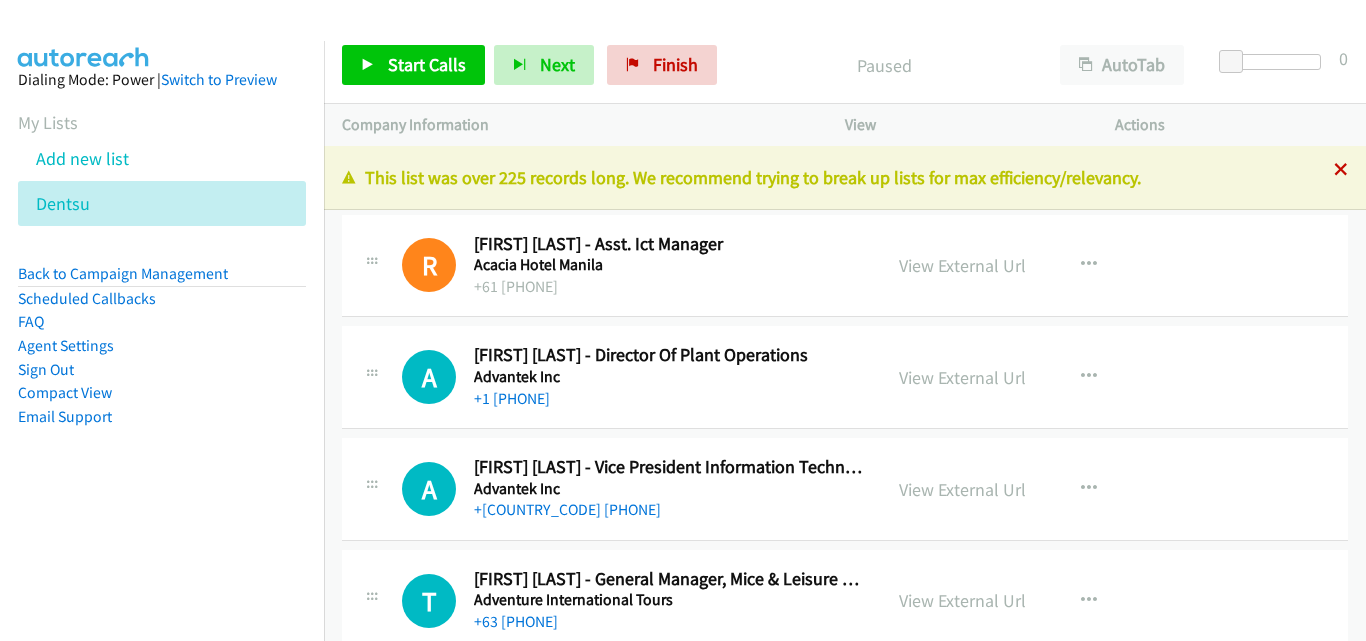 click at bounding box center [1341, 171] 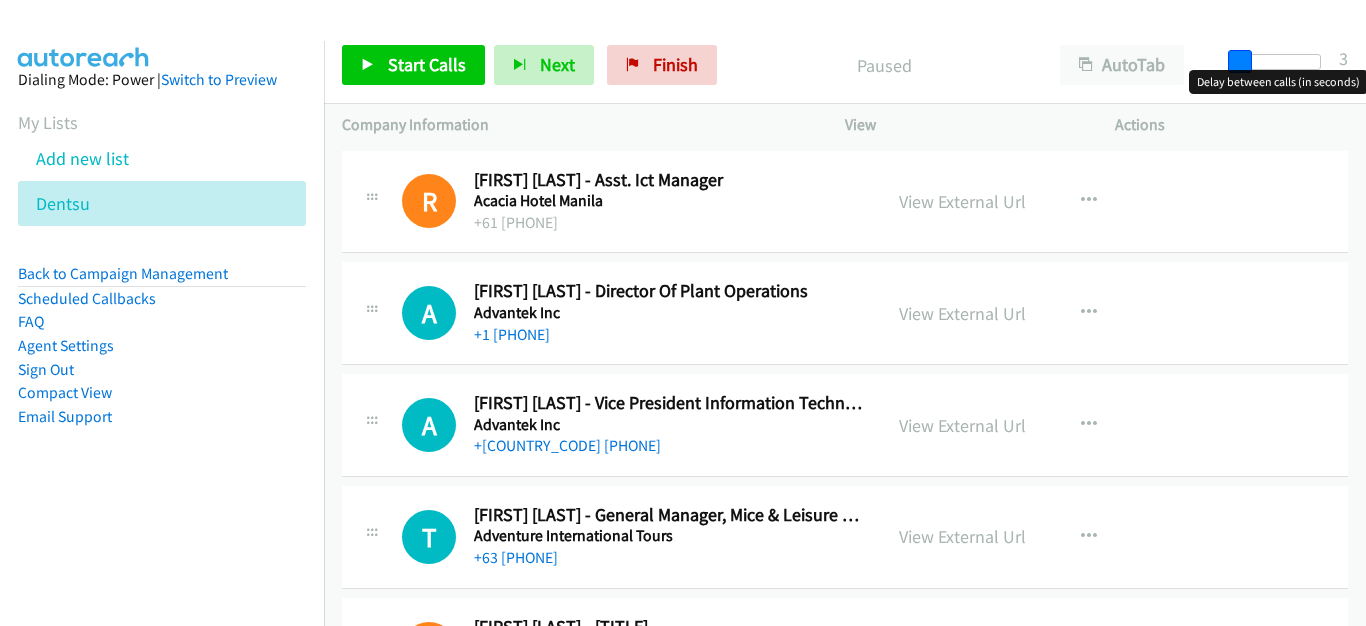 scroll, scrollTop: 0, scrollLeft: 0, axis: both 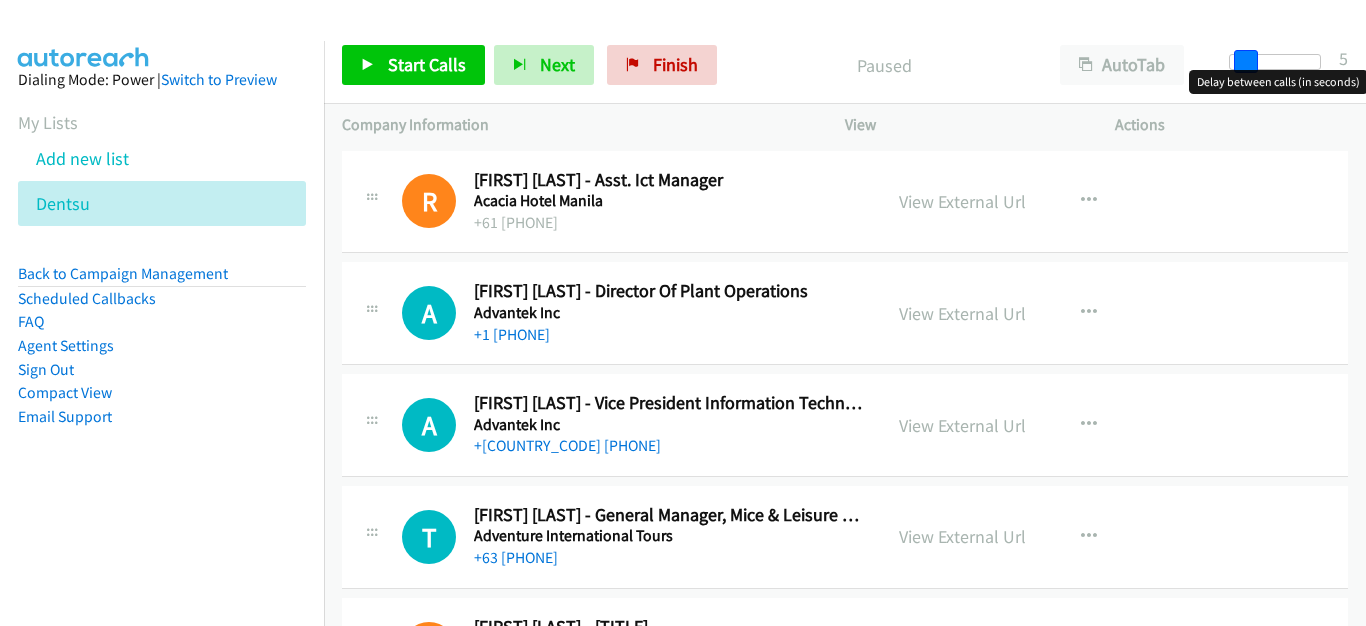 drag, startPoint x: 1237, startPoint y: 66, endPoint x: 1250, endPoint y: 60, distance: 14.3178215 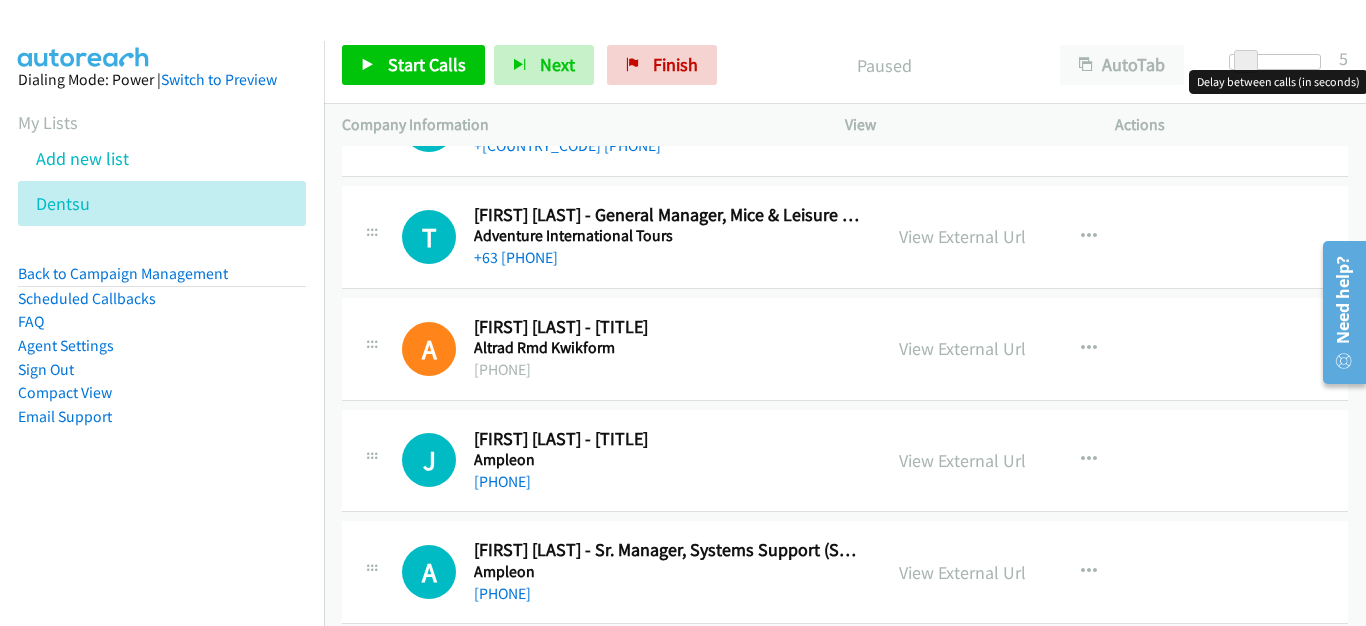 scroll, scrollTop: 0, scrollLeft: 0, axis: both 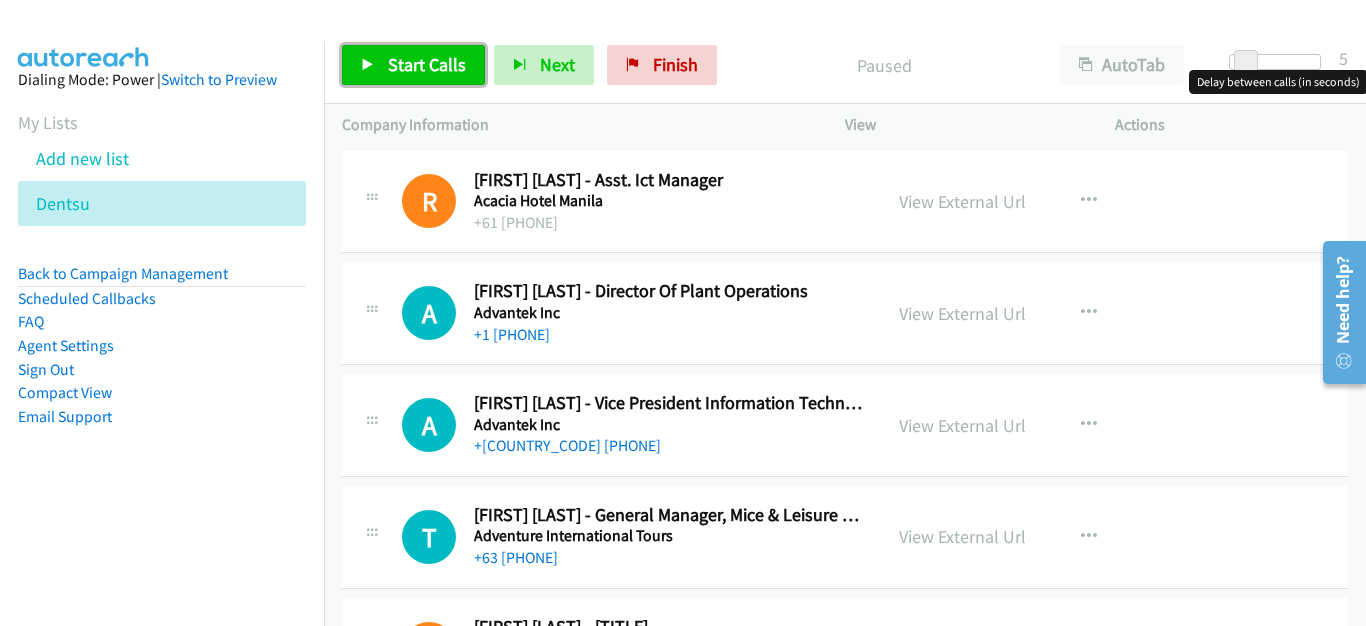 click on "Start Calls" at bounding box center (427, 64) 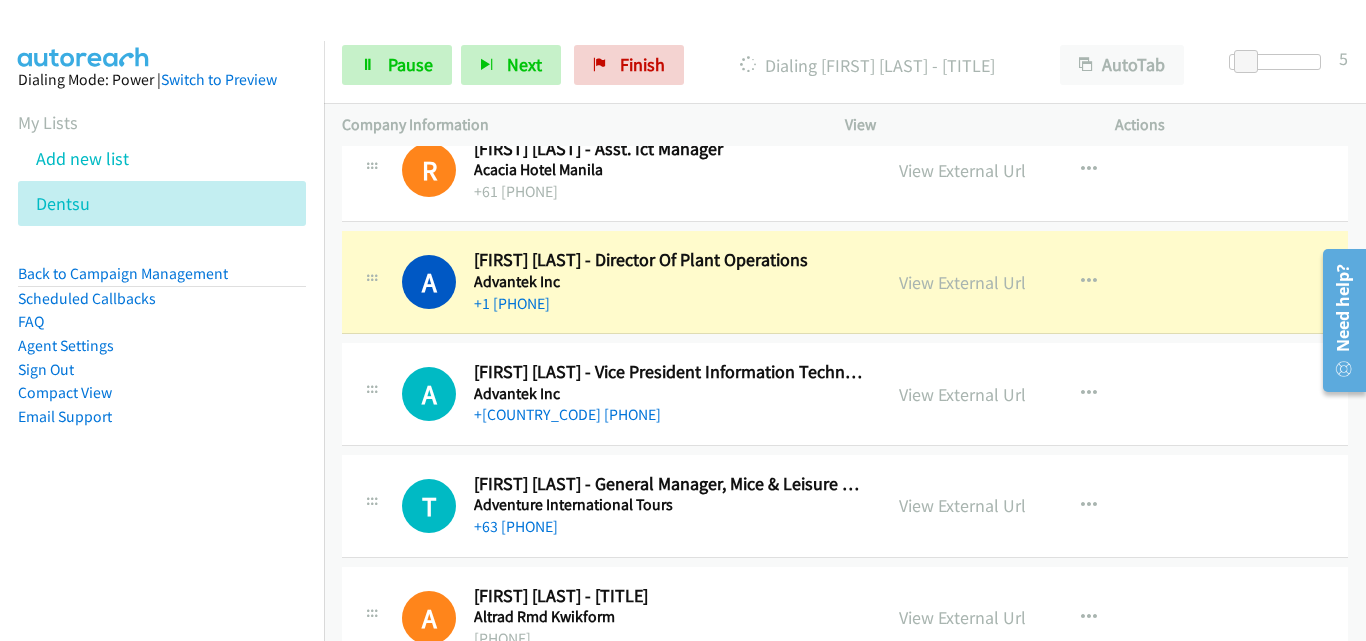 scroll, scrollTop: 0, scrollLeft: 0, axis: both 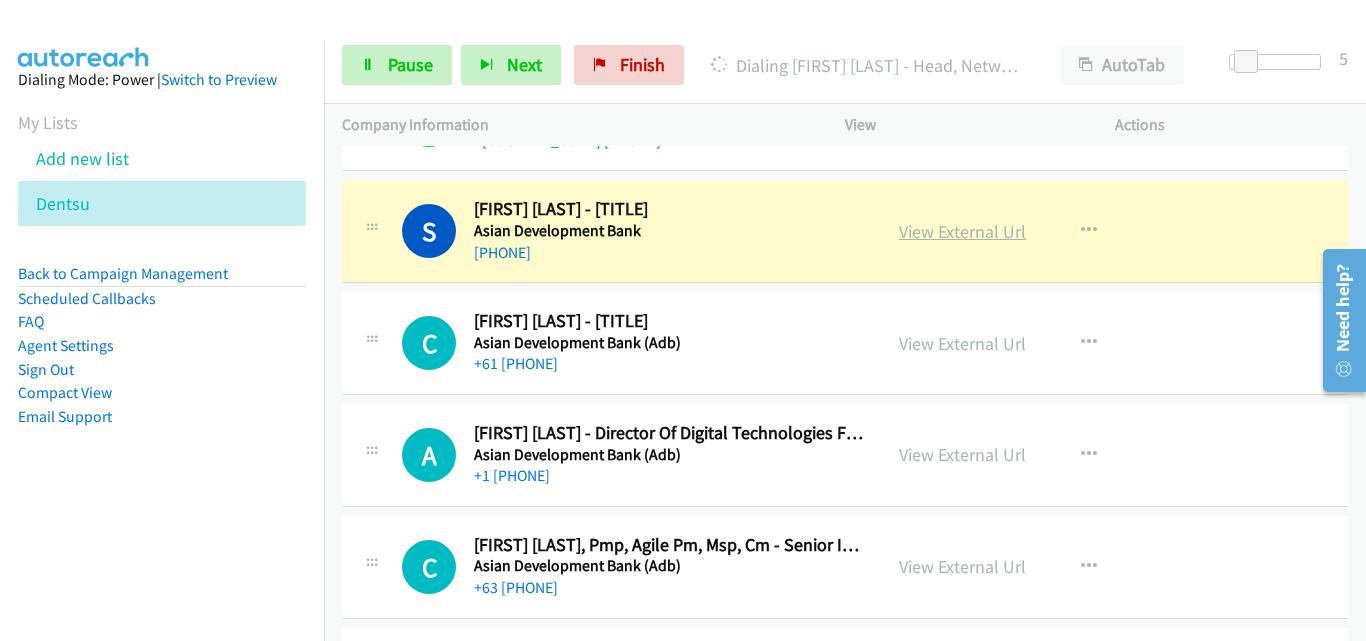 click on "View External Url" at bounding box center (962, 231) 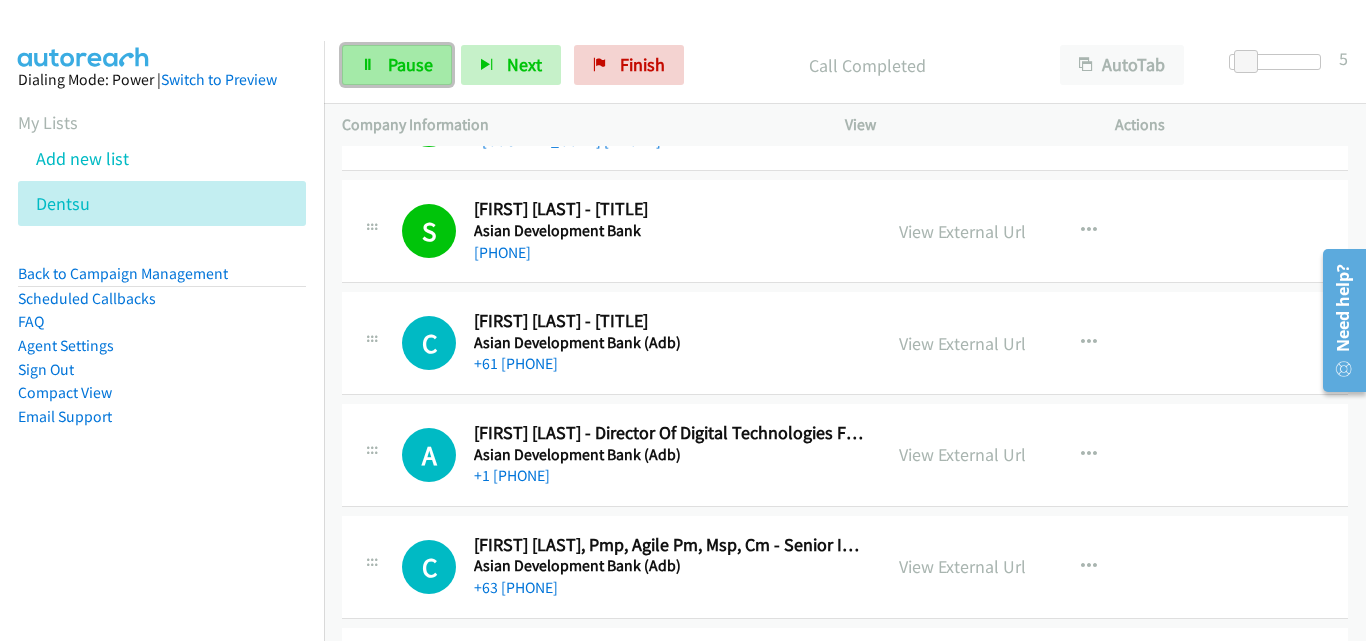 click on "Pause" at bounding box center [397, 65] 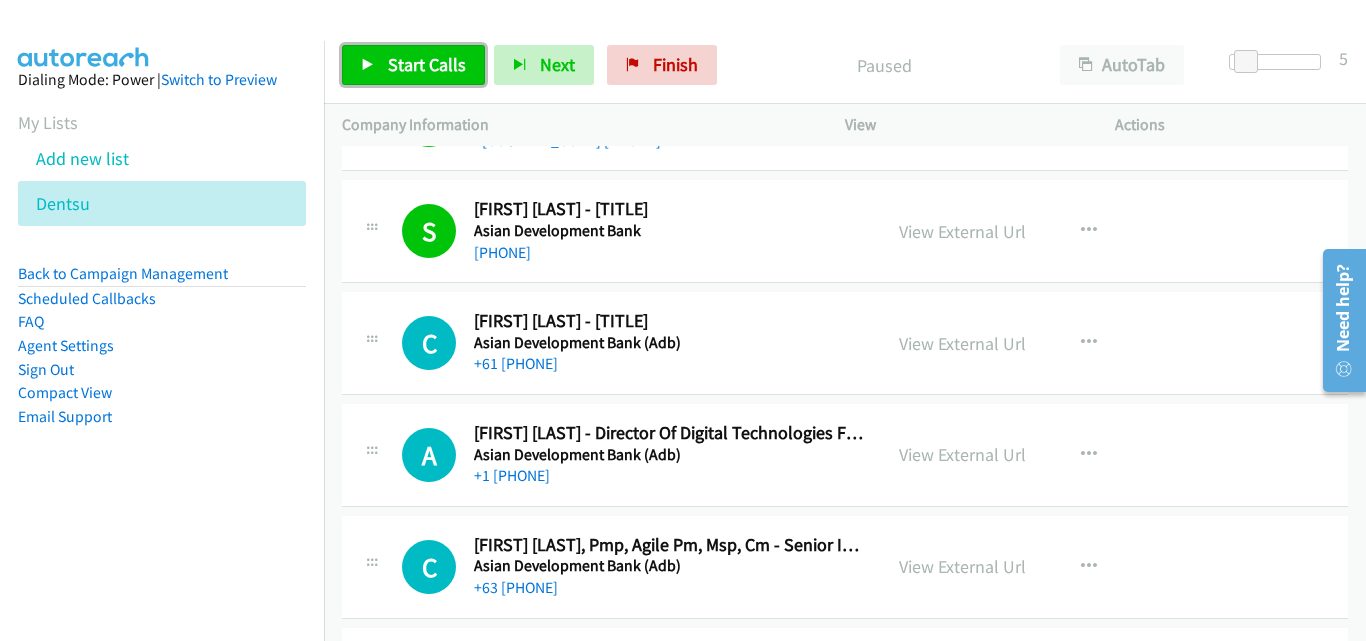 click on "Start Calls" at bounding box center (427, 64) 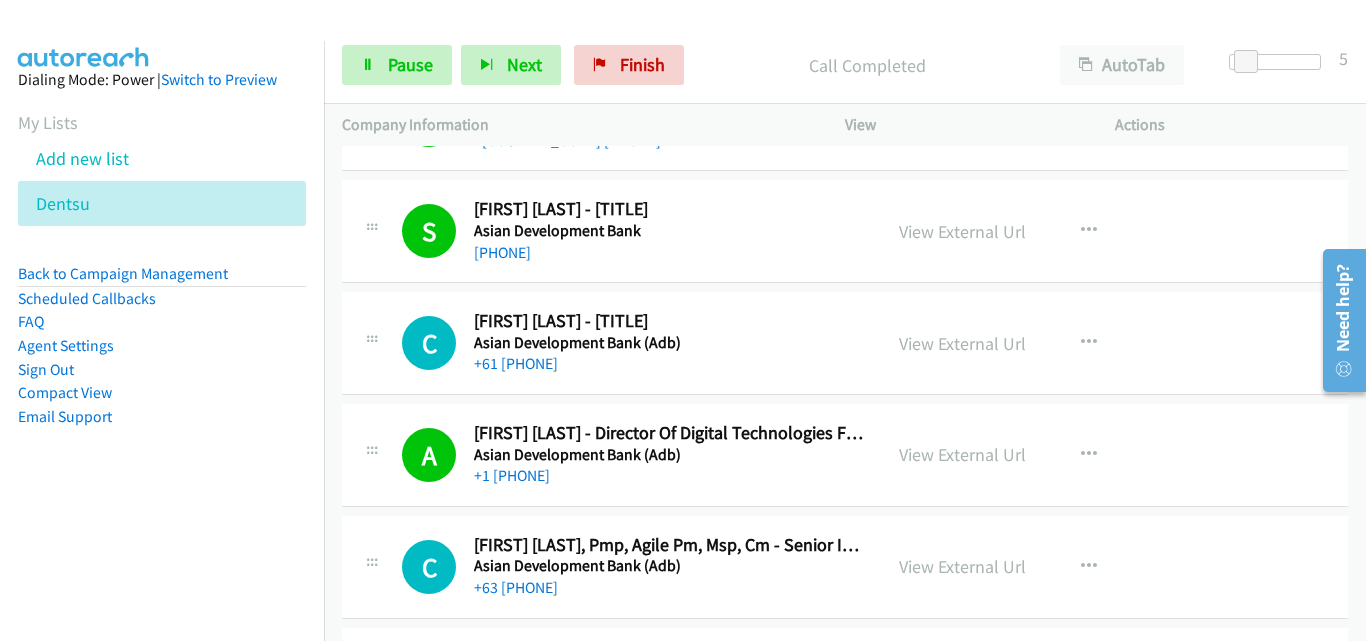 scroll, scrollTop: 1100, scrollLeft: 0, axis: vertical 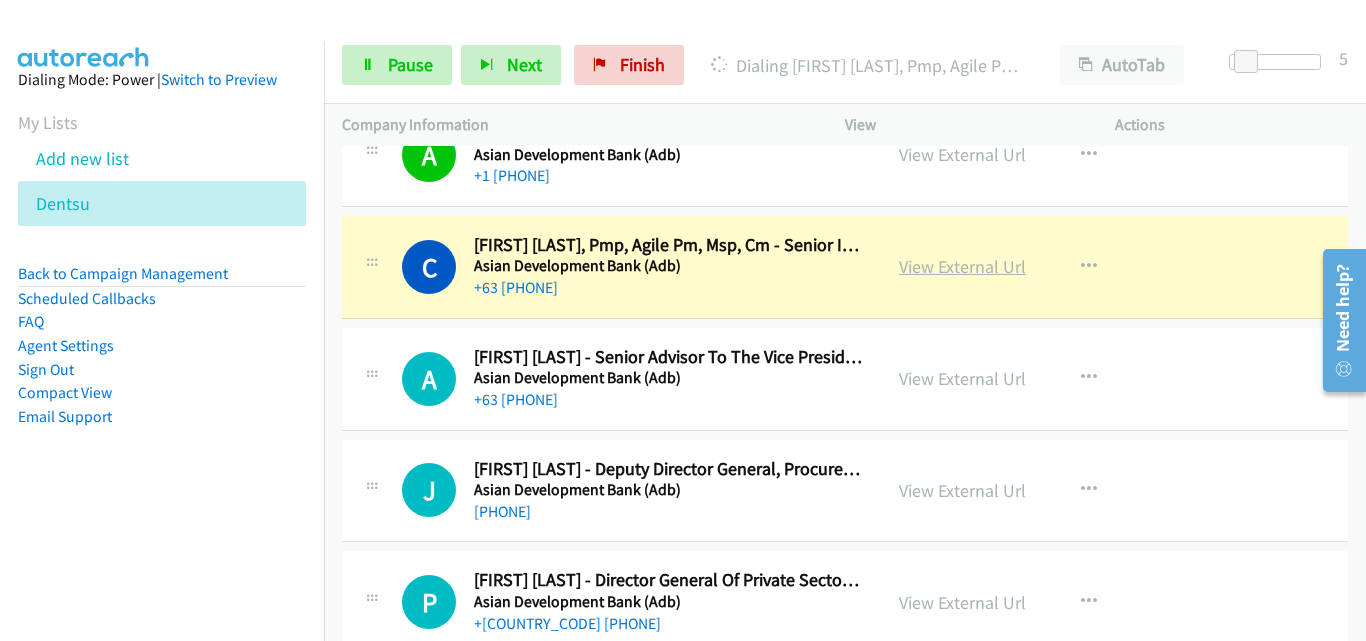 click on "View External Url" at bounding box center [962, 266] 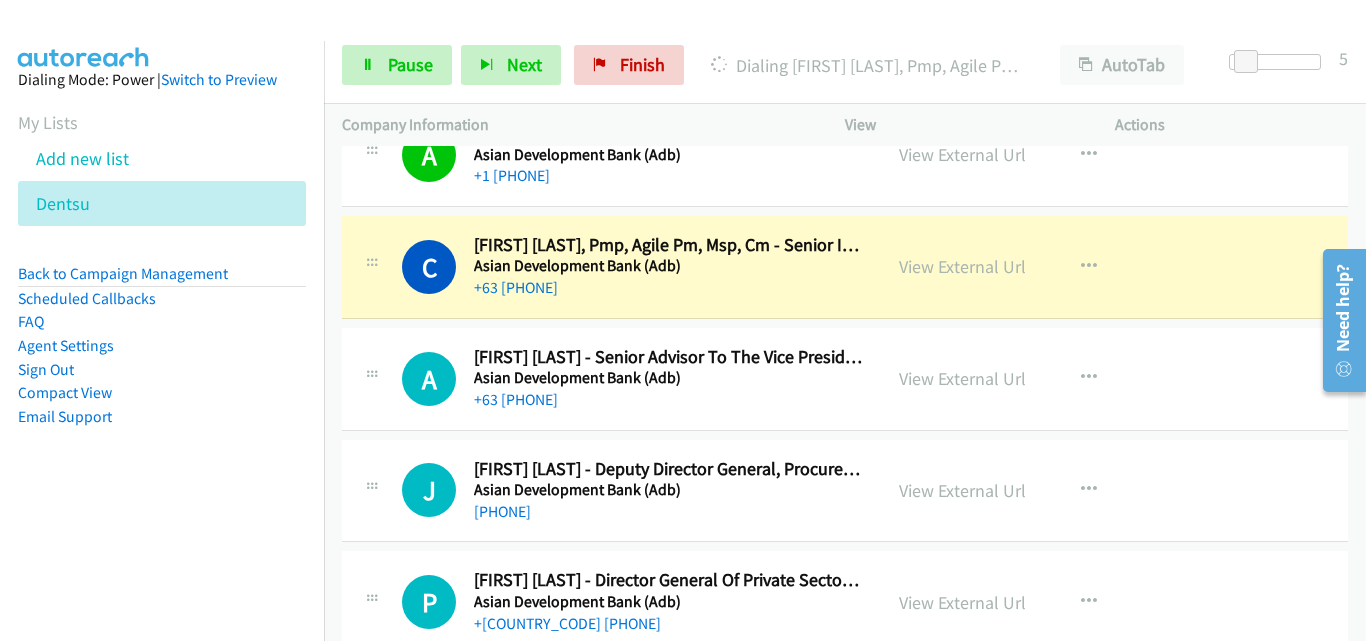 drag, startPoint x: 581, startPoint y: 422, endPoint x: 270, endPoint y: 602, distance: 359.3341 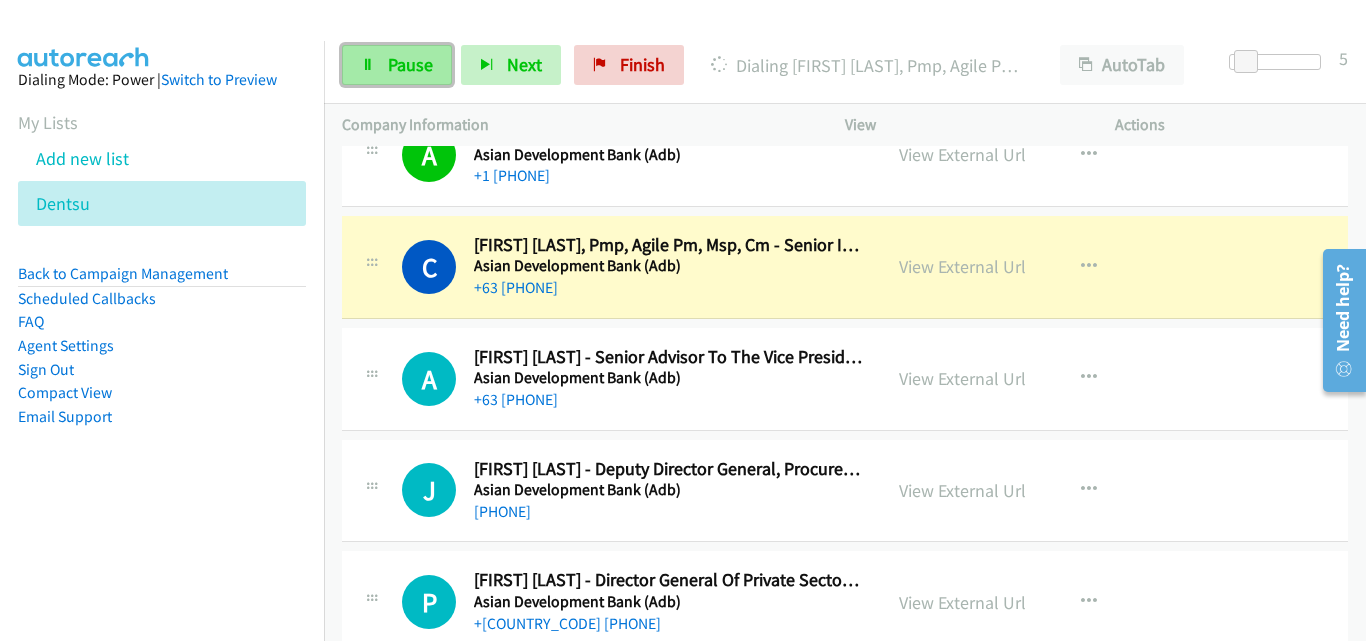 click on "Pause" at bounding box center (410, 64) 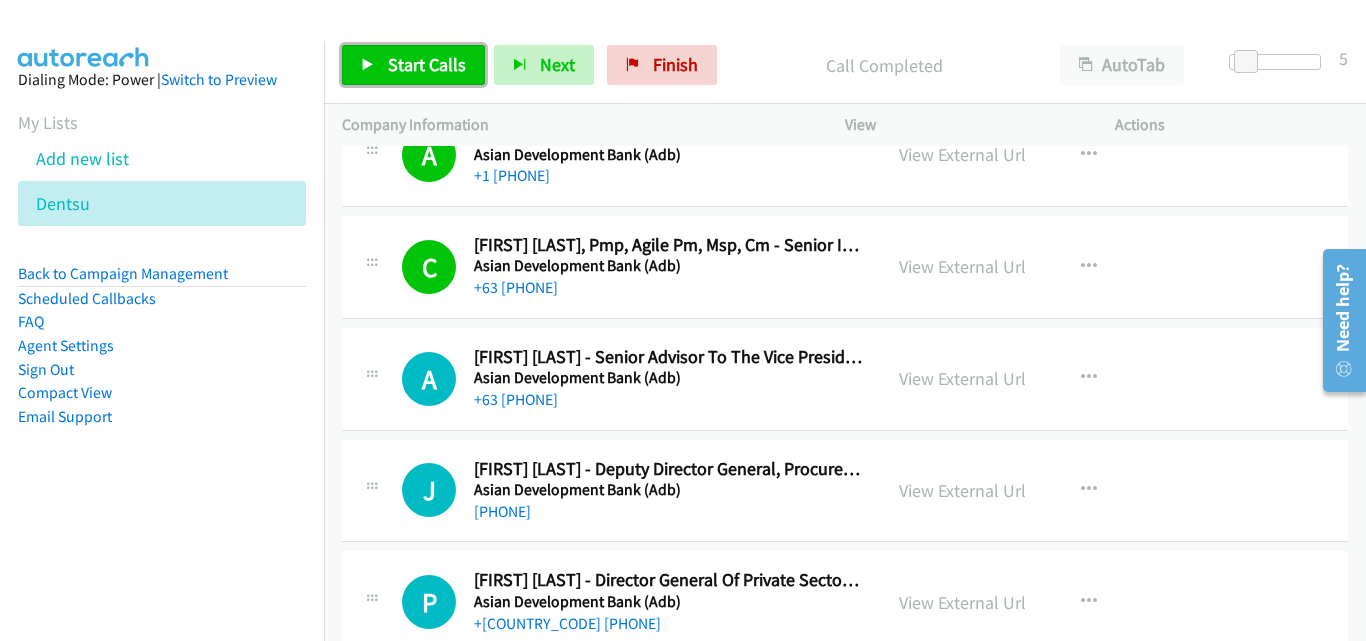 click on "Start Calls" at bounding box center [427, 64] 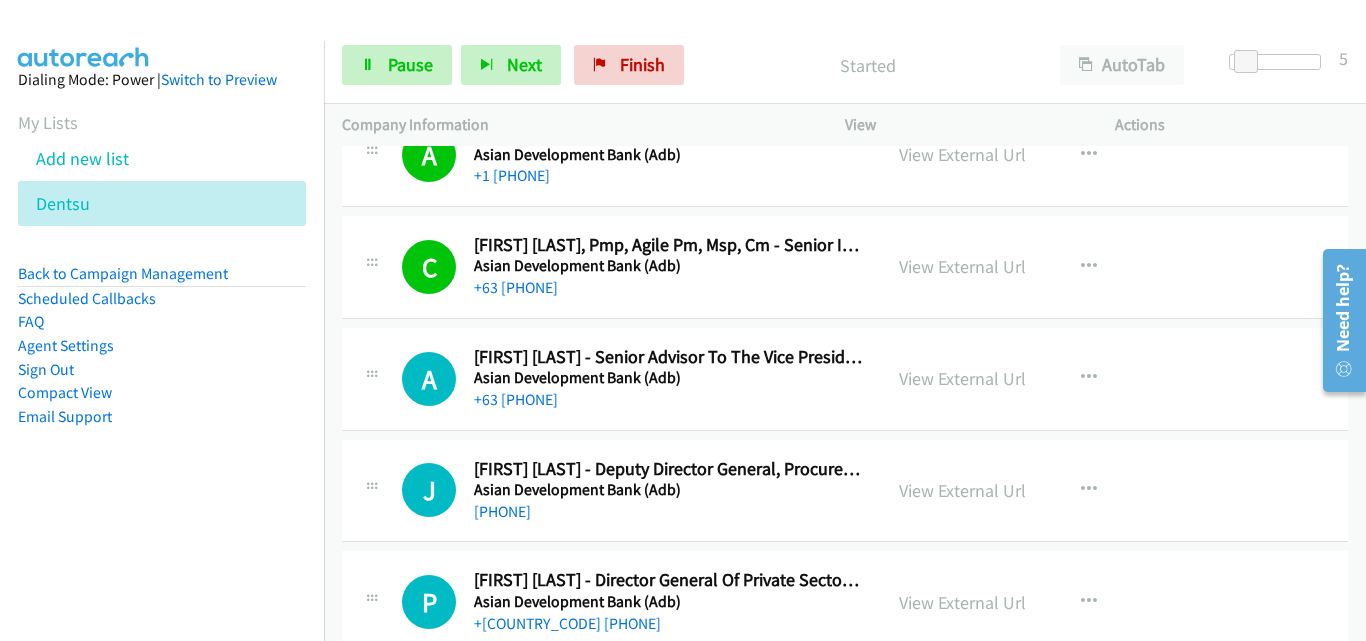 scroll, scrollTop: 1600, scrollLeft: 0, axis: vertical 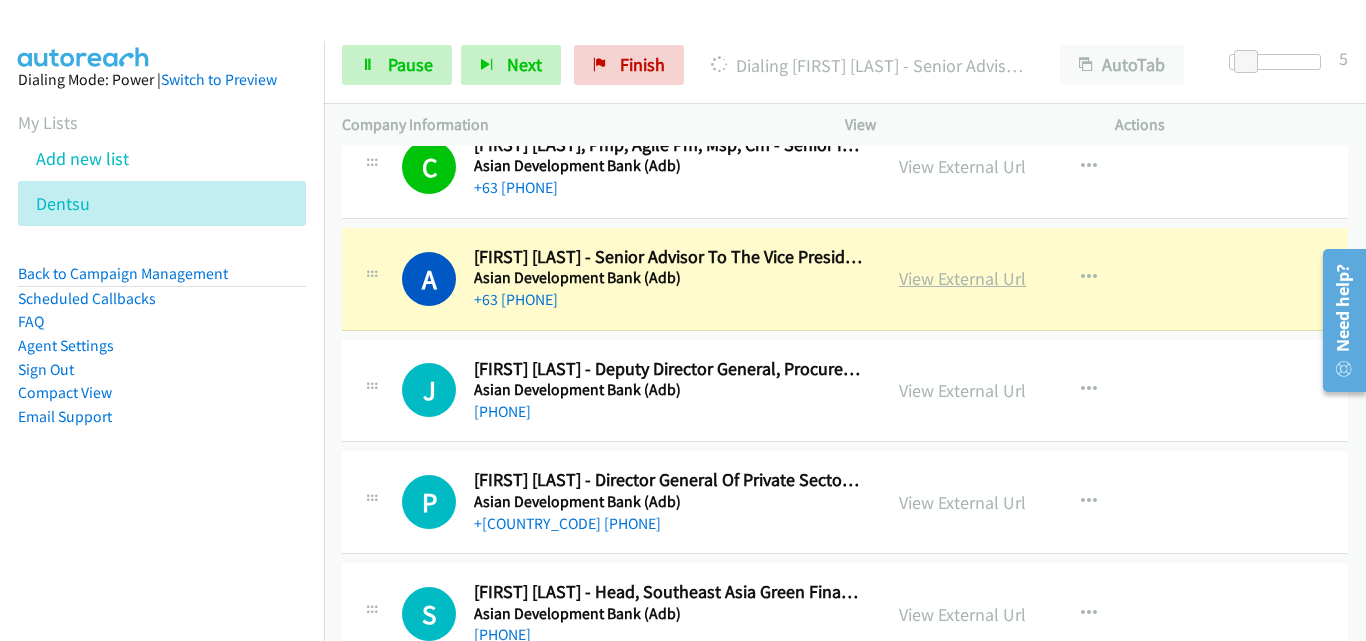 click on "View External Url" at bounding box center (962, 278) 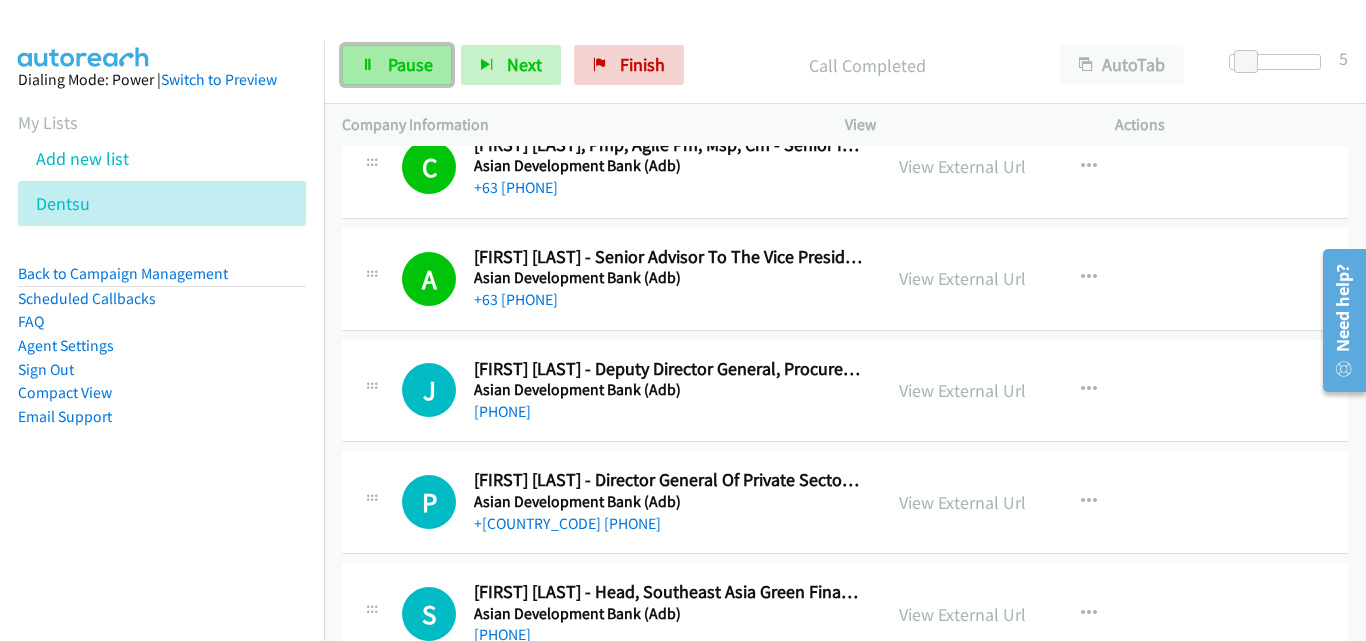 click at bounding box center [368, 66] 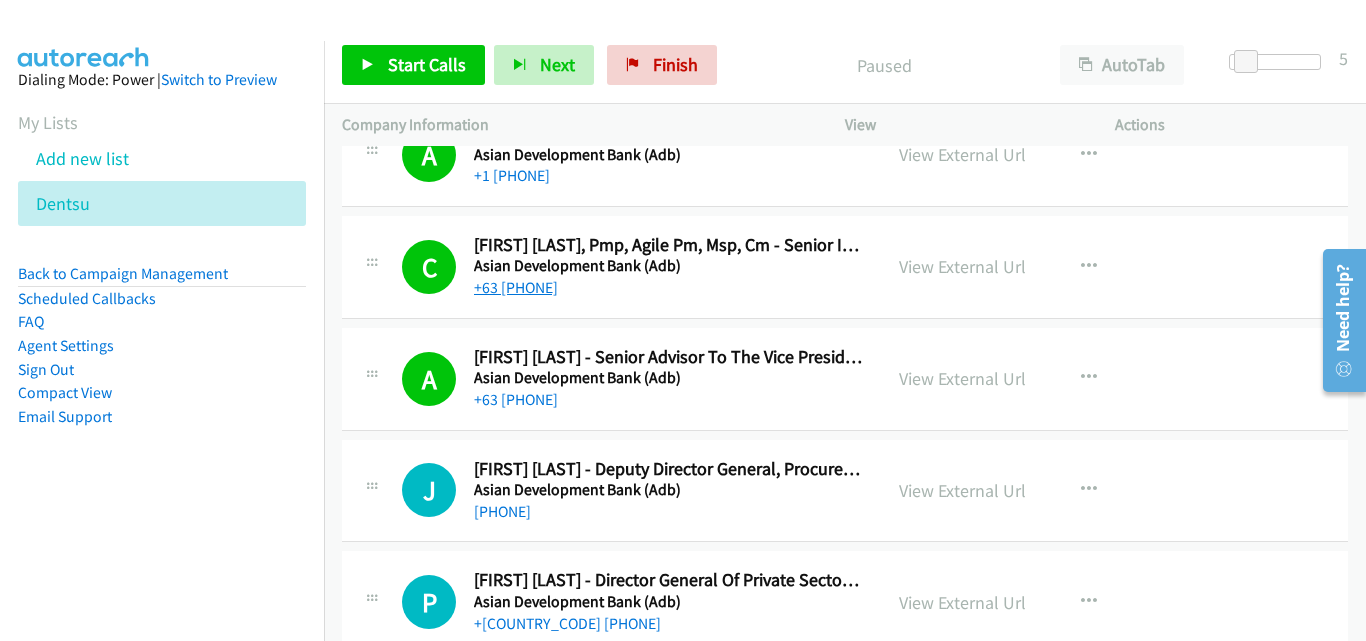 scroll, scrollTop: 1600, scrollLeft: 0, axis: vertical 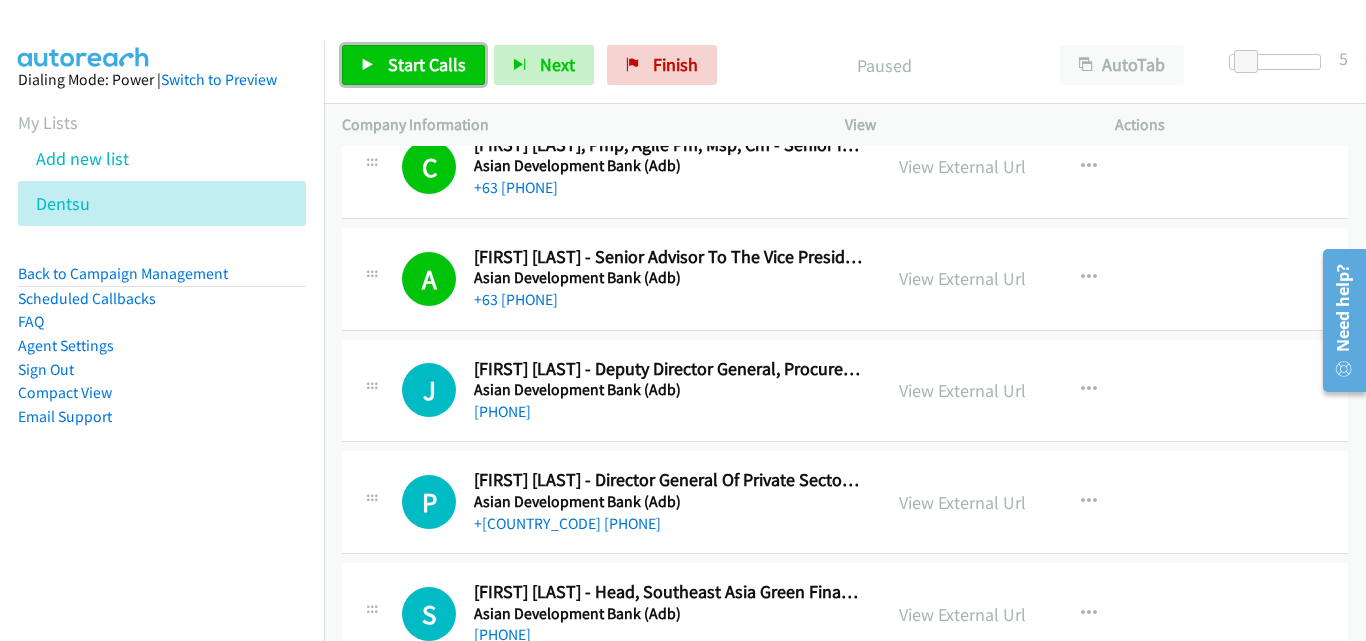 click on "Start Calls" at bounding box center [413, 65] 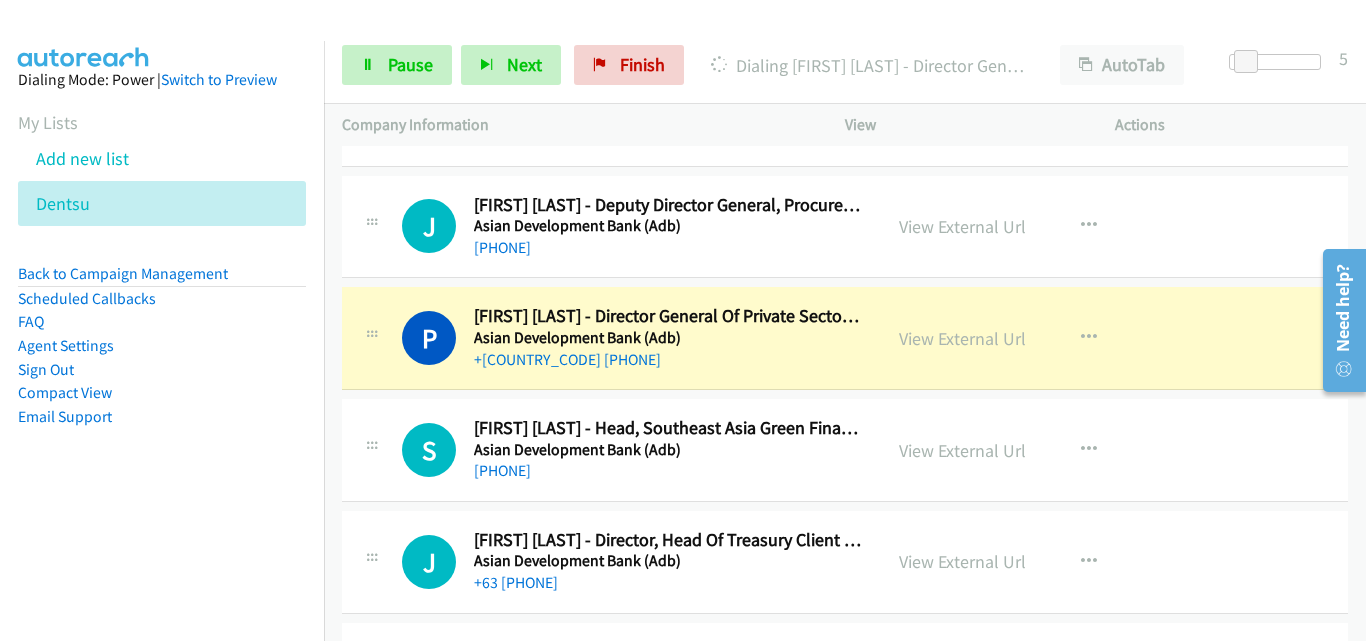 scroll, scrollTop: 1800, scrollLeft: 0, axis: vertical 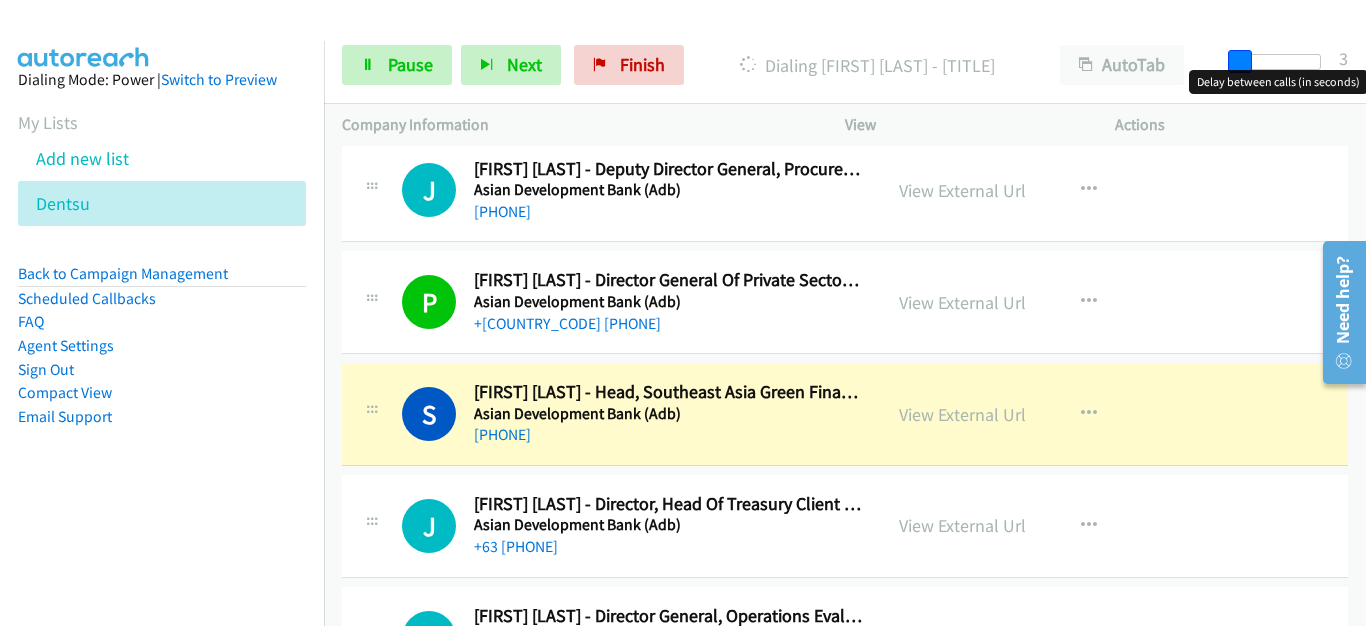 click at bounding box center [1240, 62] 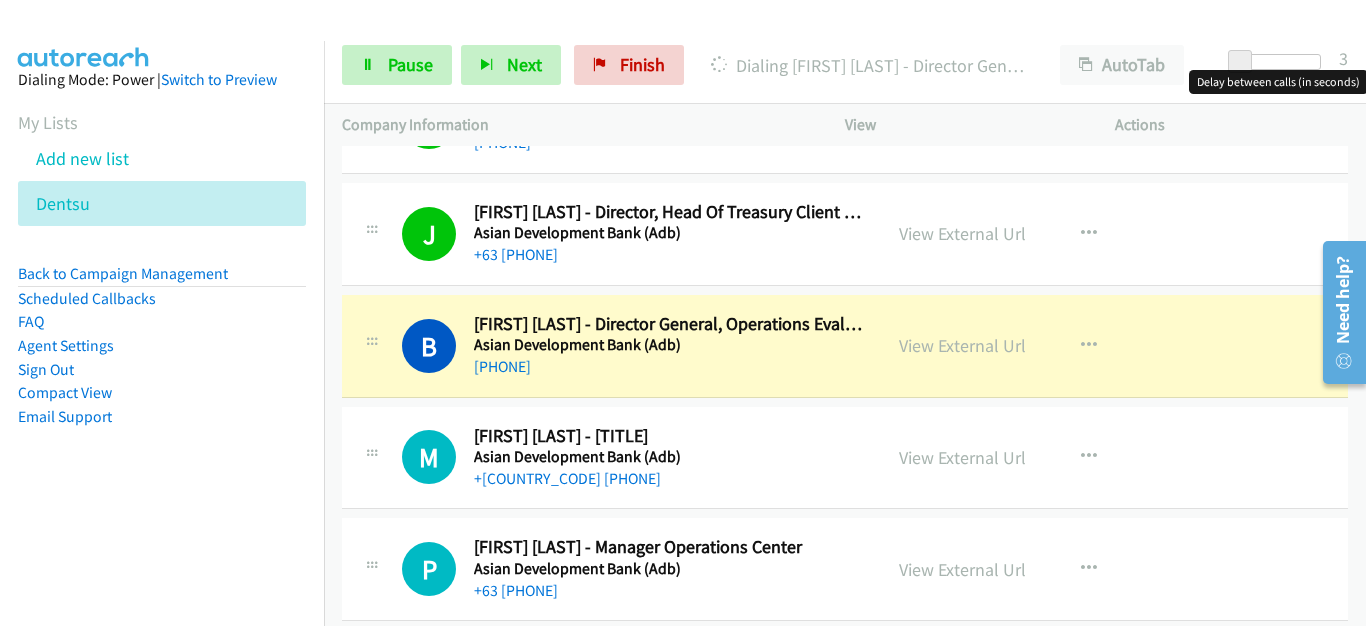 scroll, scrollTop: 2200, scrollLeft: 0, axis: vertical 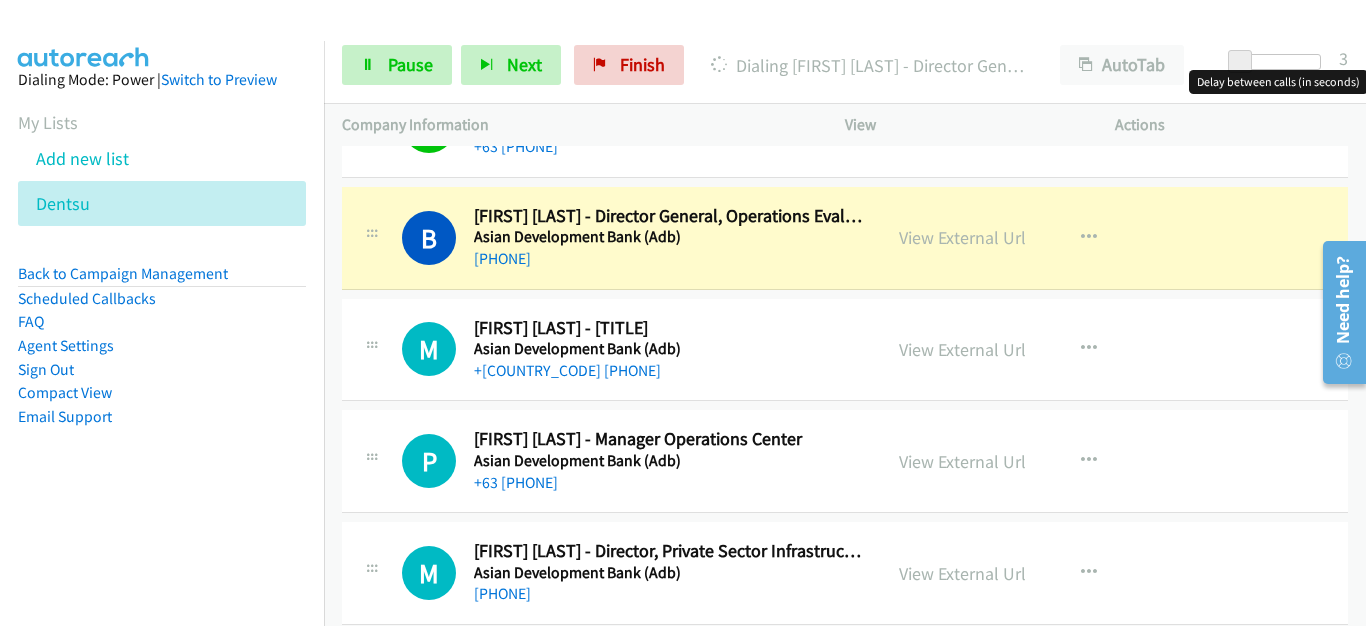 click on "View External Url" at bounding box center (962, 237) 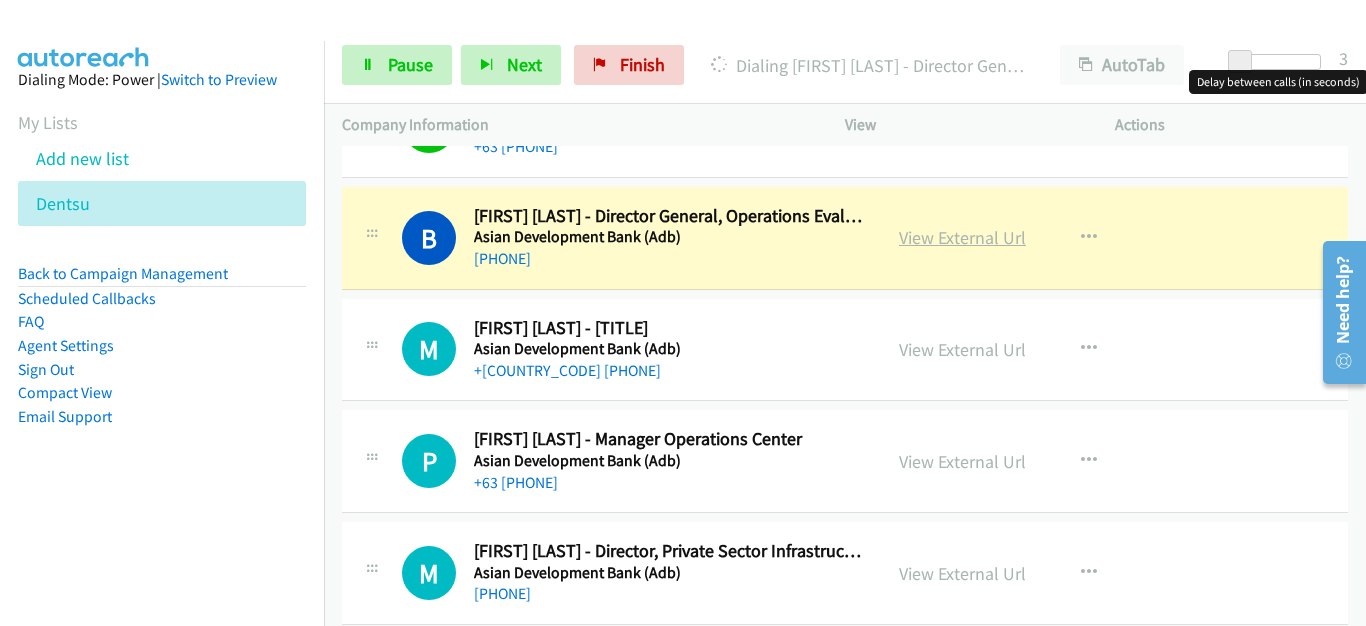 click on "View External Url" at bounding box center (962, 237) 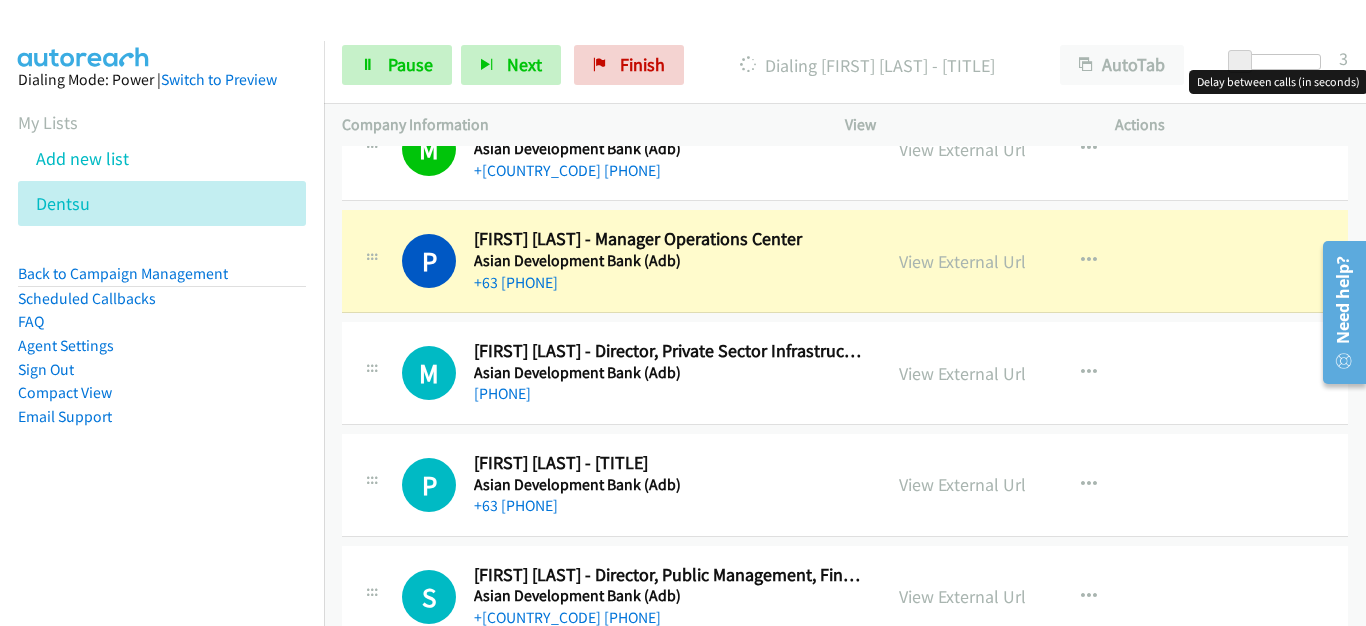 scroll, scrollTop: 2500, scrollLeft: 0, axis: vertical 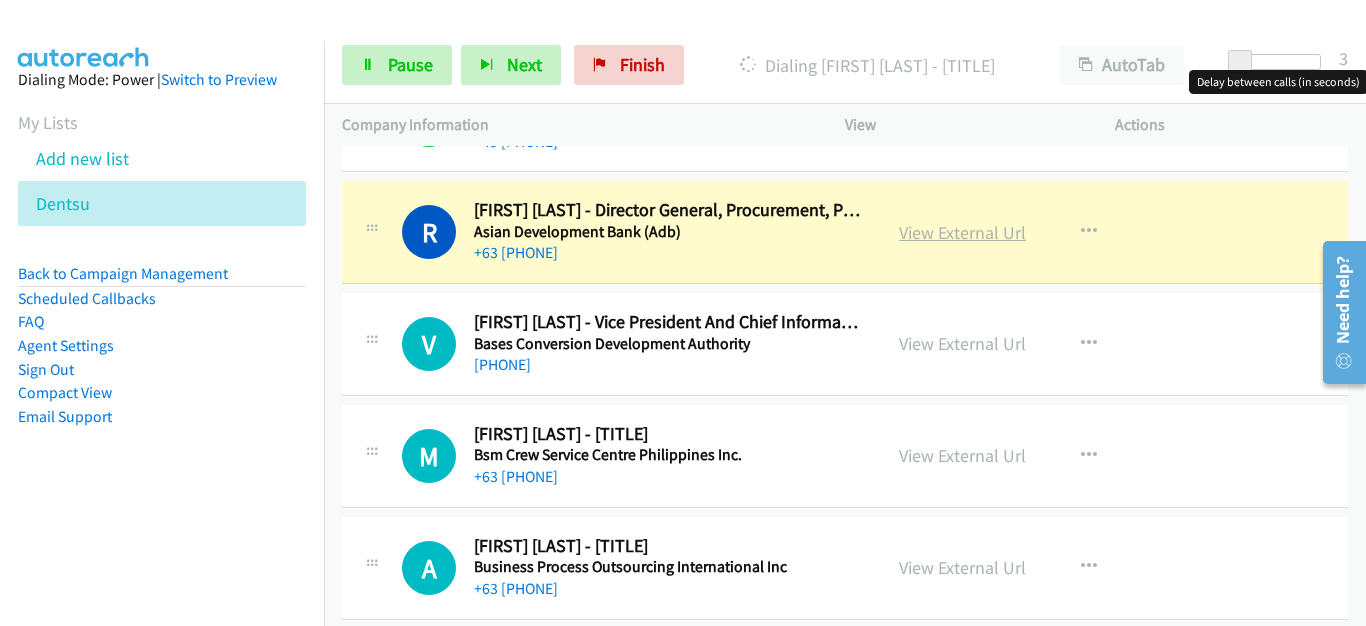 click on "View External Url" at bounding box center [962, 232] 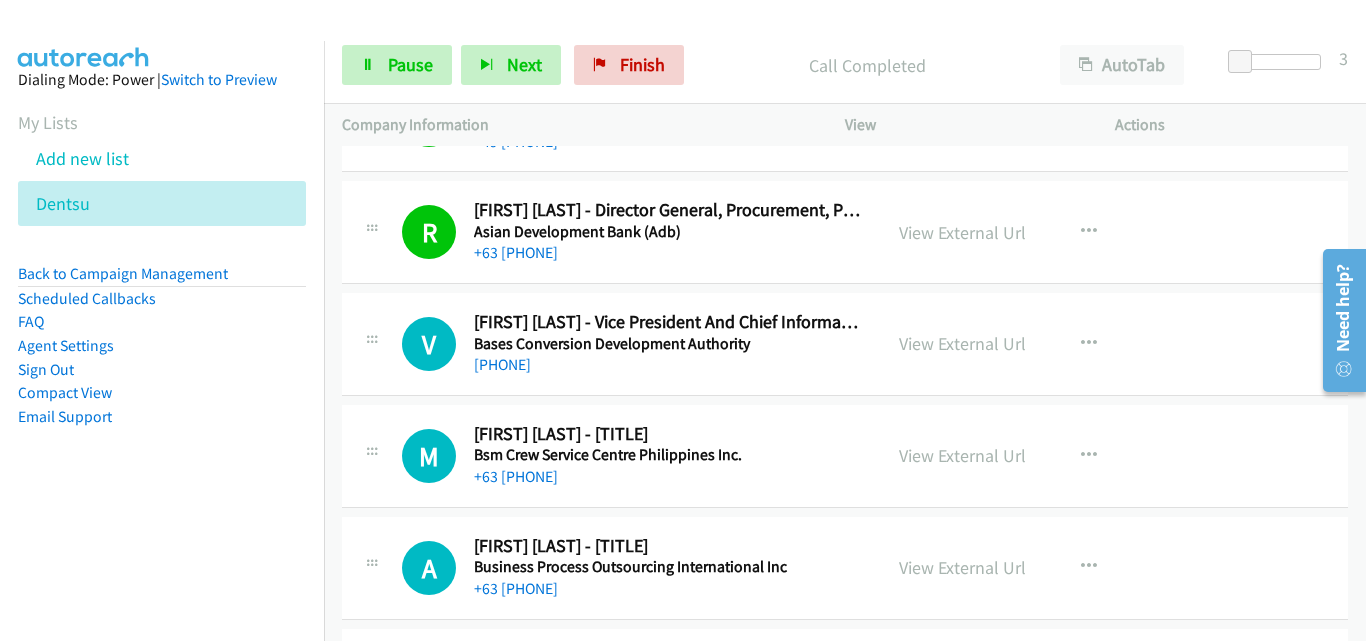 click on "Start Calls
Pause
Next
Finish
Call Completed
AutoTab
AutoTab
3" at bounding box center (845, 65) 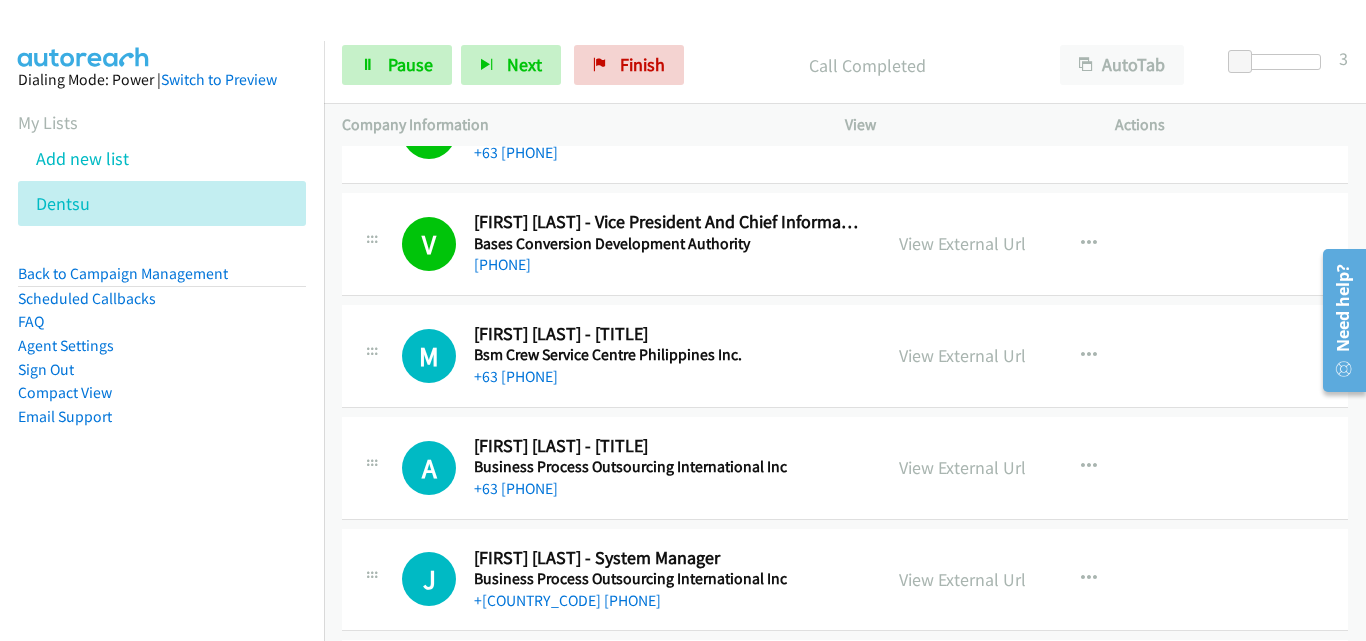 scroll, scrollTop: 3300, scrollLeft: 0, axis: vertical 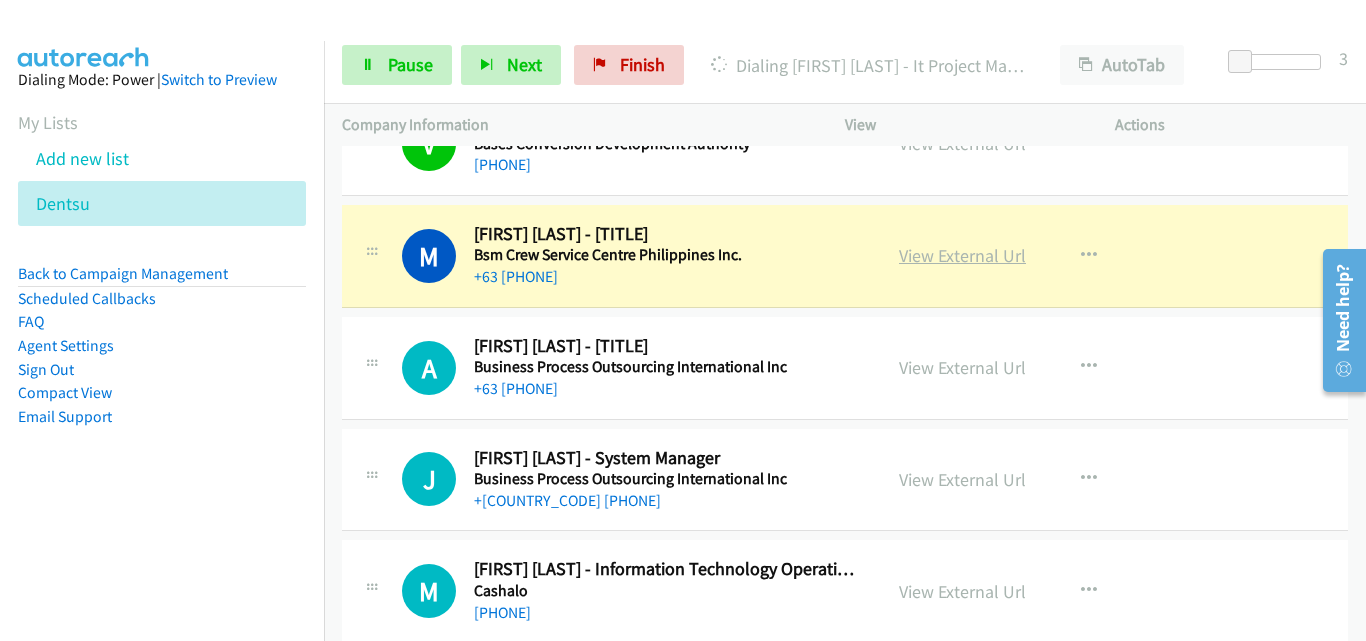 click on "View External Url" at bounding box center [962, 255] 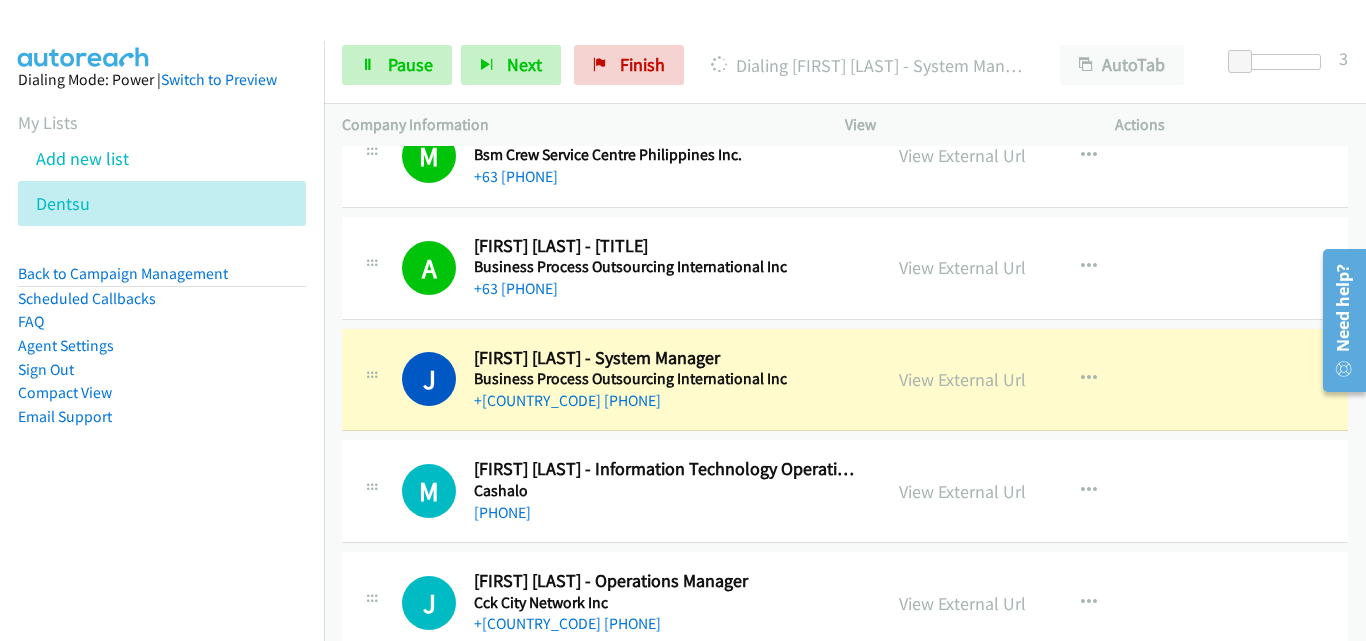 scroll, scrollTop: 3500, scrollLeft: 0, axis: vertical 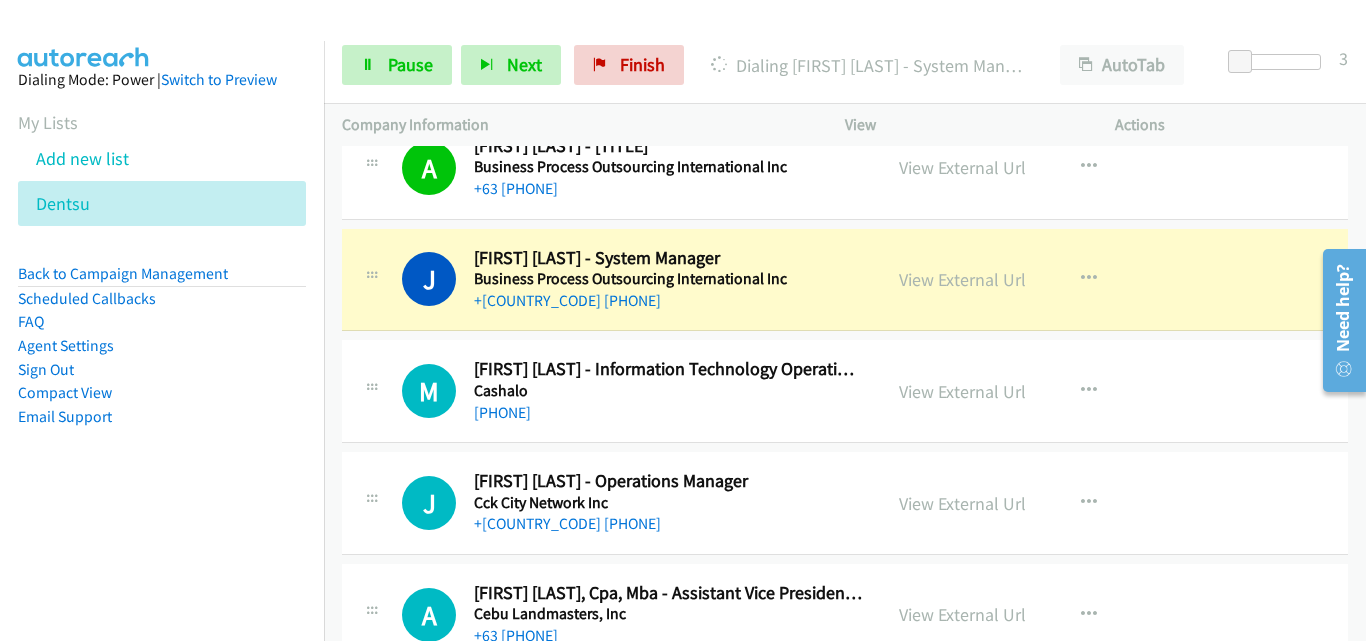 click on "[FIRST] [LAST] - Information Technology Operations Manager" at bounding box center (668, 369) 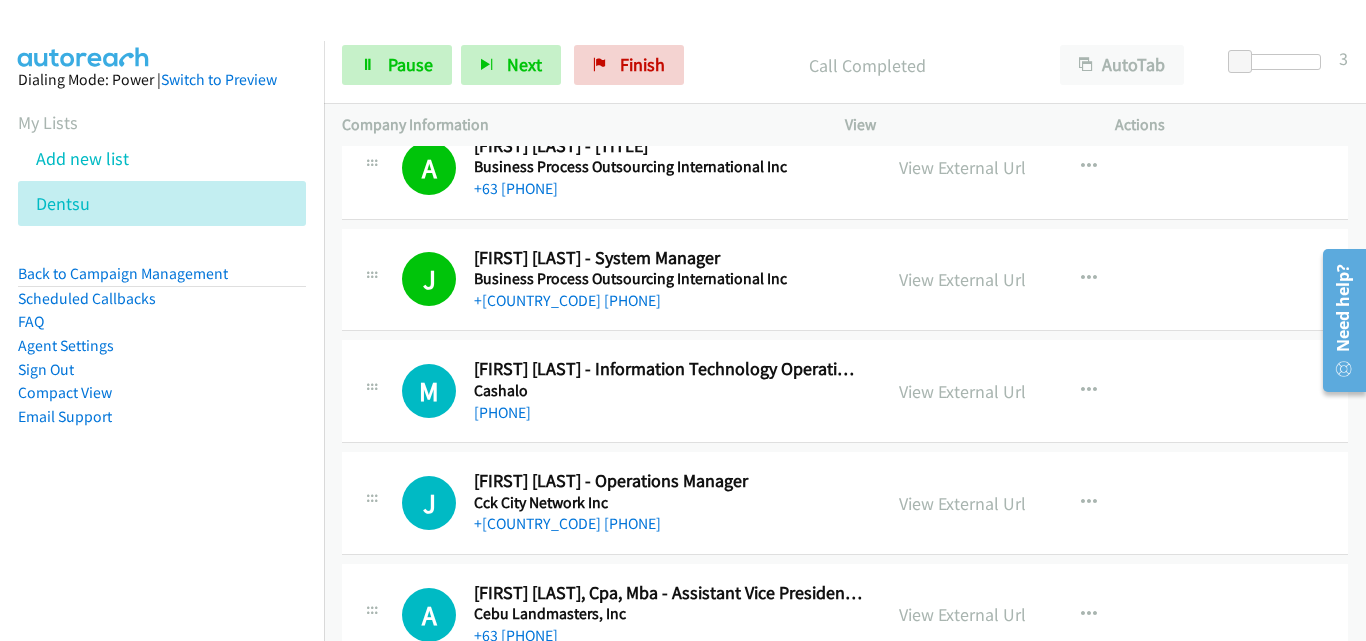 scroll, scrollTop: 3700, scrollLeft: 0, axis: vertical 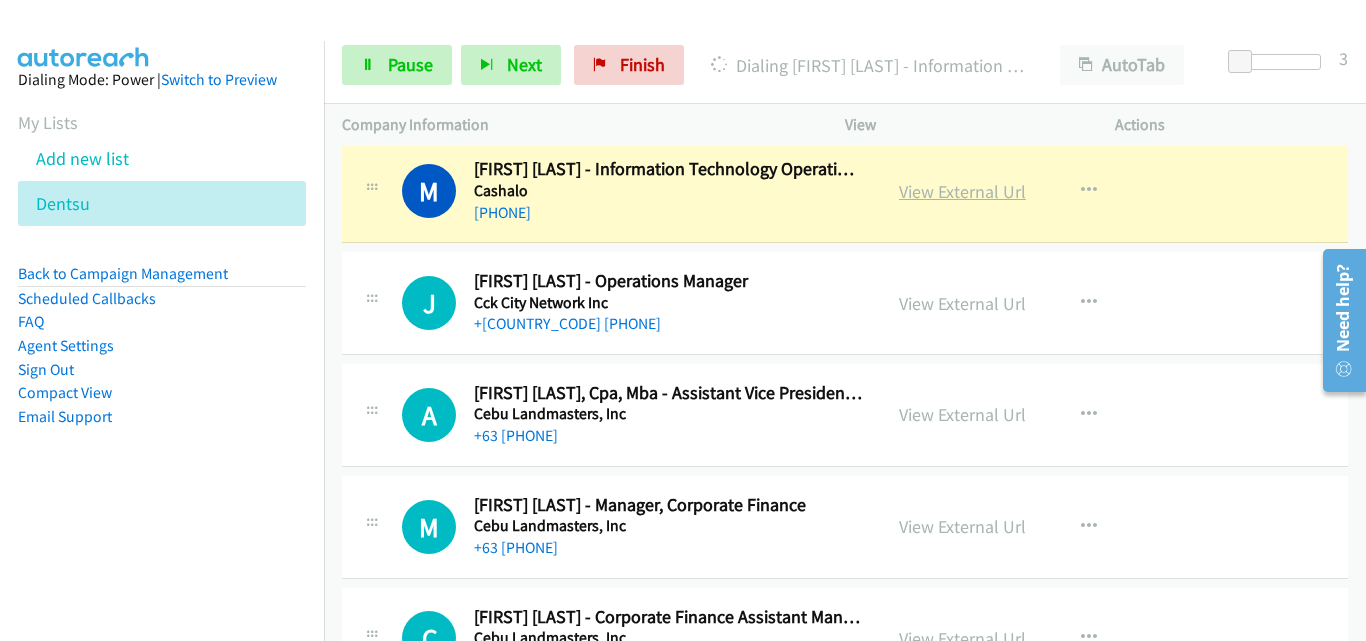 click on "View External Url" at bounding box center (962, 191) 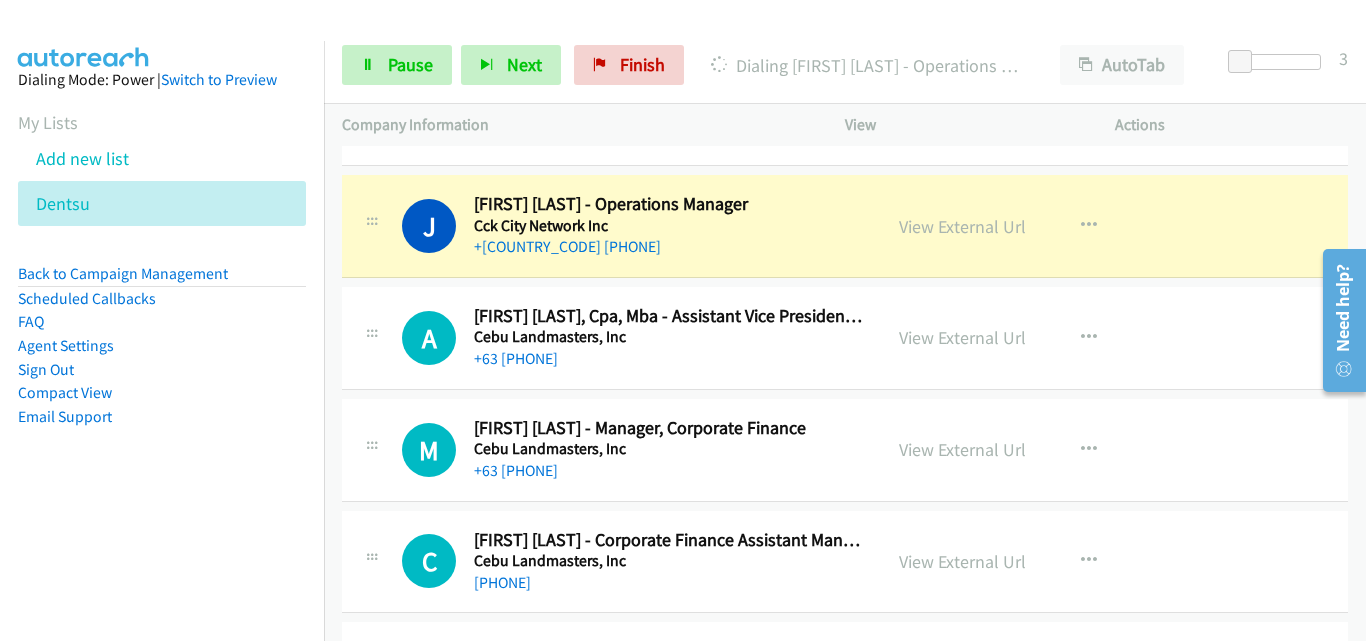 scroll, scrollTop: 3800, scrollLeft: 0, axis: vertical 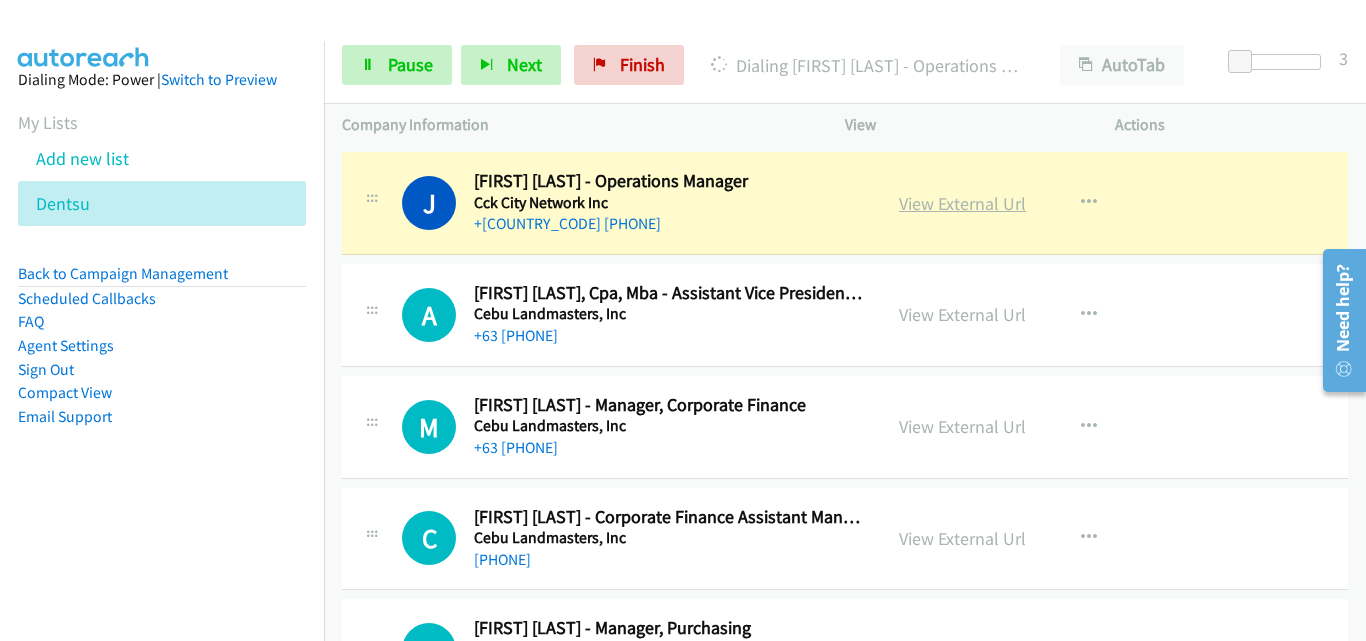 click on "View External Url" at bounding box center (962, 203) 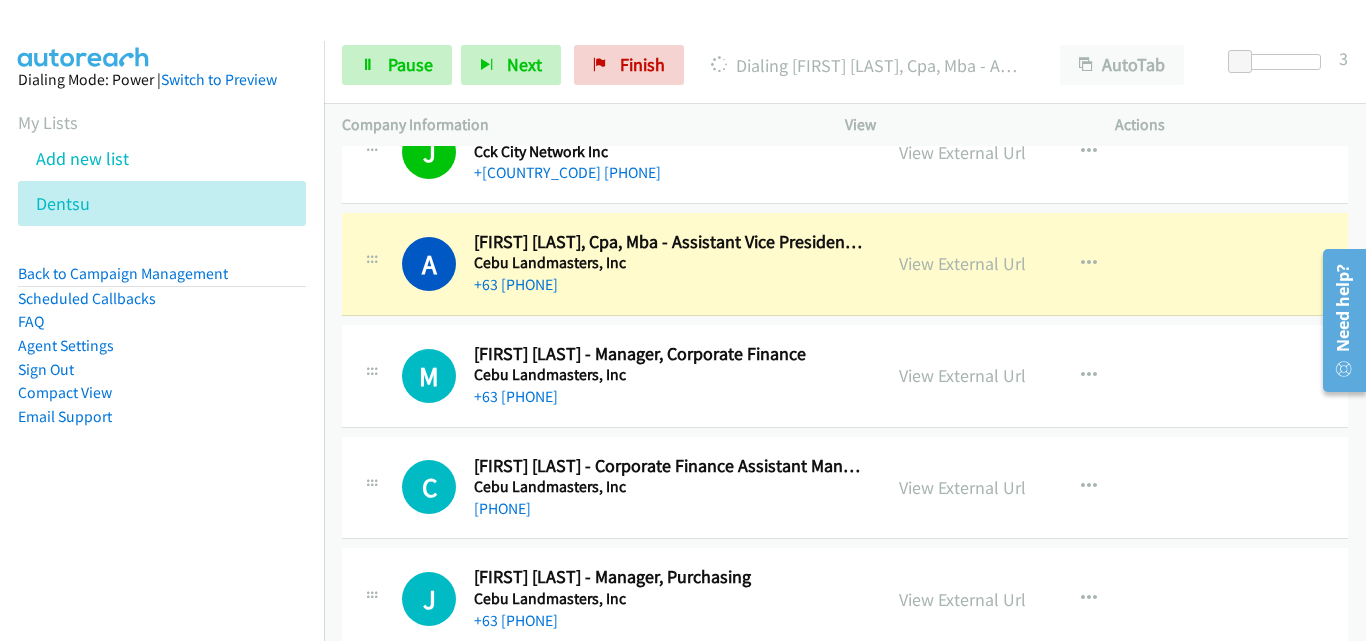 scroll, scrollTop: 3900, scrollLeft: 0, axis: vertical 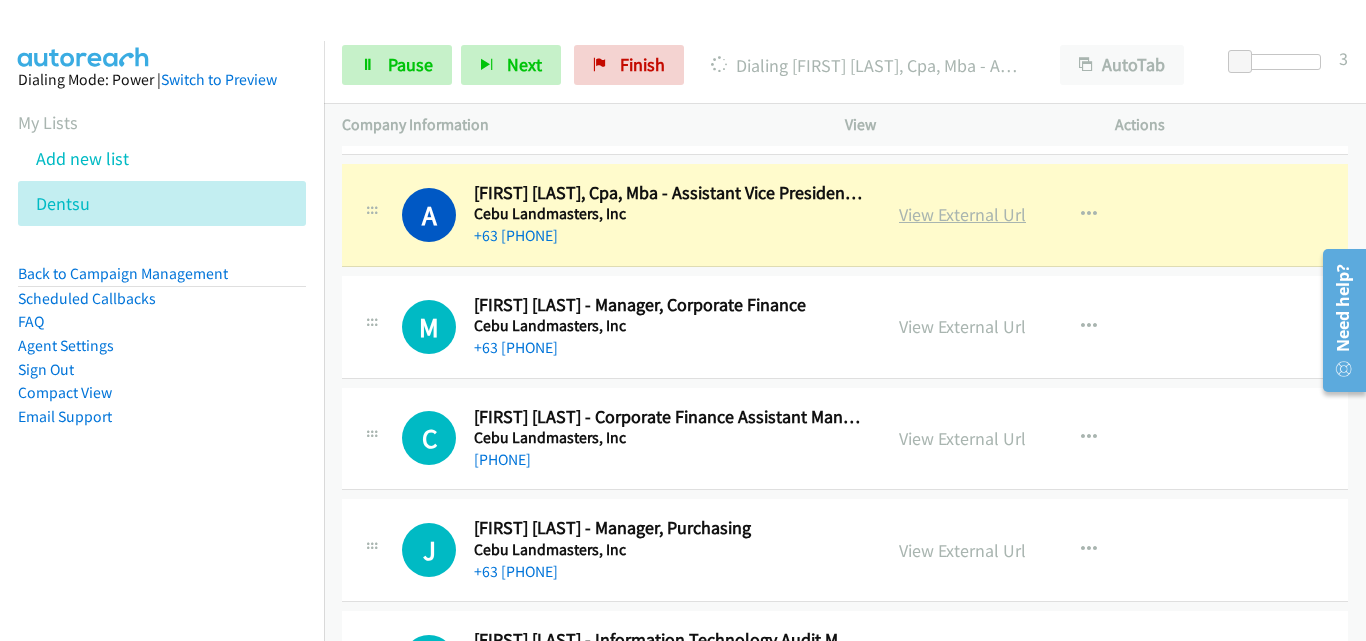 click on "View External Url" at bounding box center (962, 214) 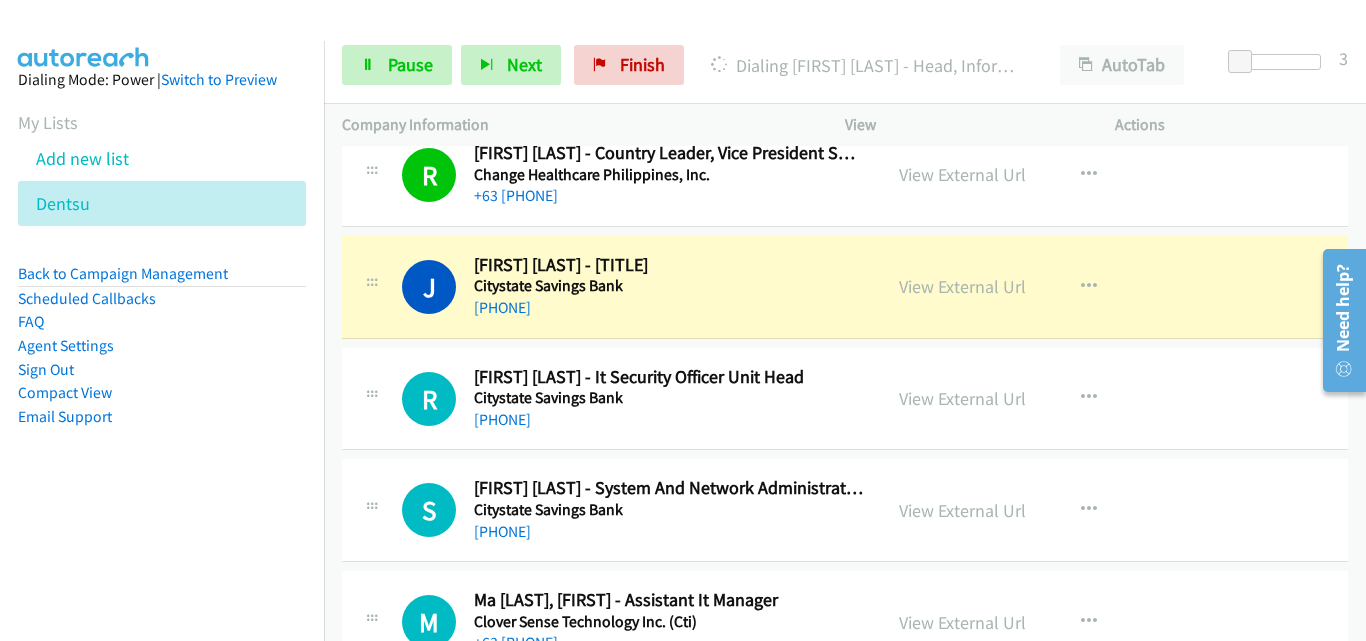 scroll, scrollTop: 4500, scrollLeft: 0, axis: vertical 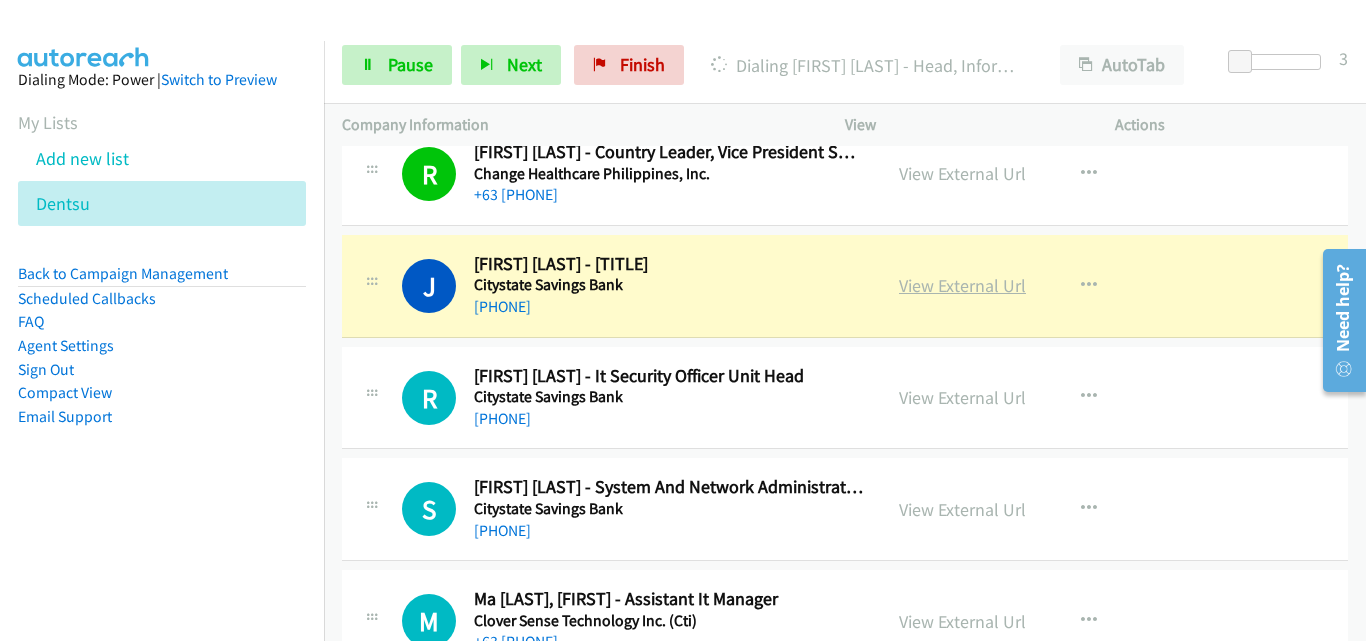 click on "View External Url" at bounding box center (962, 285) 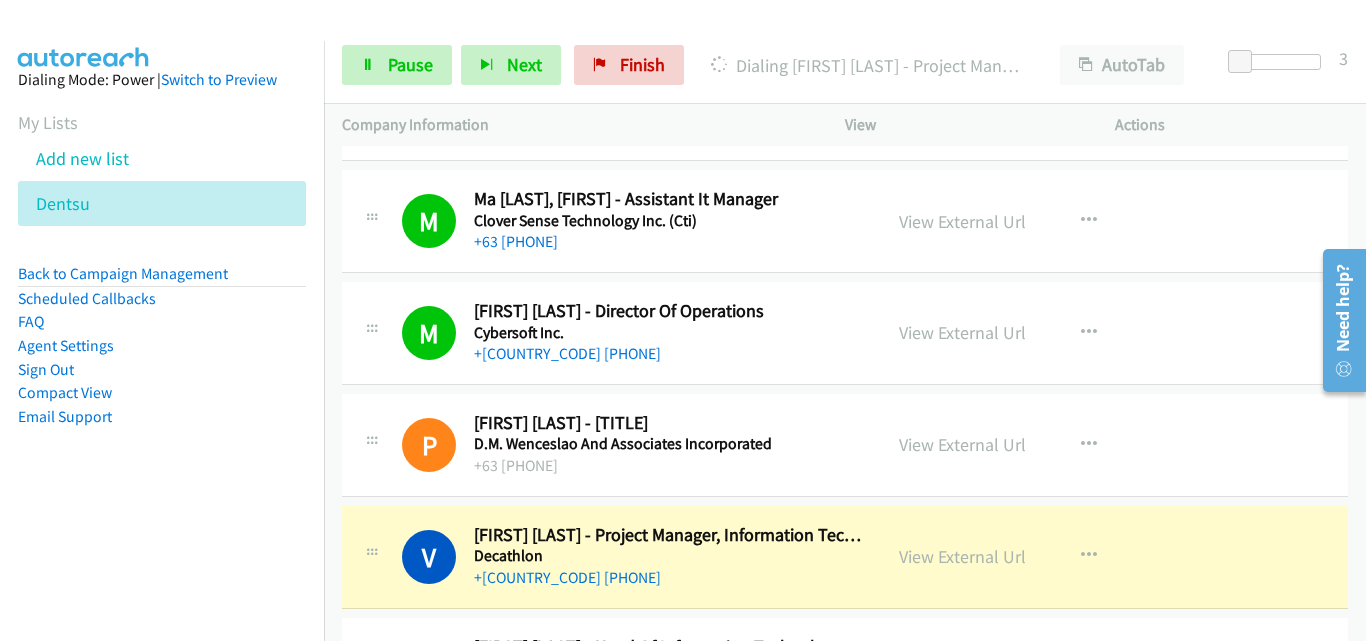 scroll, scrollTop: 5000, scrollLeft: 0, axis: vertical 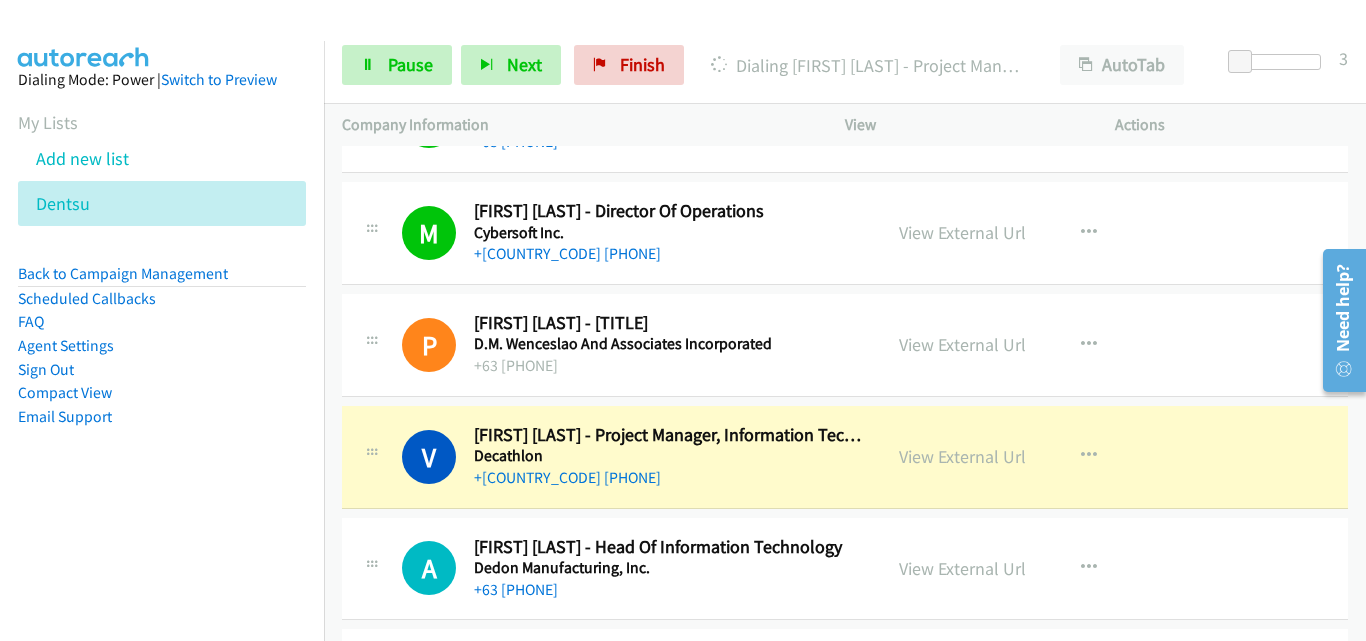 click on "View External Url" at bounding box center [962, 456] 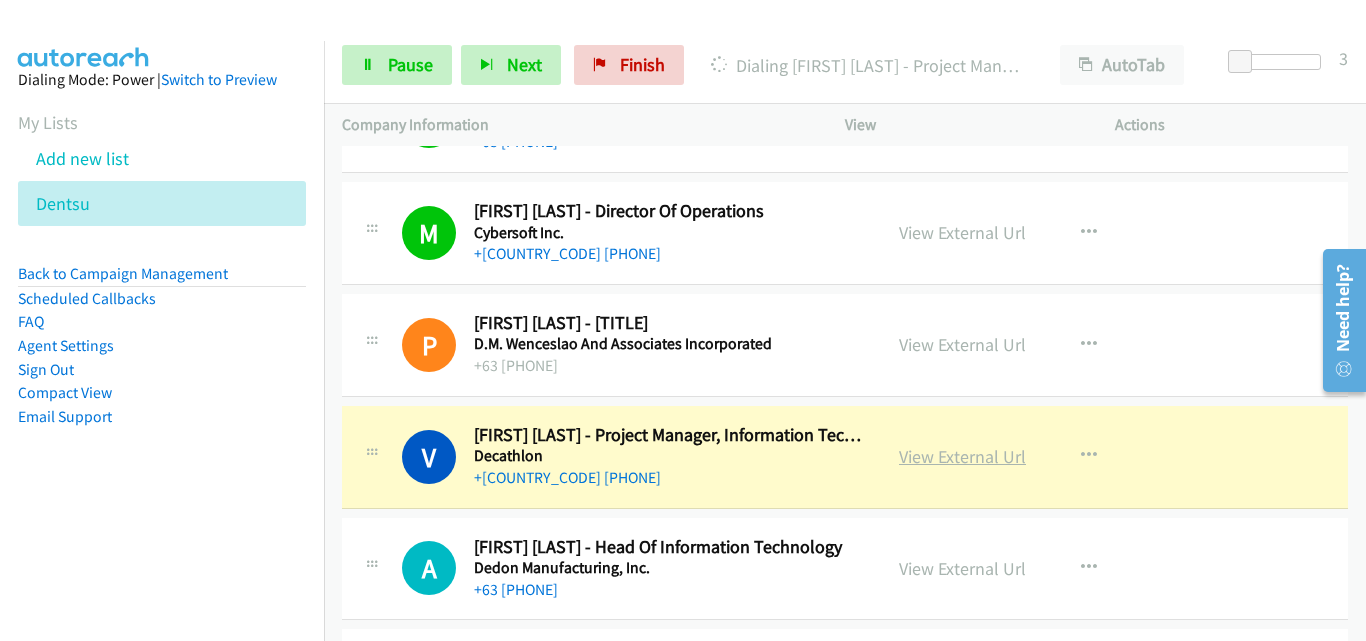 click on "View External Url" at bounding box center (962, 456) 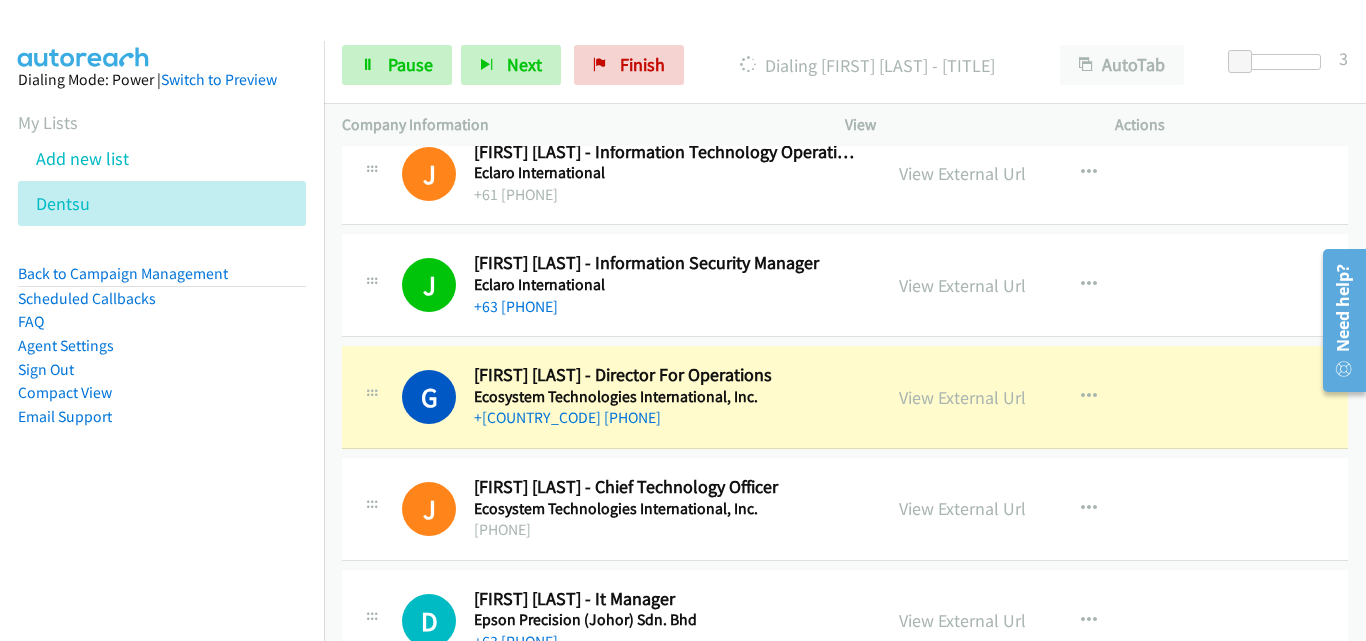 scroll, scrollTop: 6600, scrollLeft: 0, axis: vertical 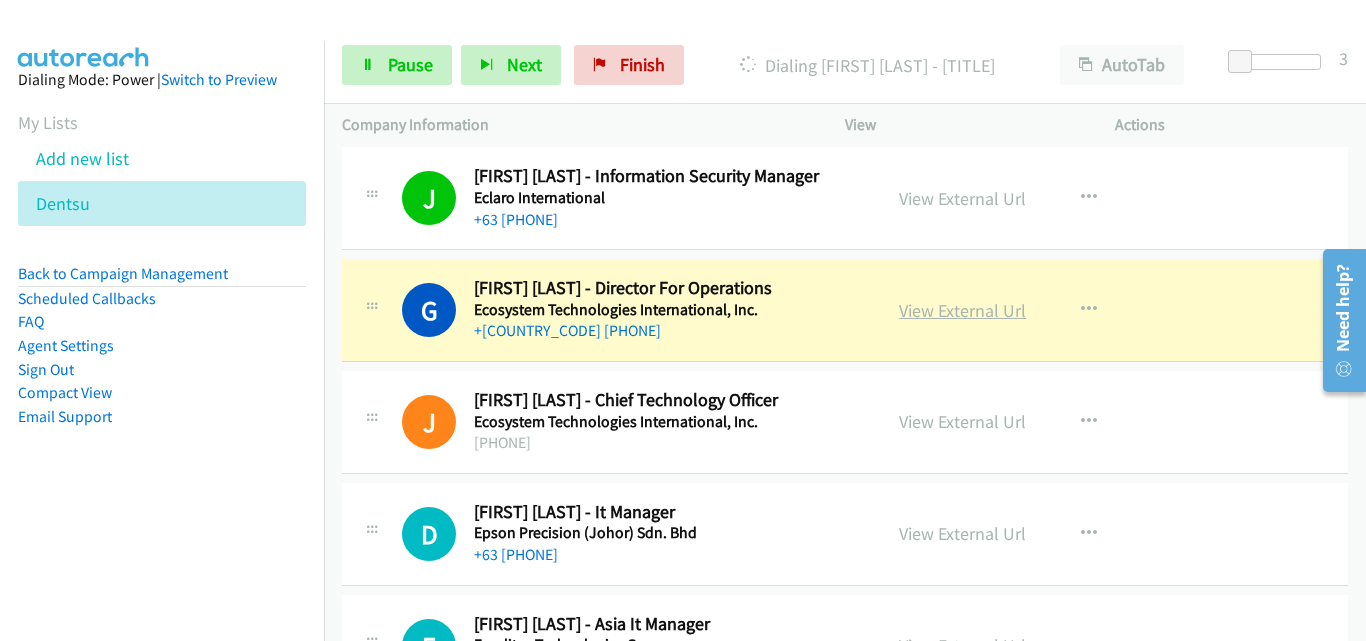 click on "View External Url" at bounding box center (962, 310) 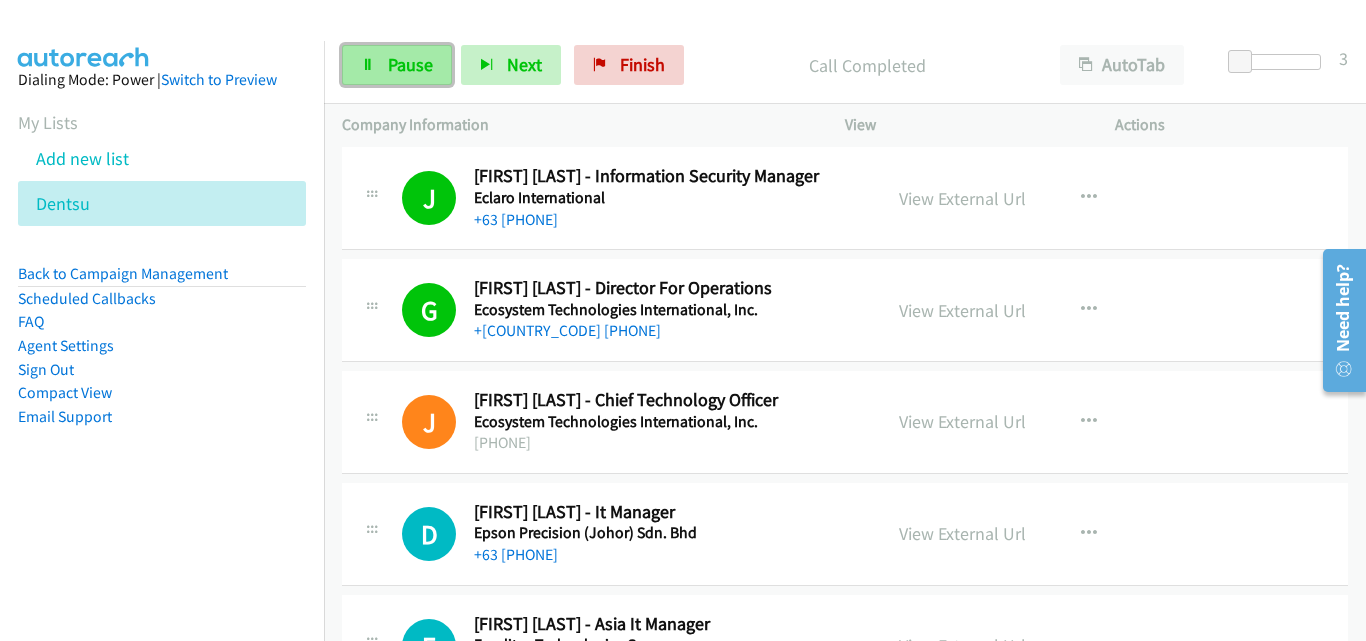 click on "Pause" at bounding box center [397, 65] 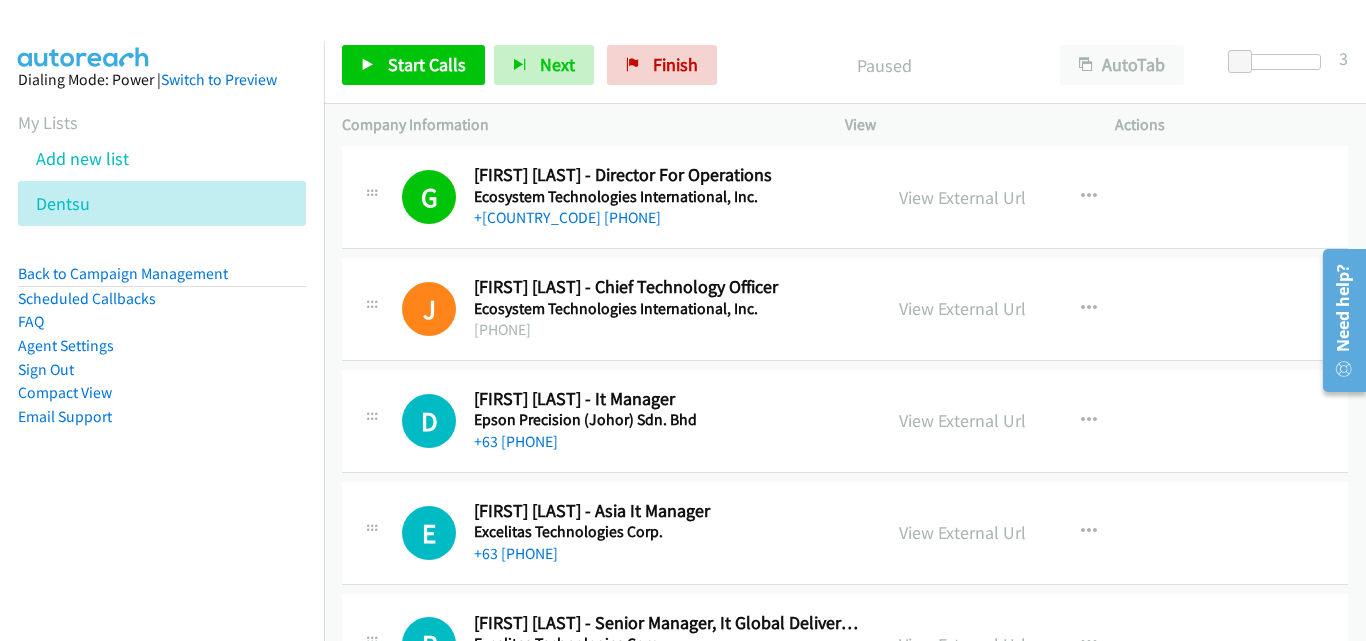 scroll, scrollTop: 6800, scrollLeft: 0, axis: vertical 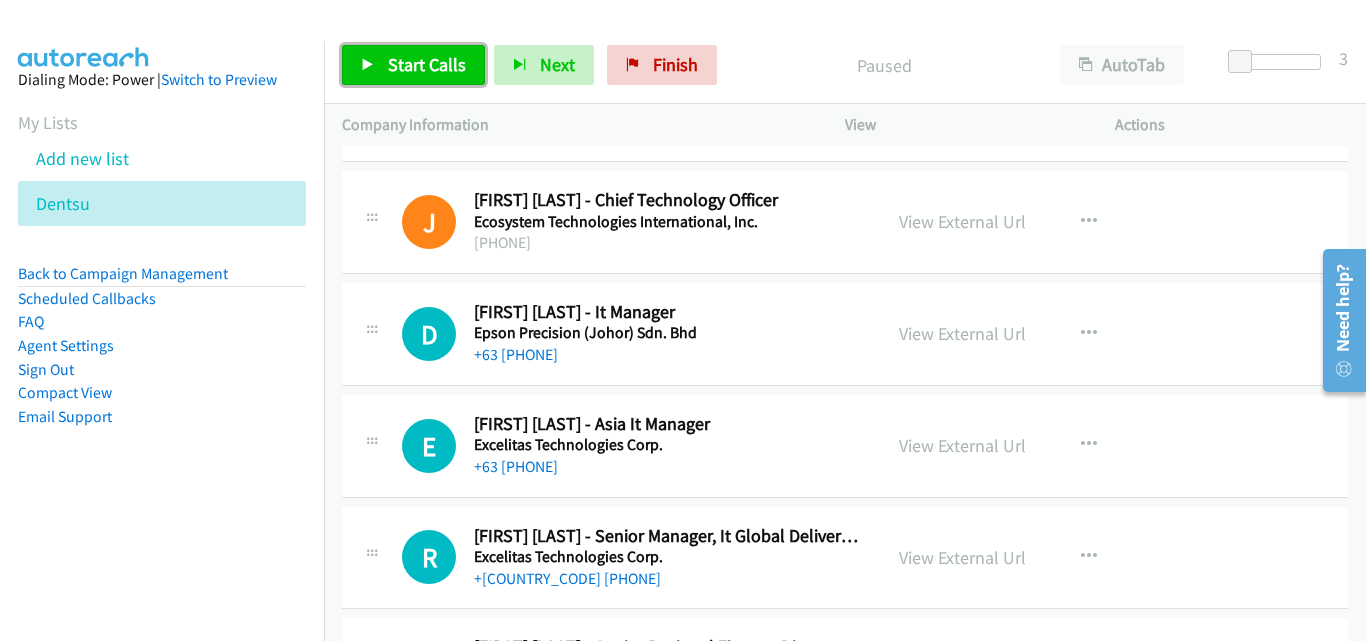 click on "Start Calls" at bounding box center (427, 64) 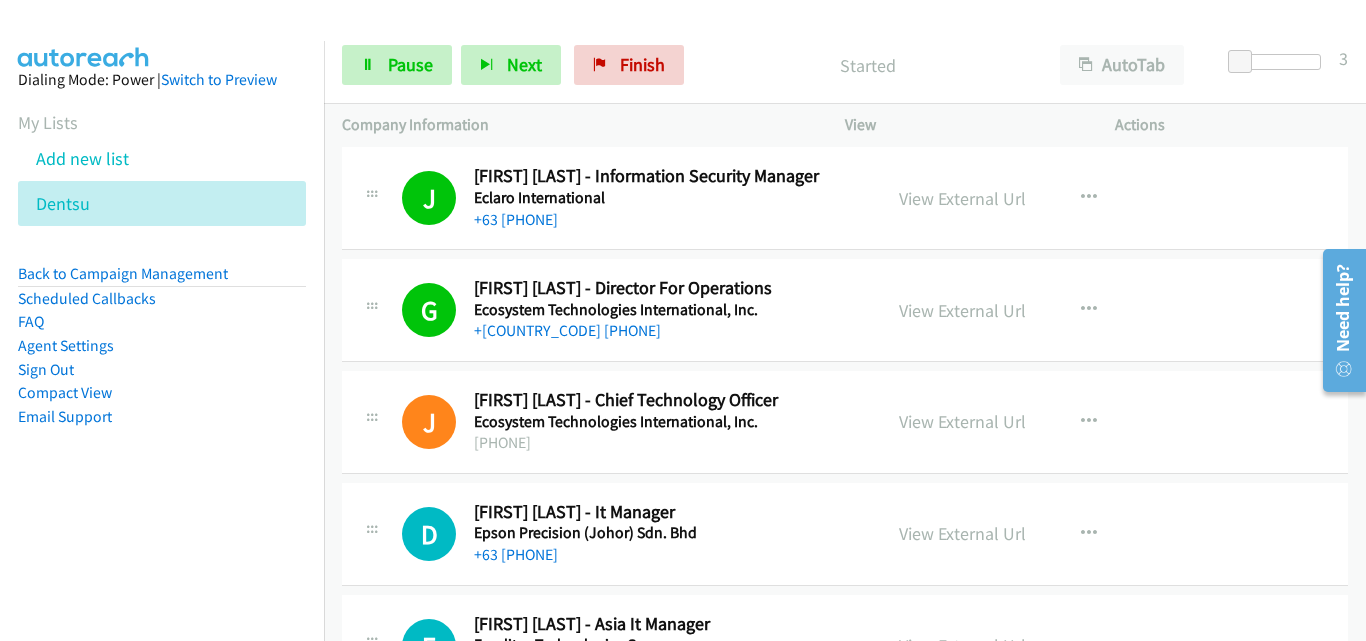 scroll, scrollTop: 6800, scrollLeft: 0, axis: vertical 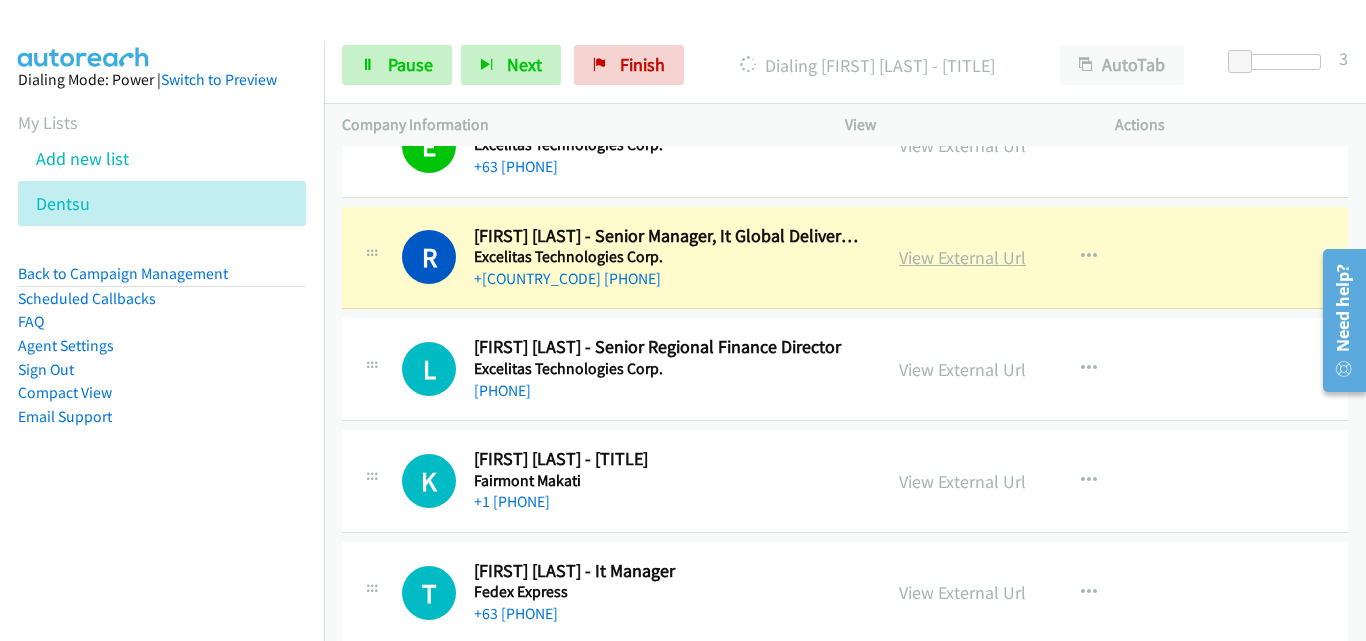 click on "View External Url" at bounding box center (962, 257) 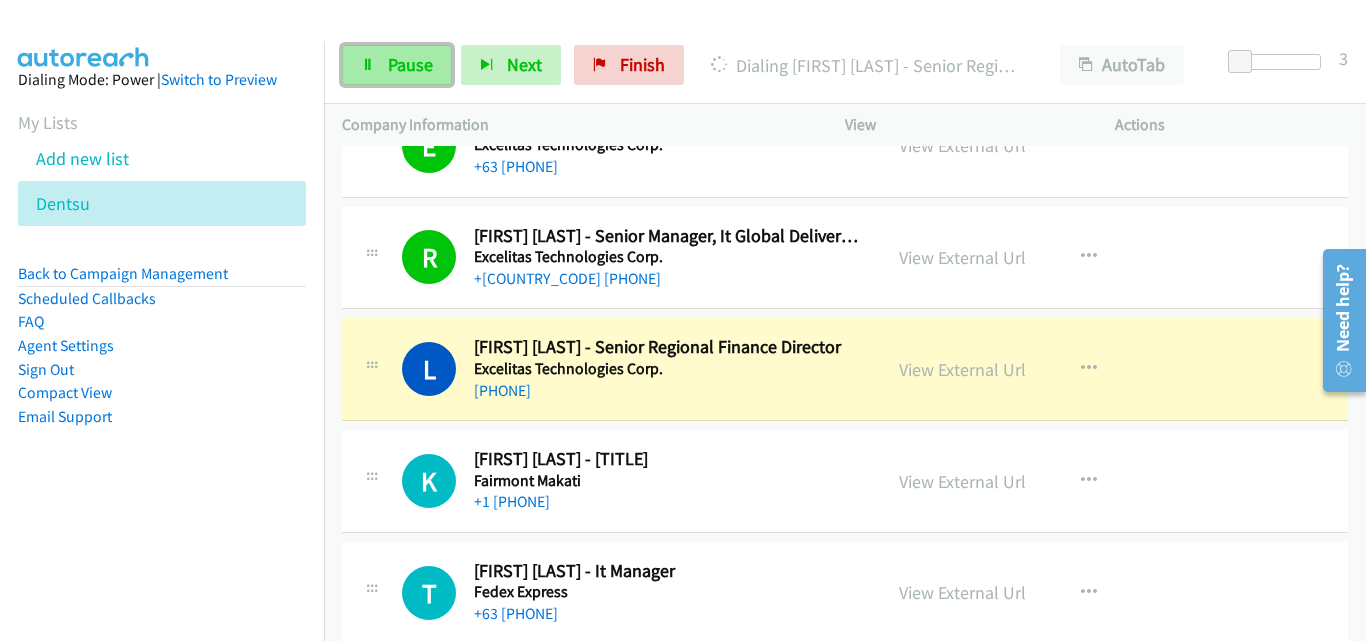 click on "Pause" at bounding box center (410, 64) 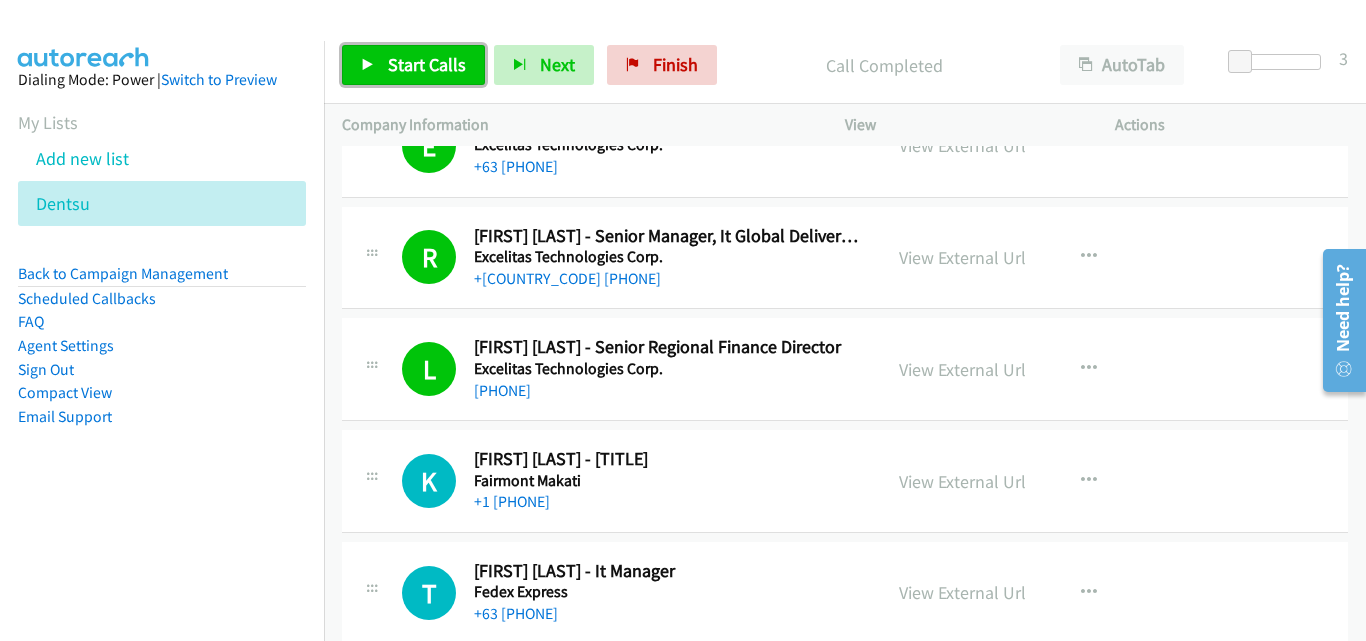 click on "Start Calls" at bounding box center (427, 64) 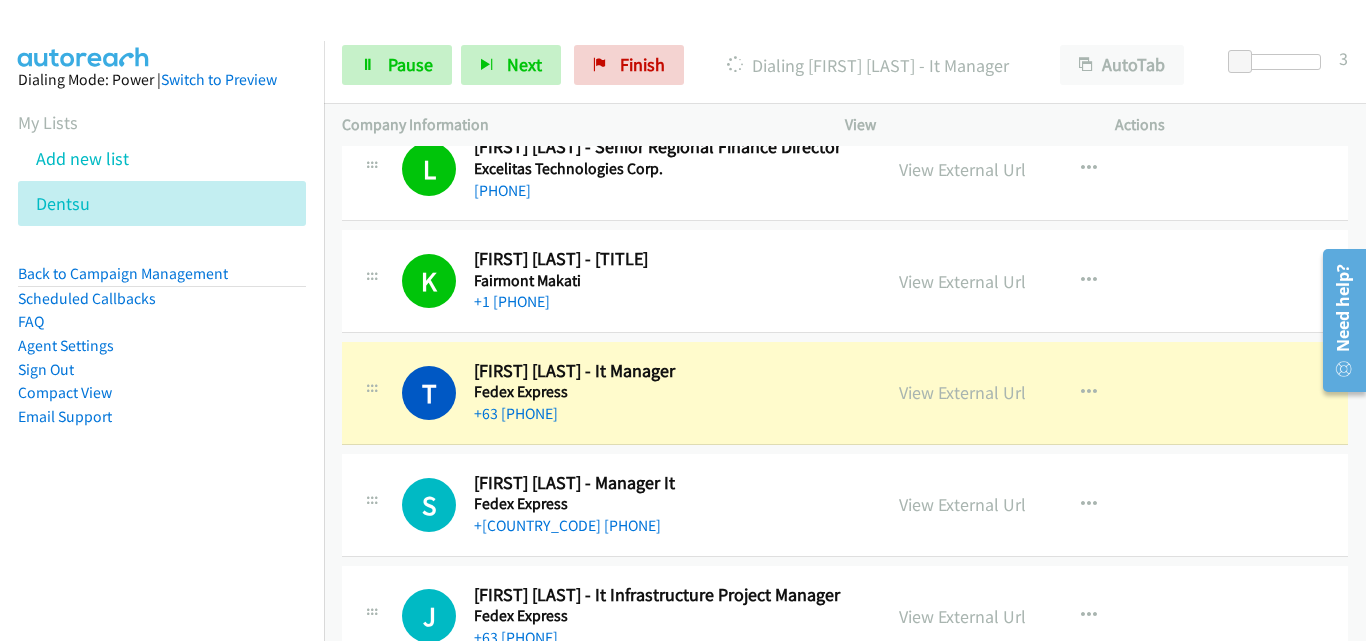 scroll, scrollTop: 7400, scrollLeft: 0, axis: vertical 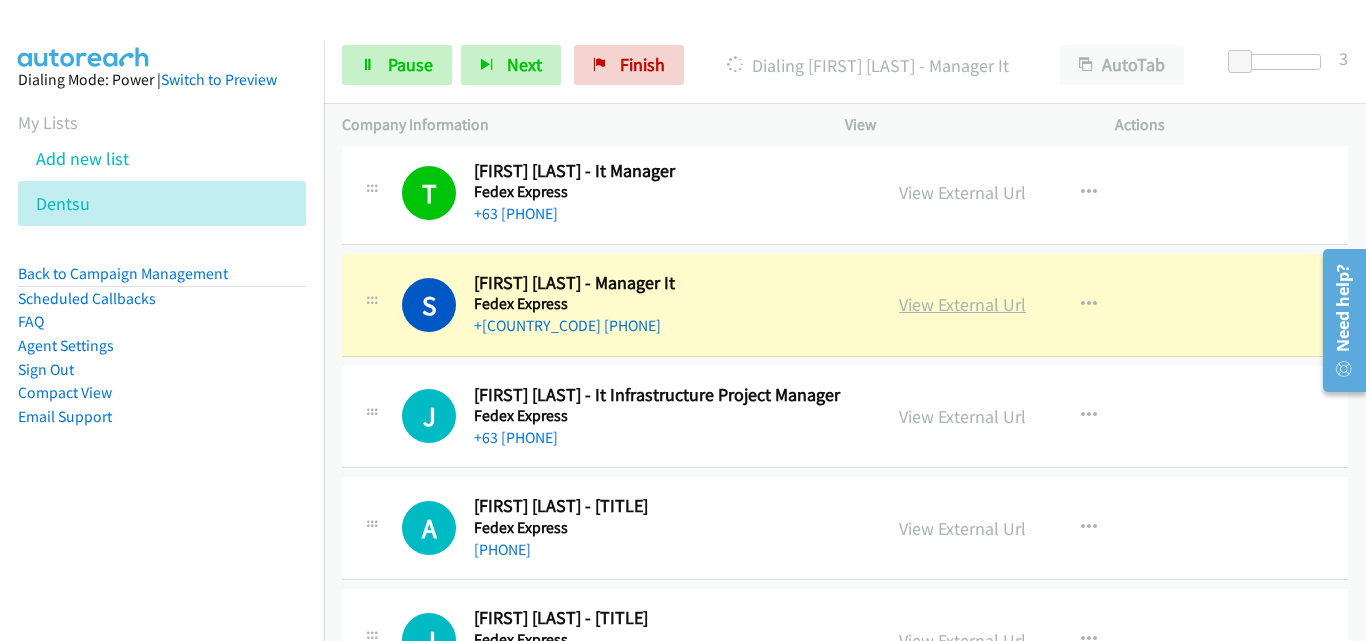 click on "View External Url" at bounding box center (962, 304) 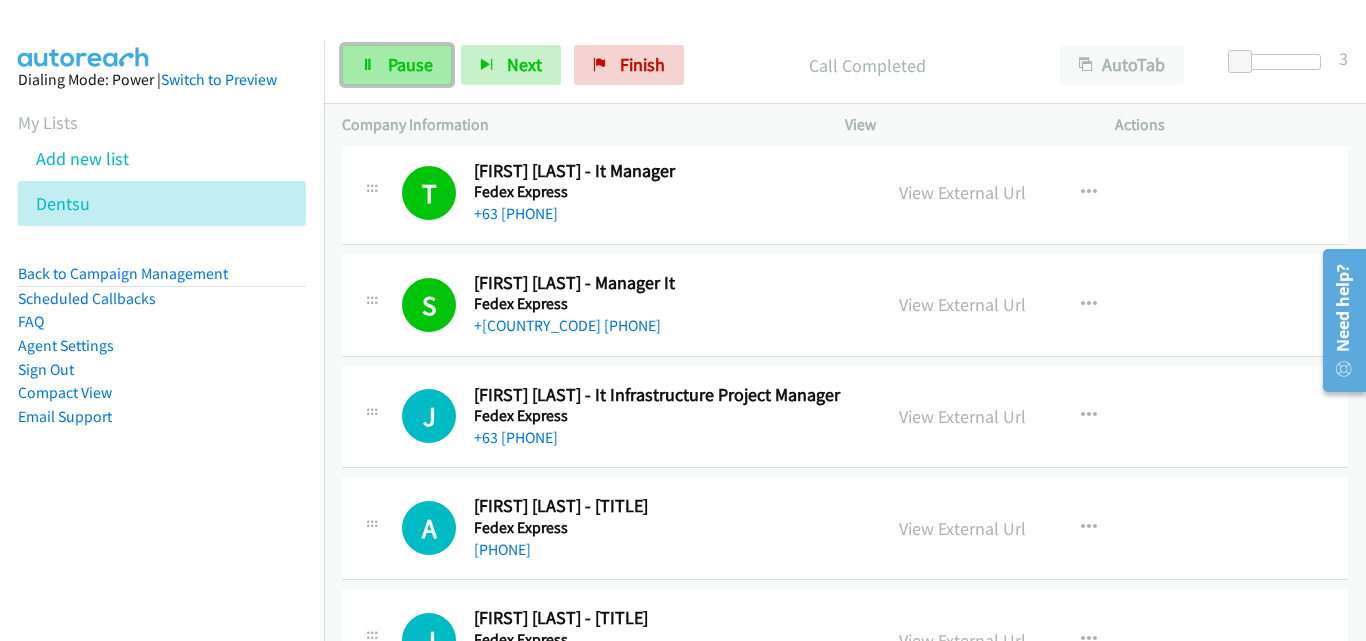click on "Pause" at bounding box center (410, 64) 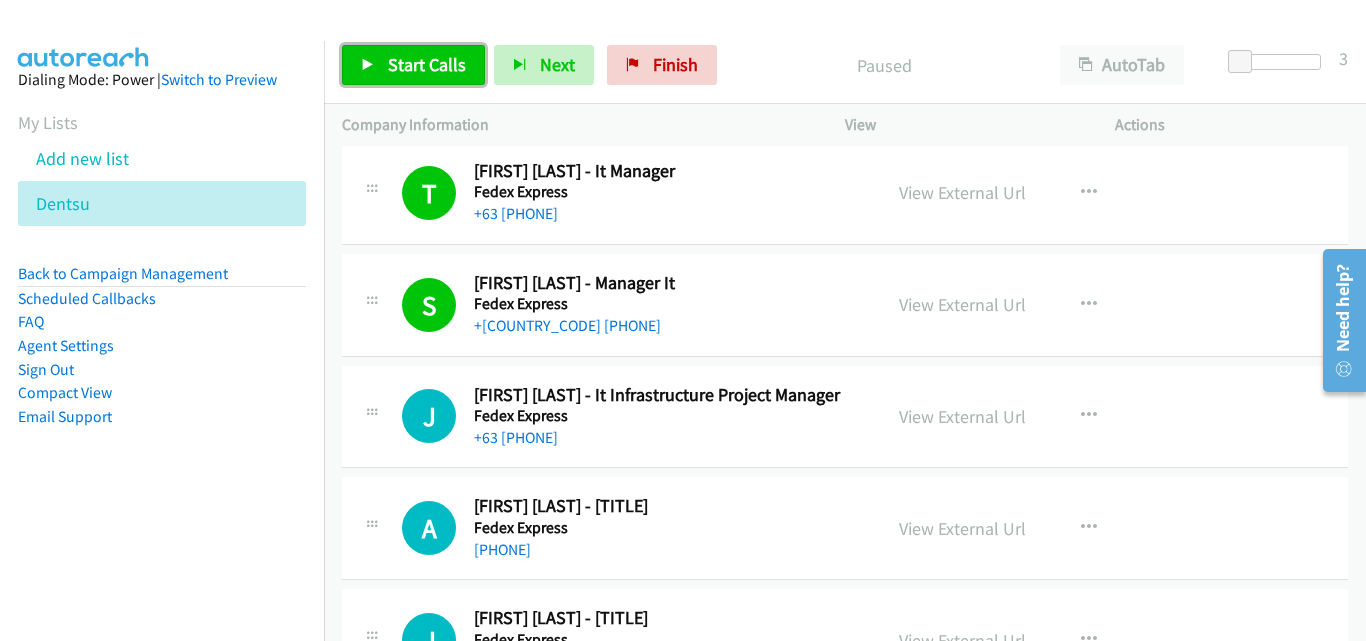 click on "Start Calls" at bounding box center [427, 64] 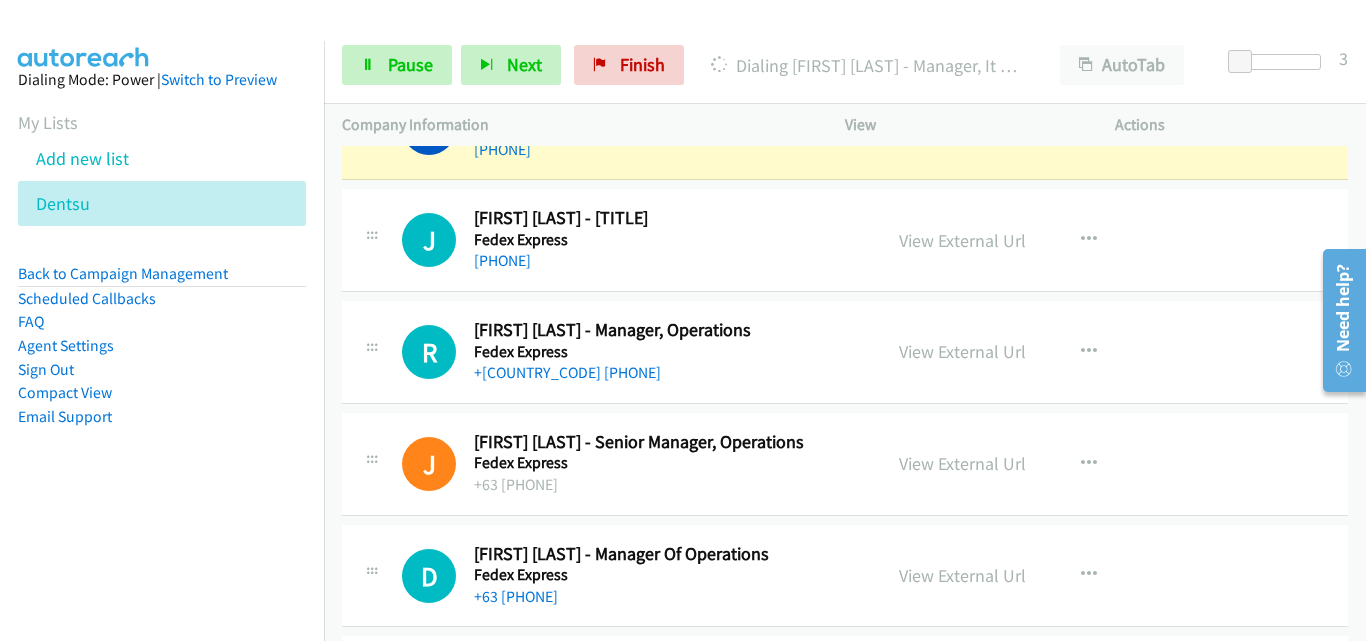 scroll, scrollTop: 7800, scrollLeft: 0, axis: vertical 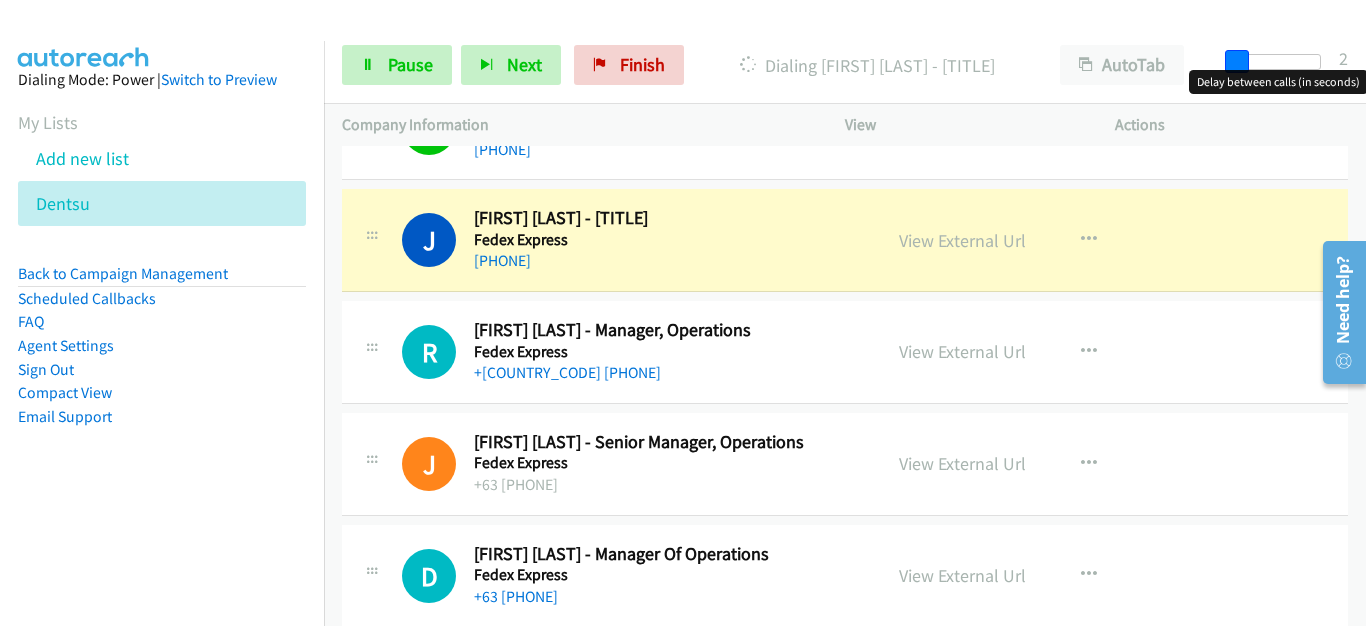 click at bounding box center (1237, 62) 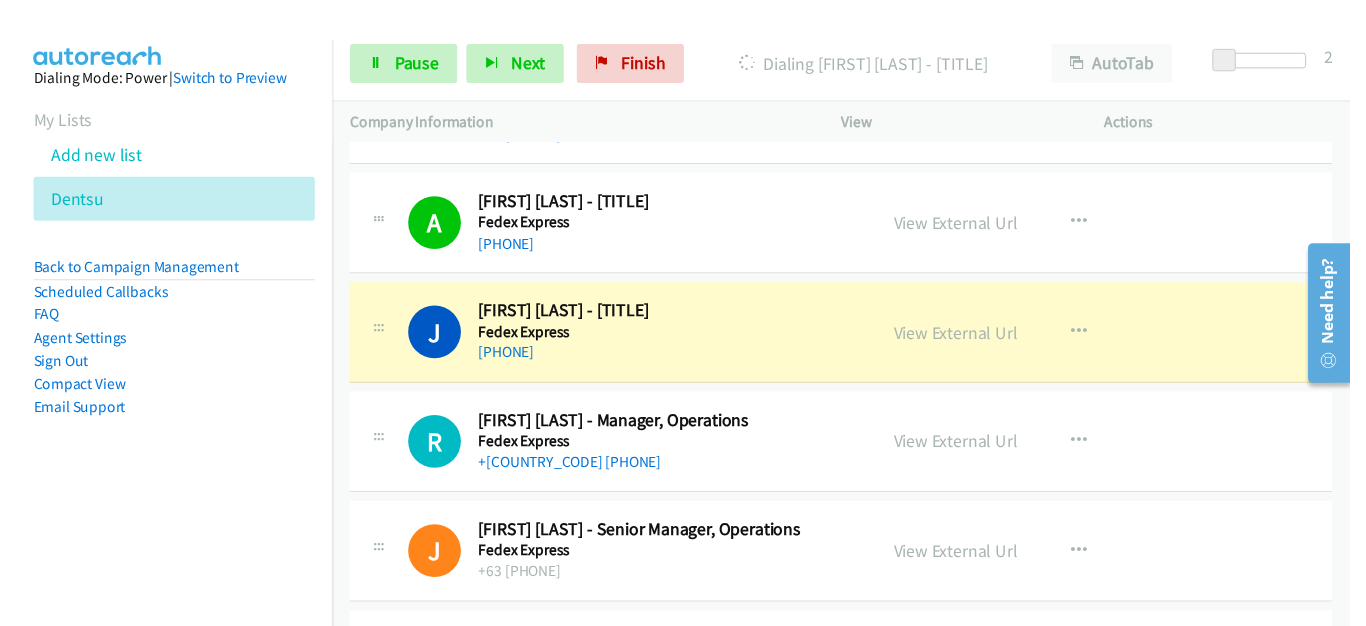 scroll, scrollTop: 7900, scrollLeft: 0, axis: vertical 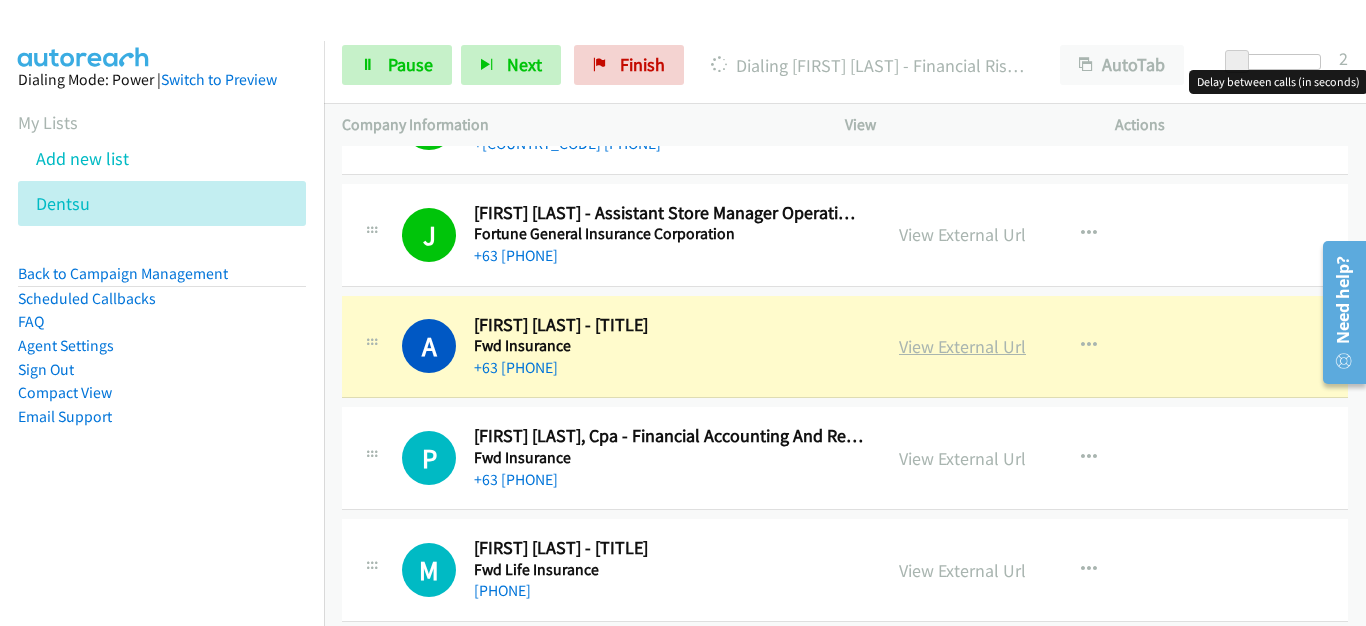 click on "View External Url" at bounding box center (962, 346) 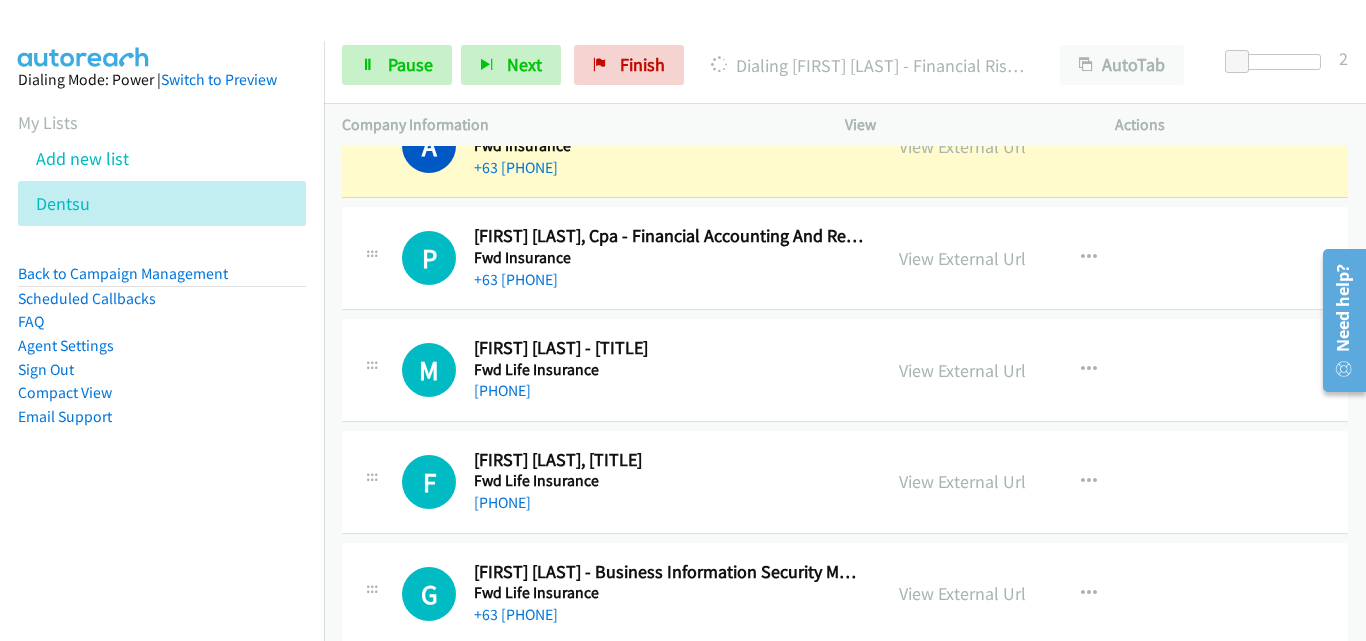 scroll, scrollTop: 8900, scrollLeft: 0, axis: vertical 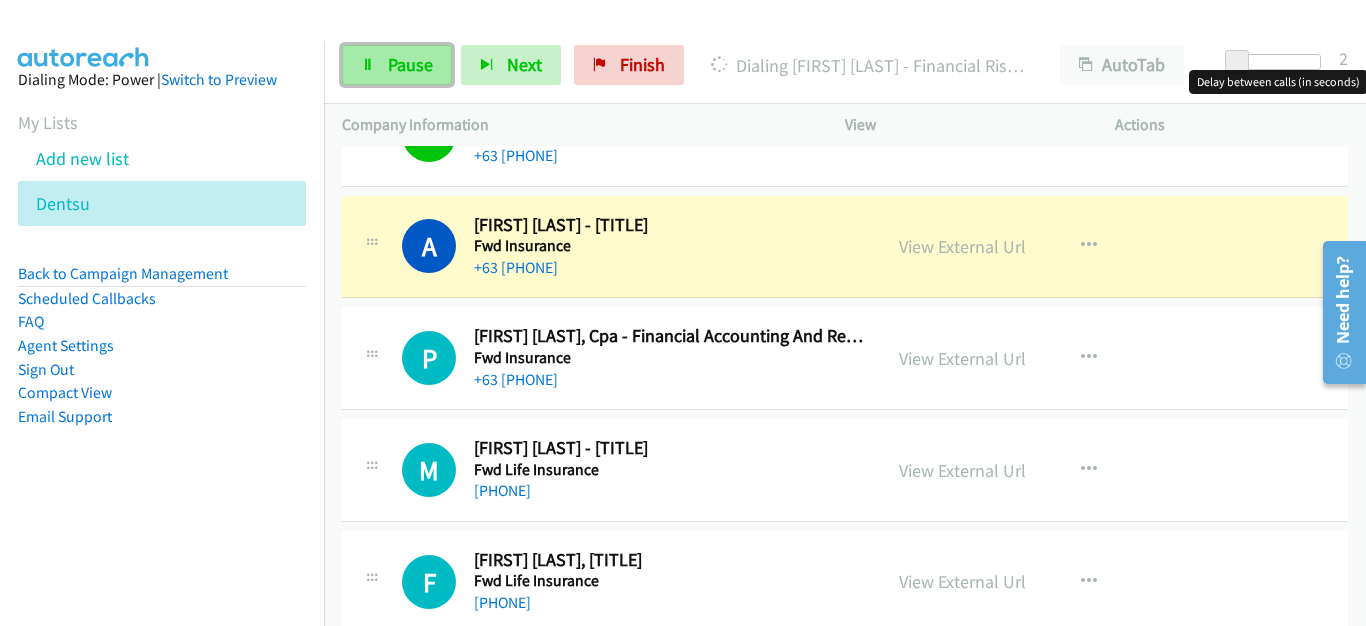 click on "Pause" at bounding box center (410, 64) 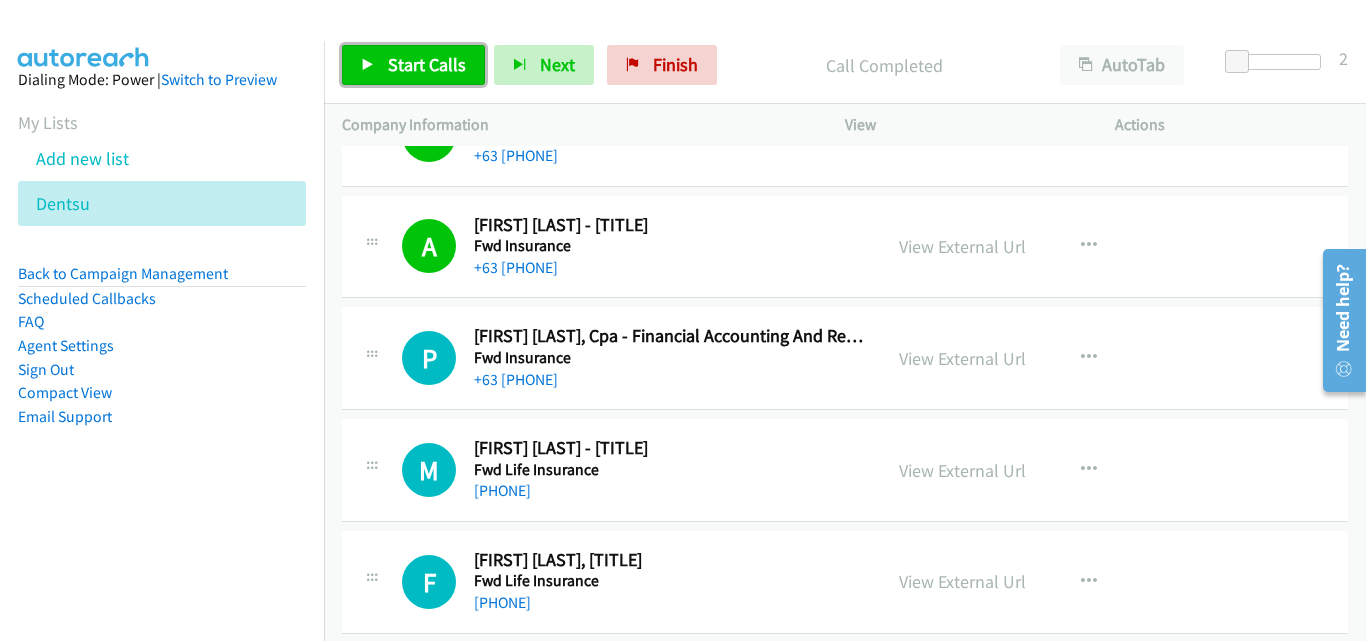 click on "Start Calls" at bounding box center [427, 64] 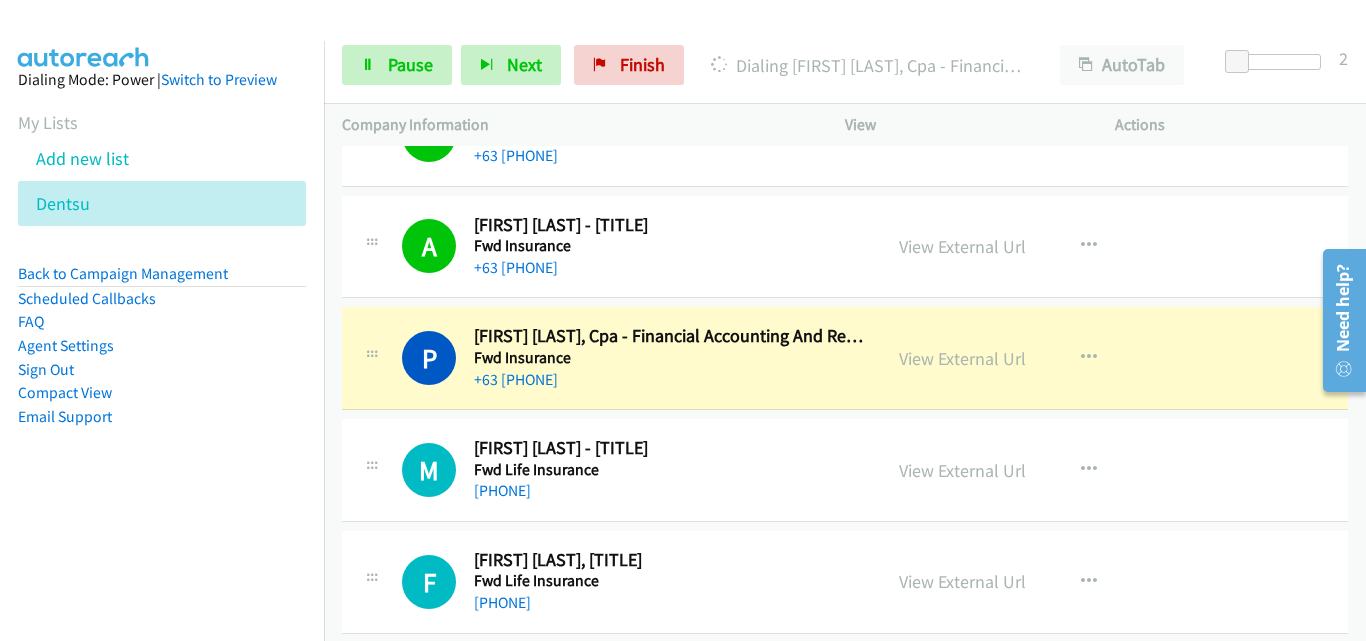 scroll, scrollTop: 9000, scrollLeft: 0, axis: vertical 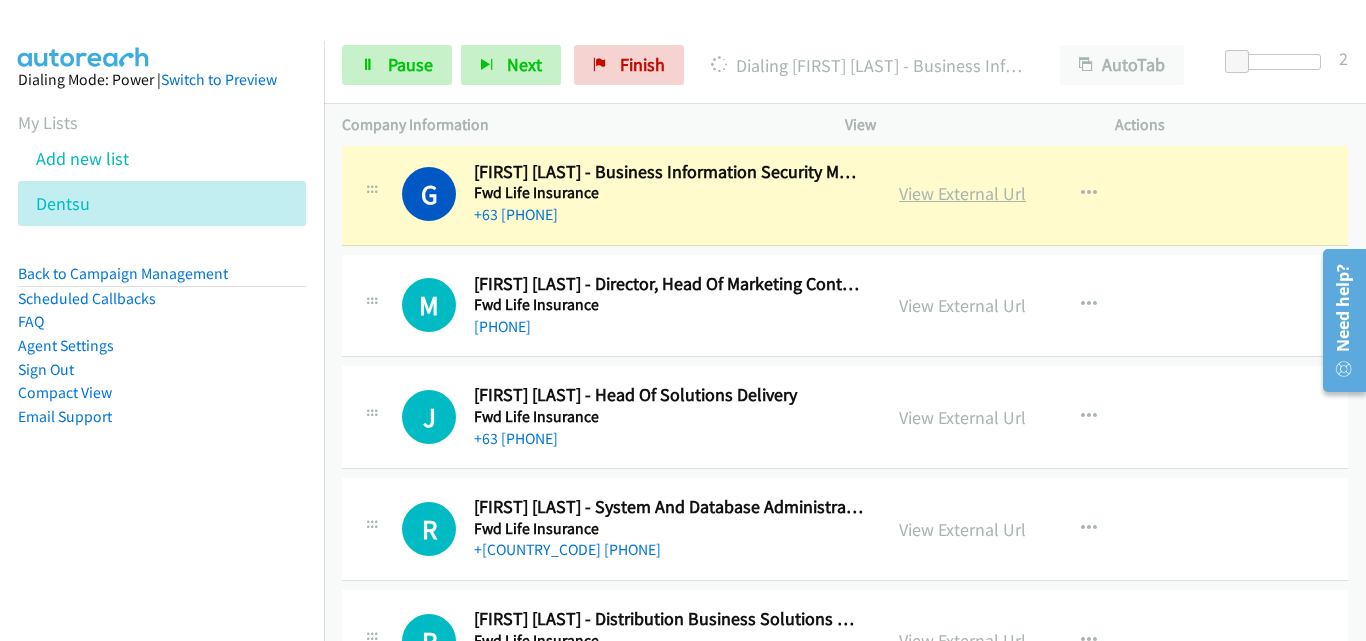 click on "View External Url" at bounding box center (962, 193) 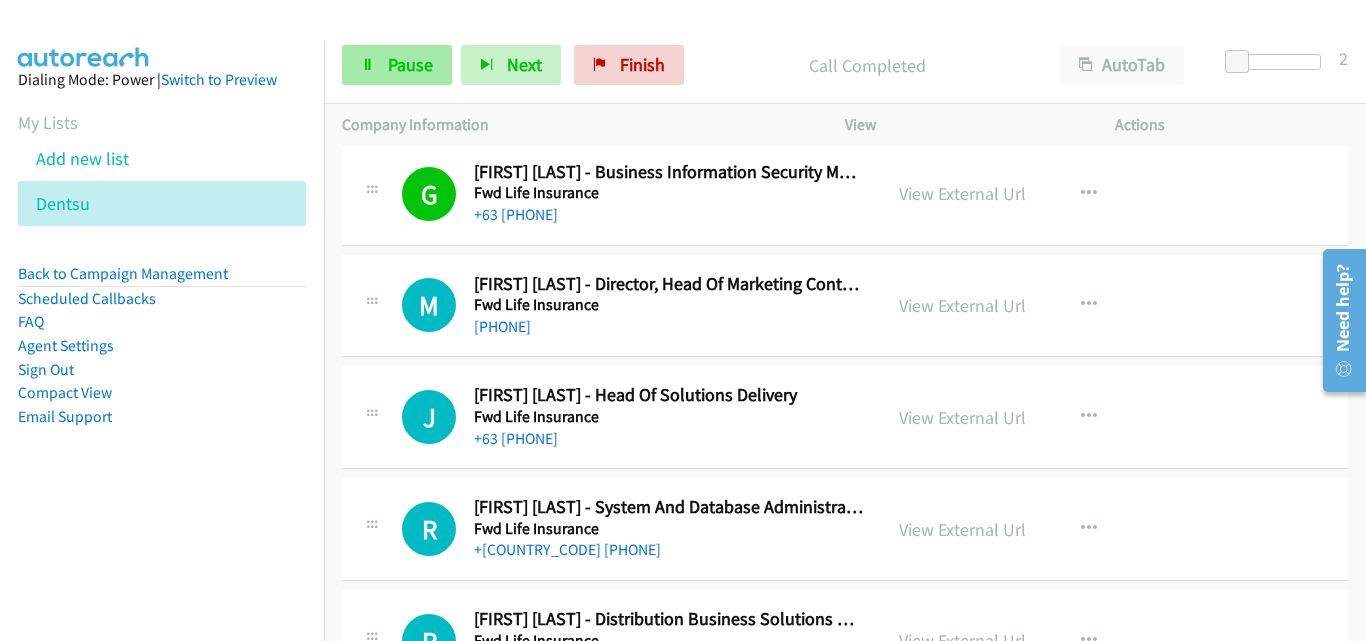 click on "Start Calls
Pause
Next
Finish
Call Completed
AutoTab
AutoTab
2" at bounding box center (845, 65) 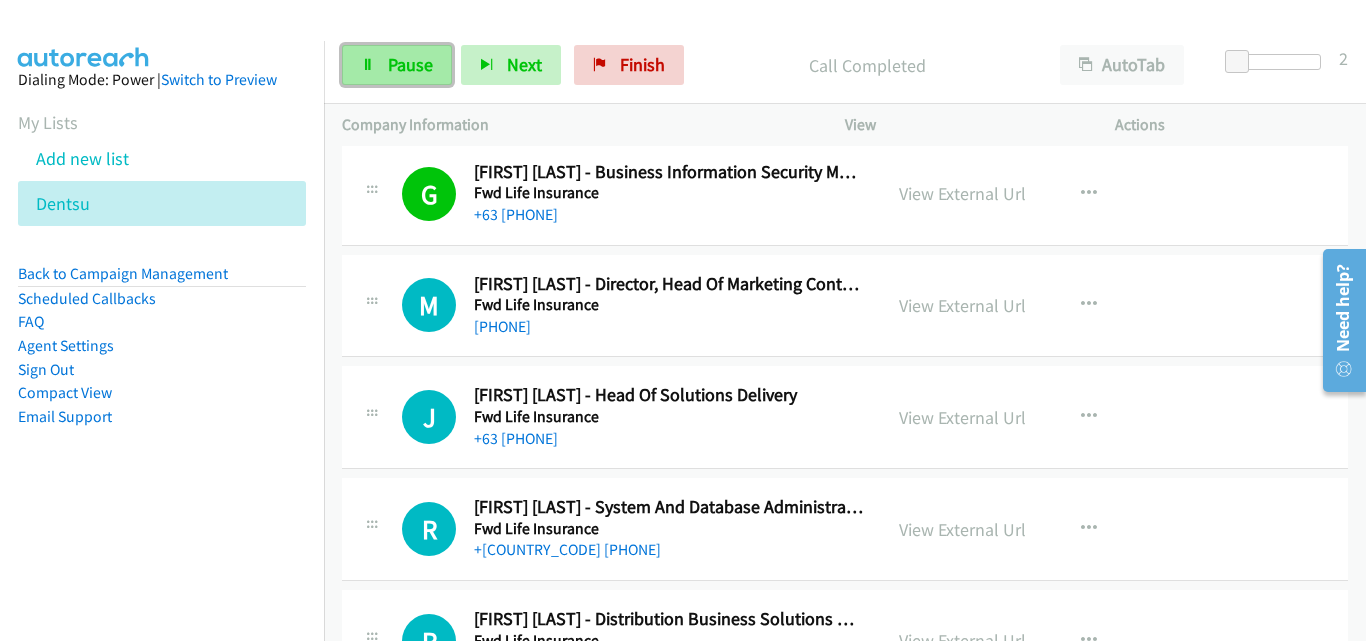 click on "Pause" at bounding box center (397, 65) 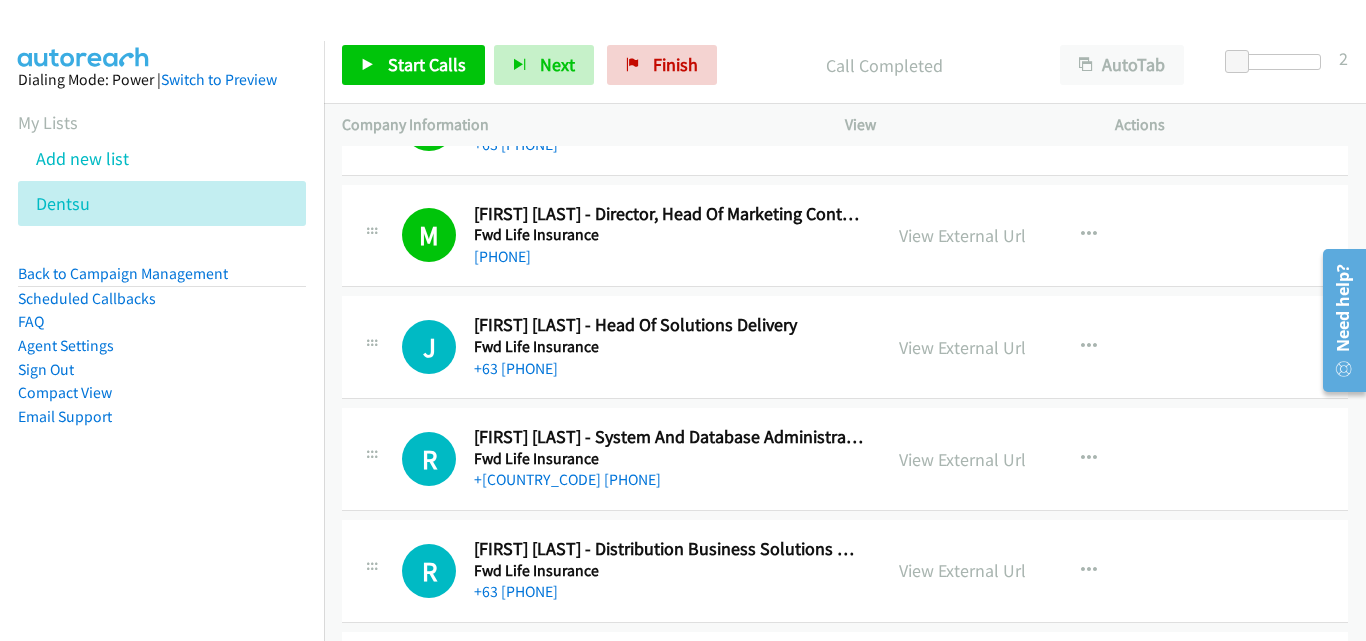 scroll, scrollTop: 9500, scrollLeft: 0, axis: vertical 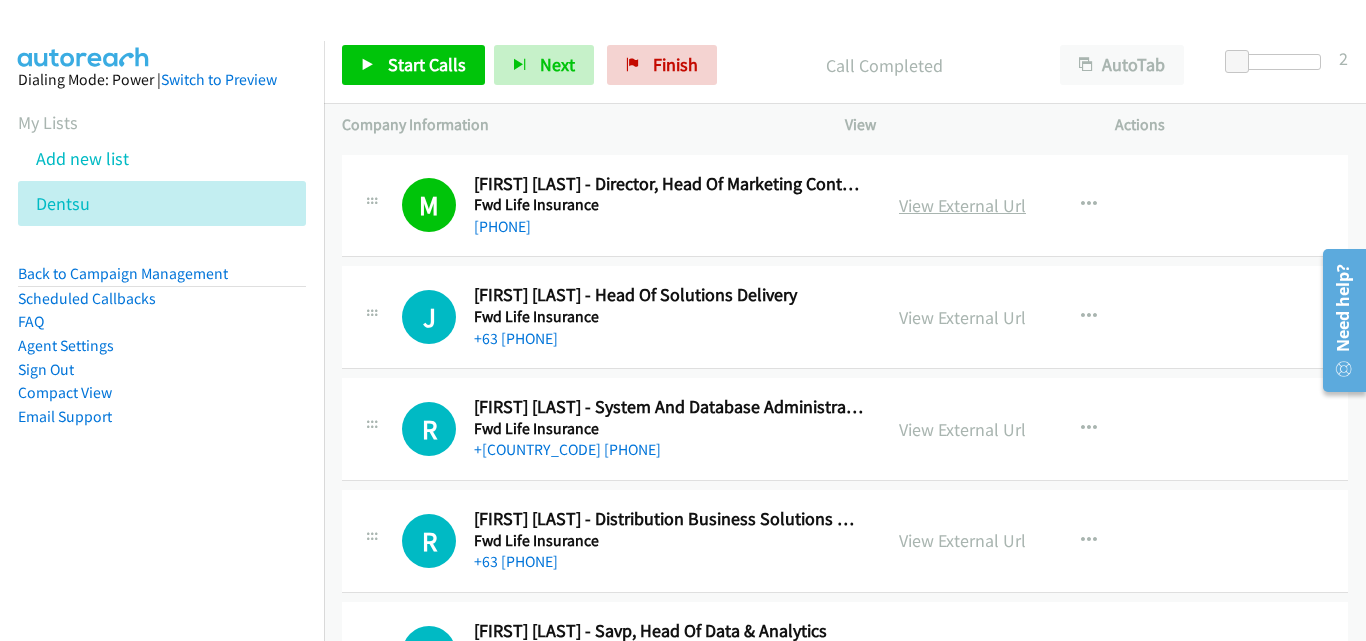 click on "View External Url" at bounding box center (962, 205) 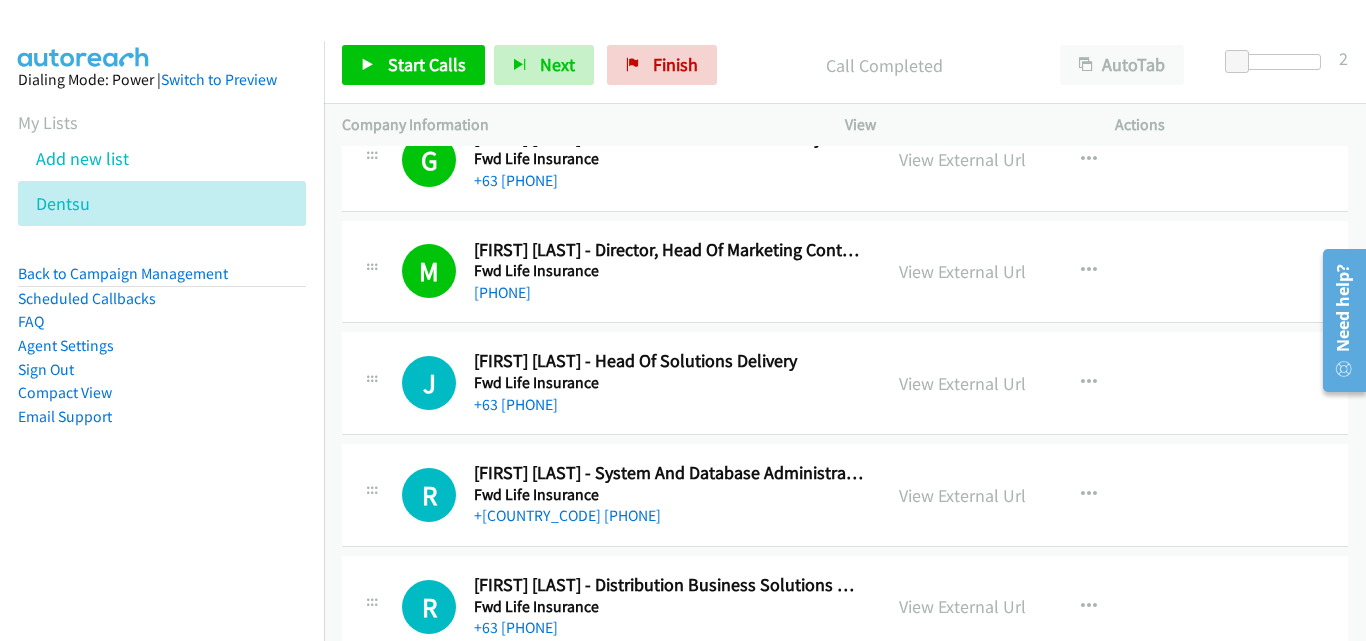 scroll, scrollTop: 9400, scrollLeft: 0, axis: vertical 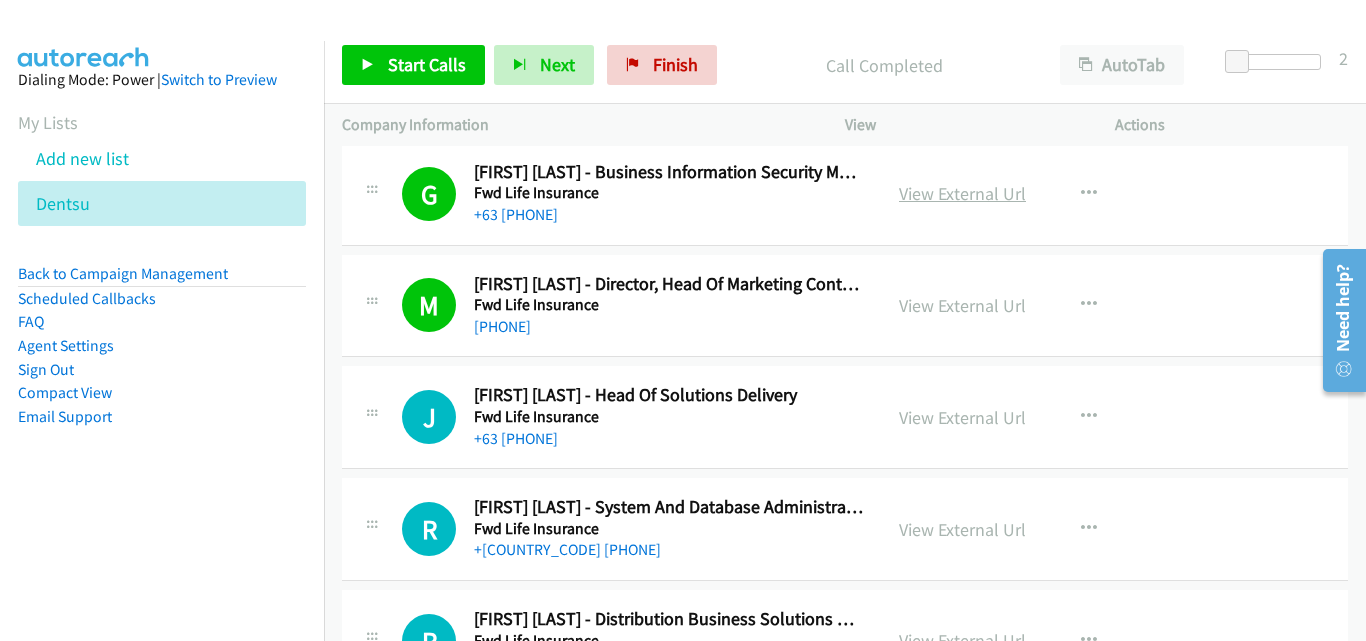 click on "View External Url" at bounding box center [962, 193] 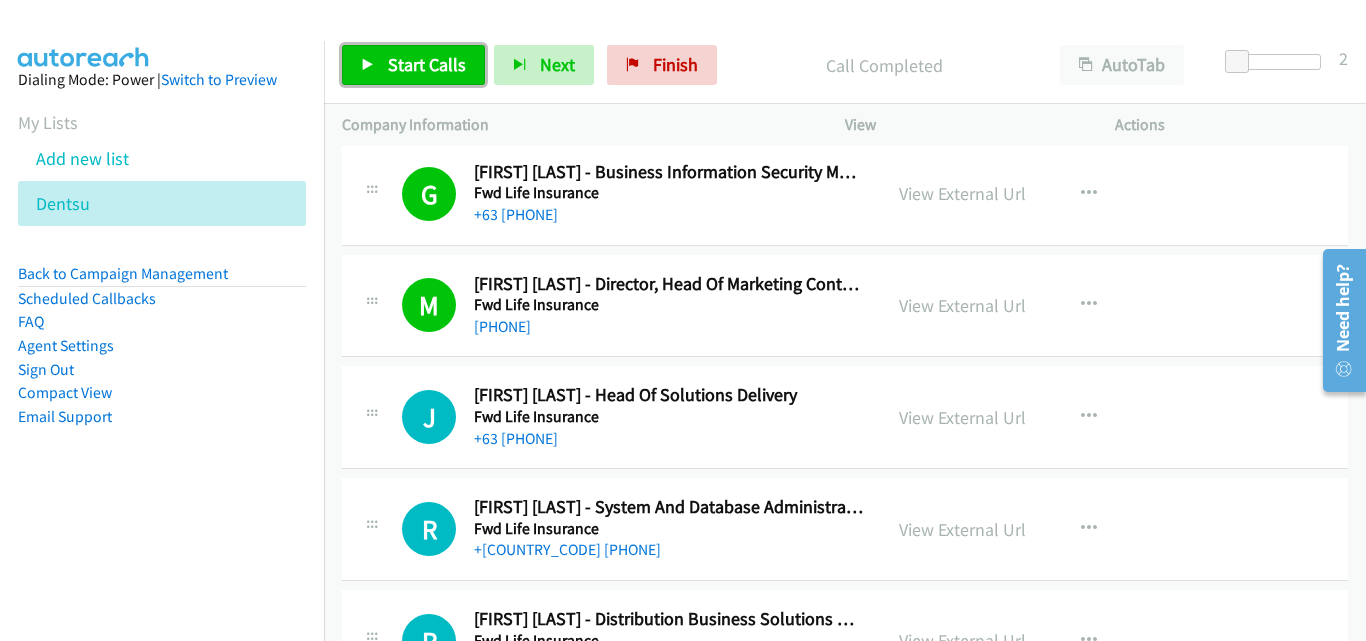 click on "Start Calls" at bounding box center (413, 65) 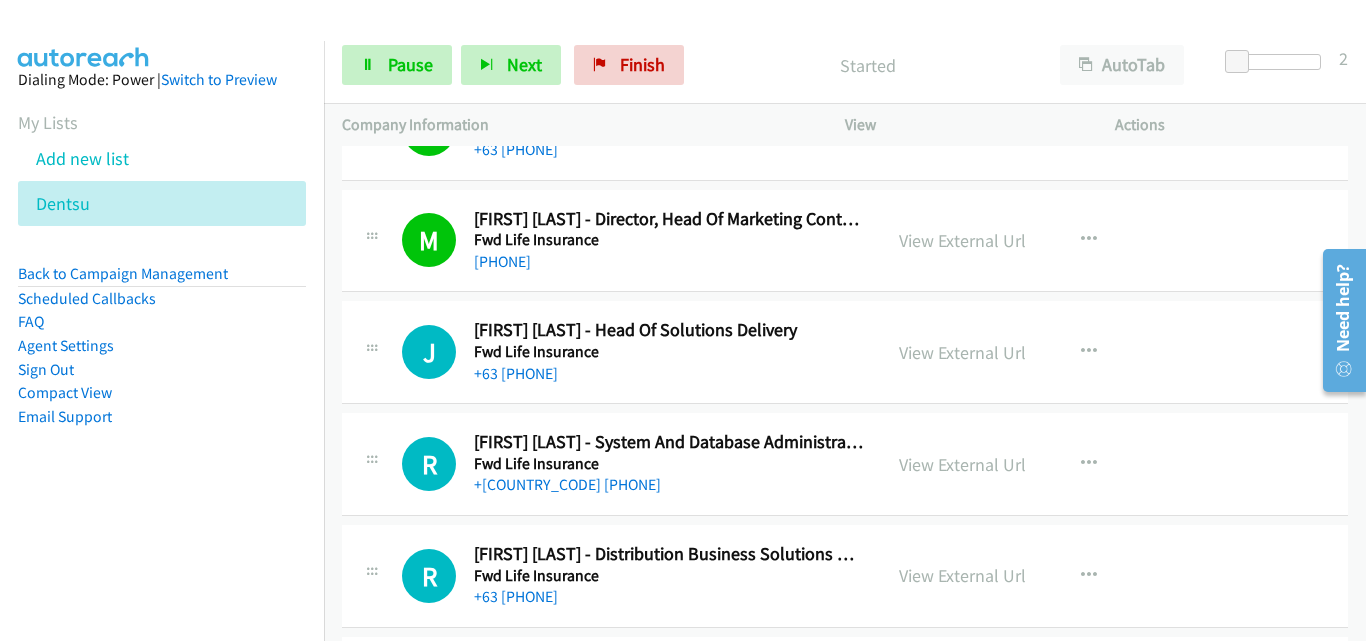 scroll, scrollTop: 9500, scrollLeft: 0, axis: vertical 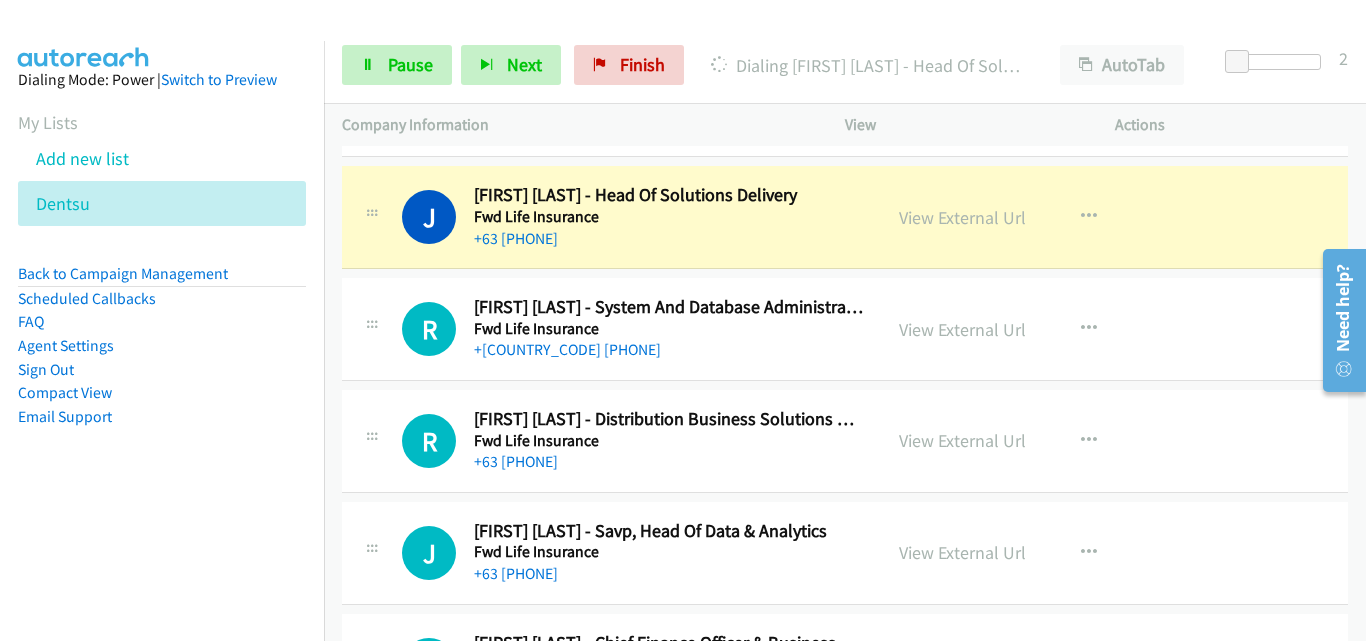 click on "Dialing Mode: Power
|
Switch to Preview
My Lists
Add new list
Dentsu
Back to Campaign Management
Scheduled Callbacks
FAQ
Agent Settings
Sign Out
Compact View
Email Support" at bounding box center [162, 280] 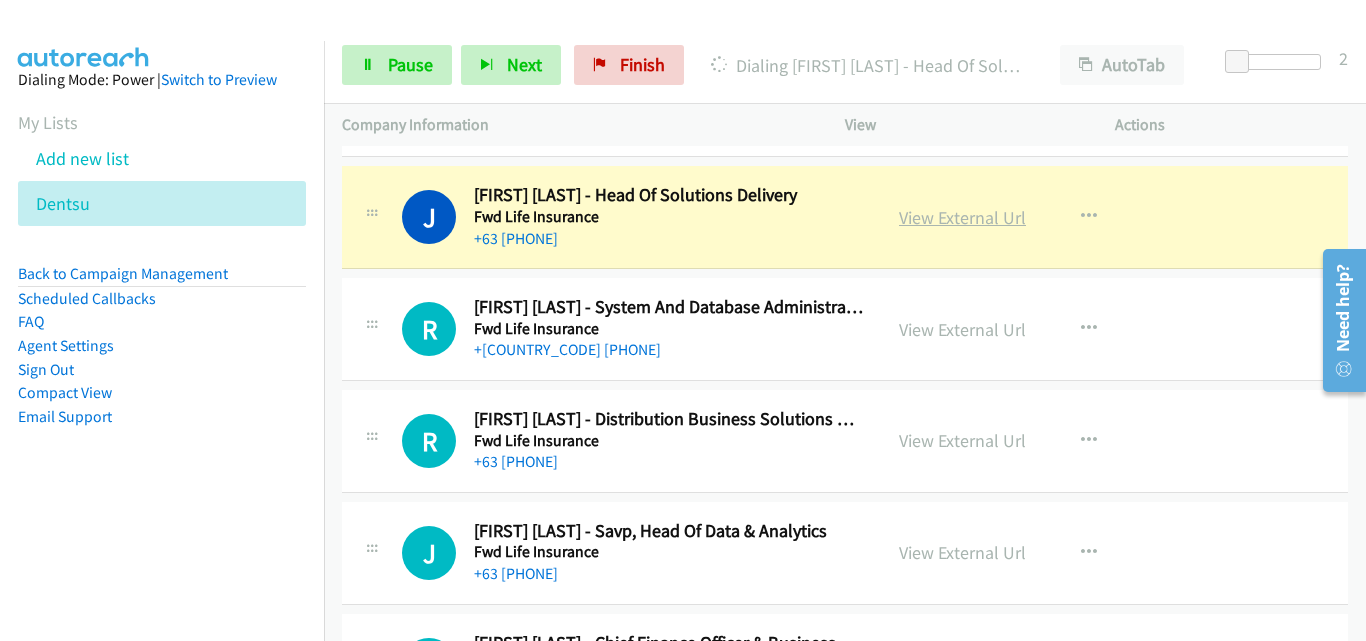 click on "View External Url" at bounding box center (962, 217) 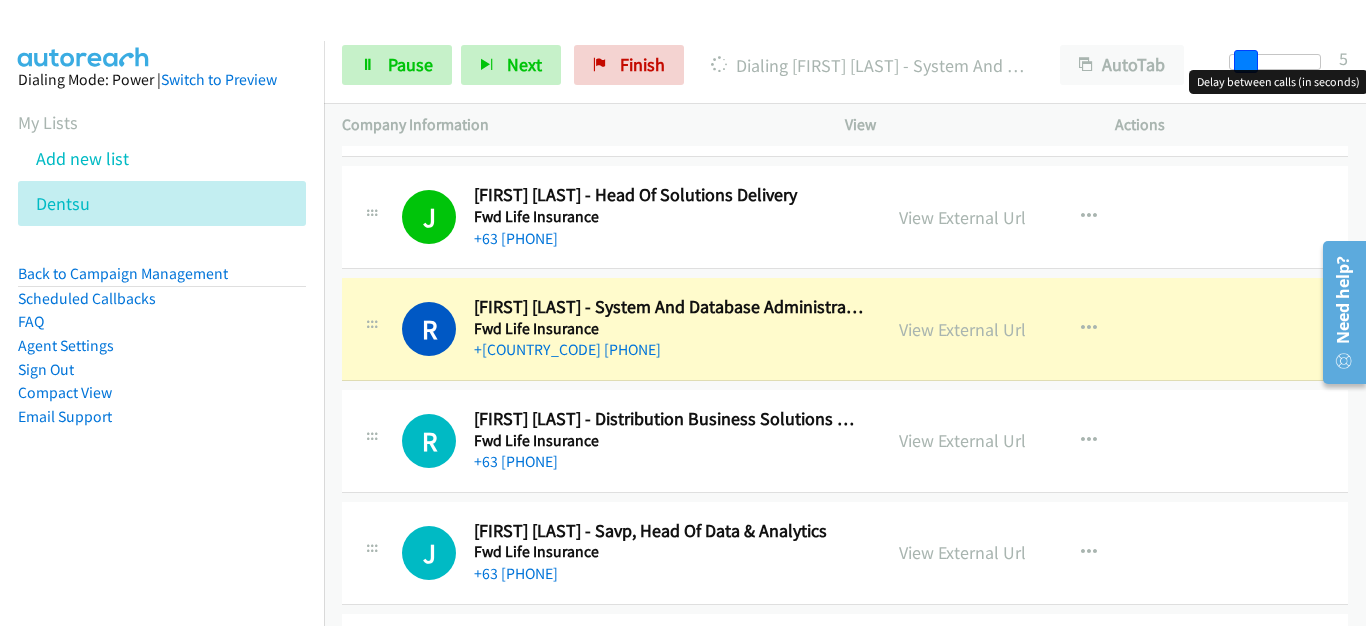 click at bounding box center (1246, 62) 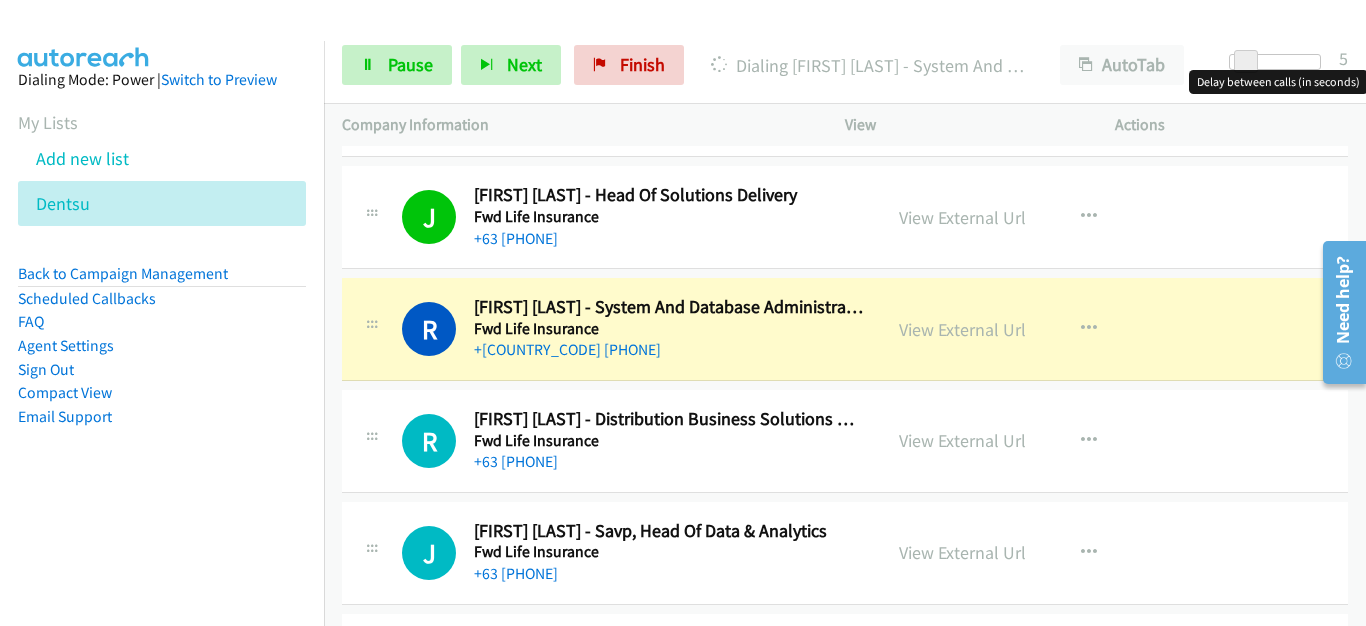 scroll, scrollTop: 9700, scrollLeft: 0, axis: vertical 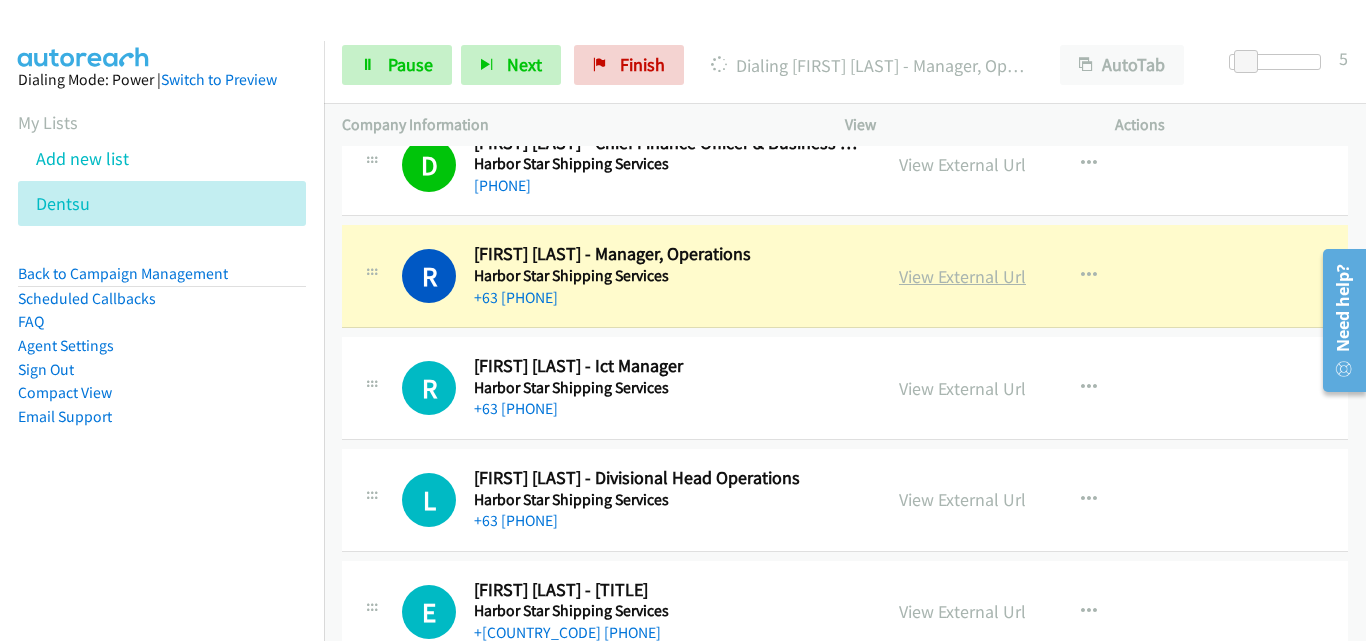 click on "View External Url" at bounding box center [962, 276] 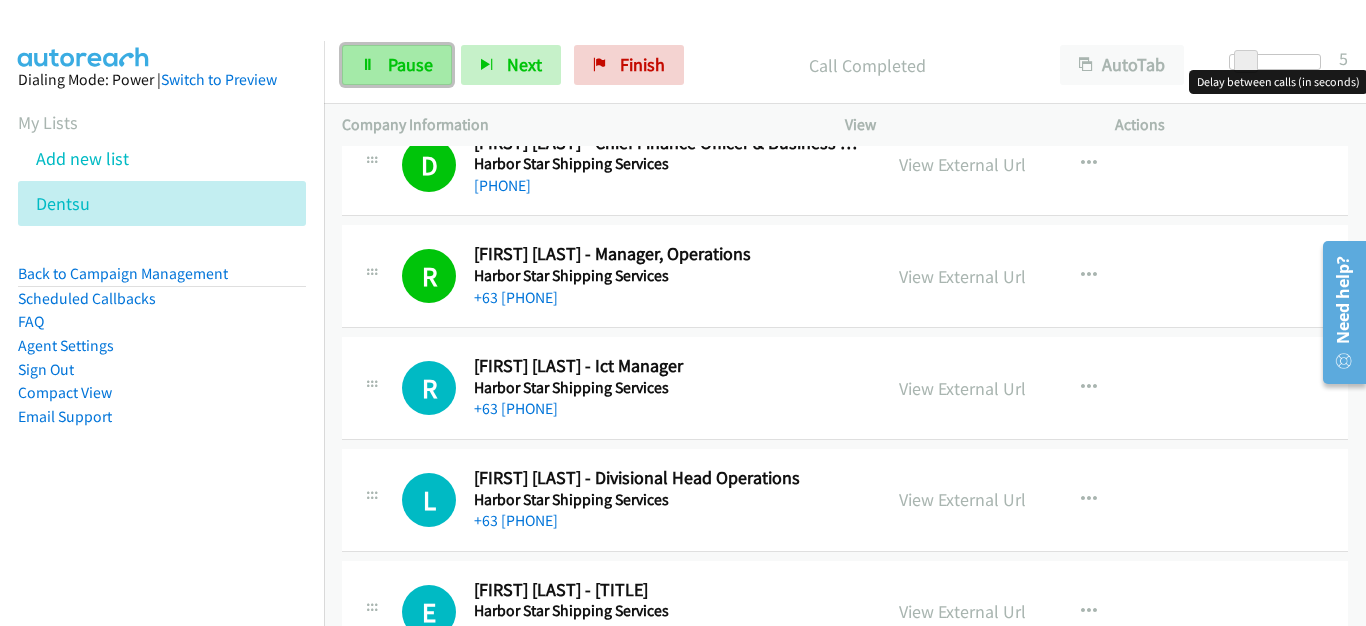 click on "Pause" at bounding box center [410, 64] 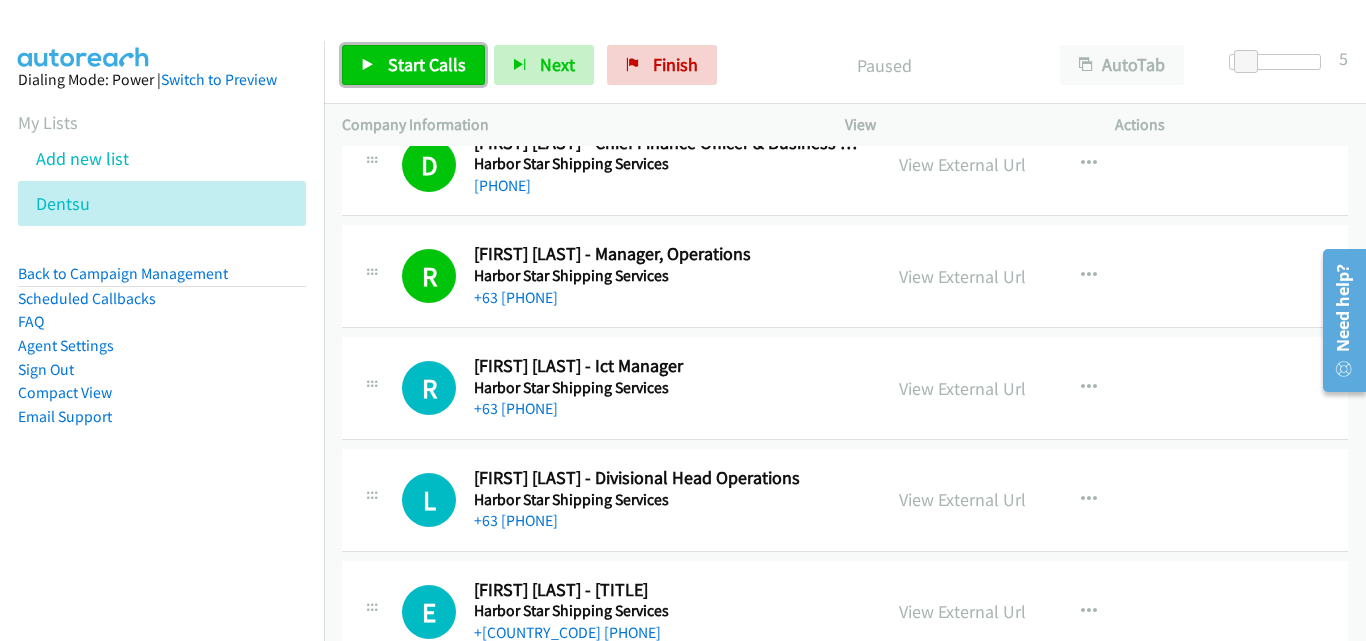 click on "Start Calls" at bounding box center [427, 64] 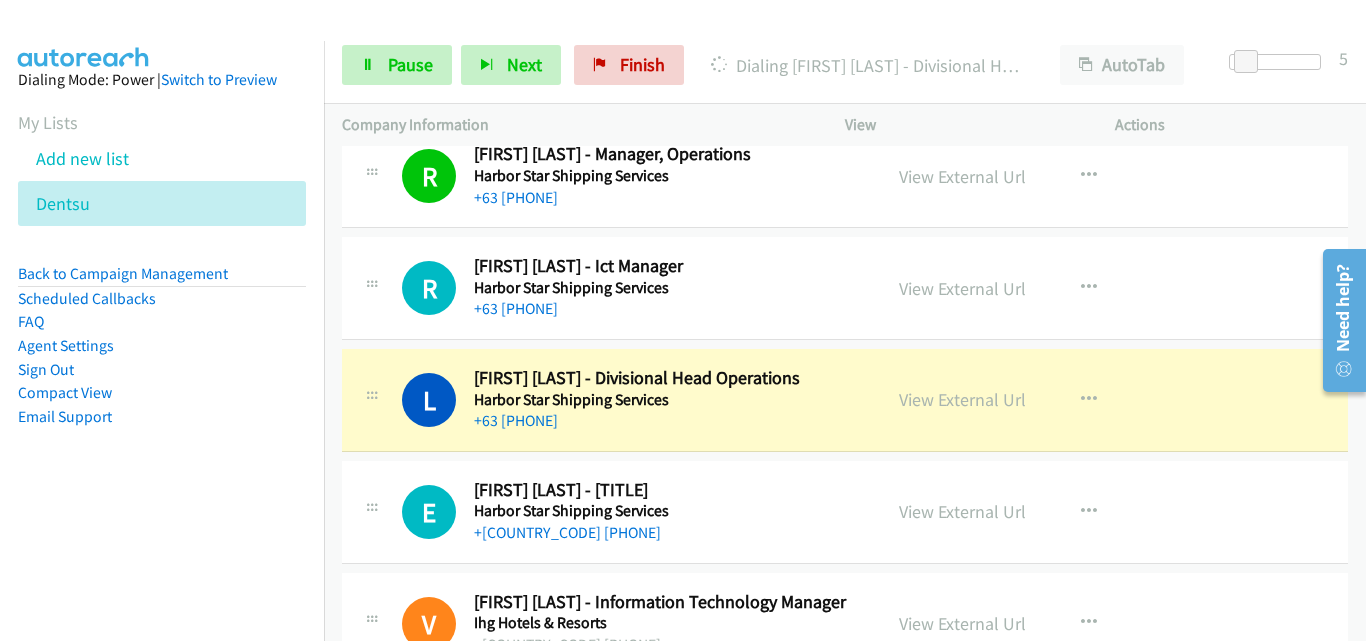 scroll, scrollTop: 10300, scrollLeft: 0, axis: vertical 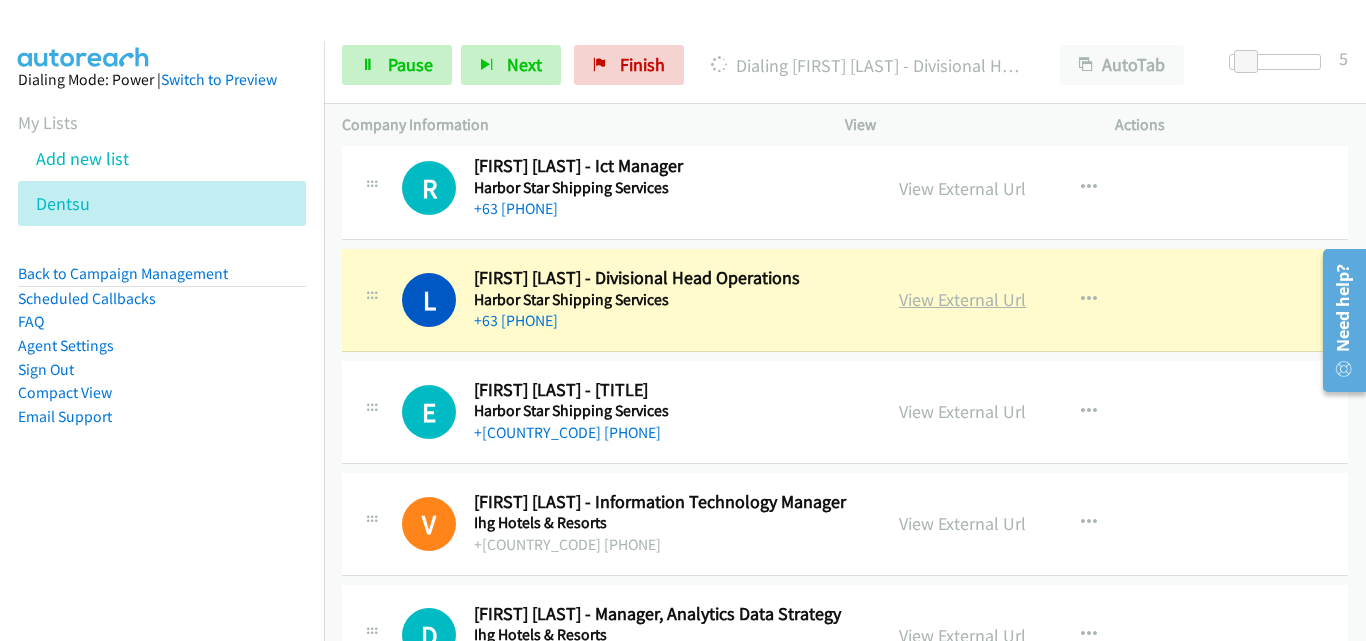 drag, startPoint x: 959, startPoint y: 298, endPoint x: 945, endPoint y: 302, distance: 14.56022 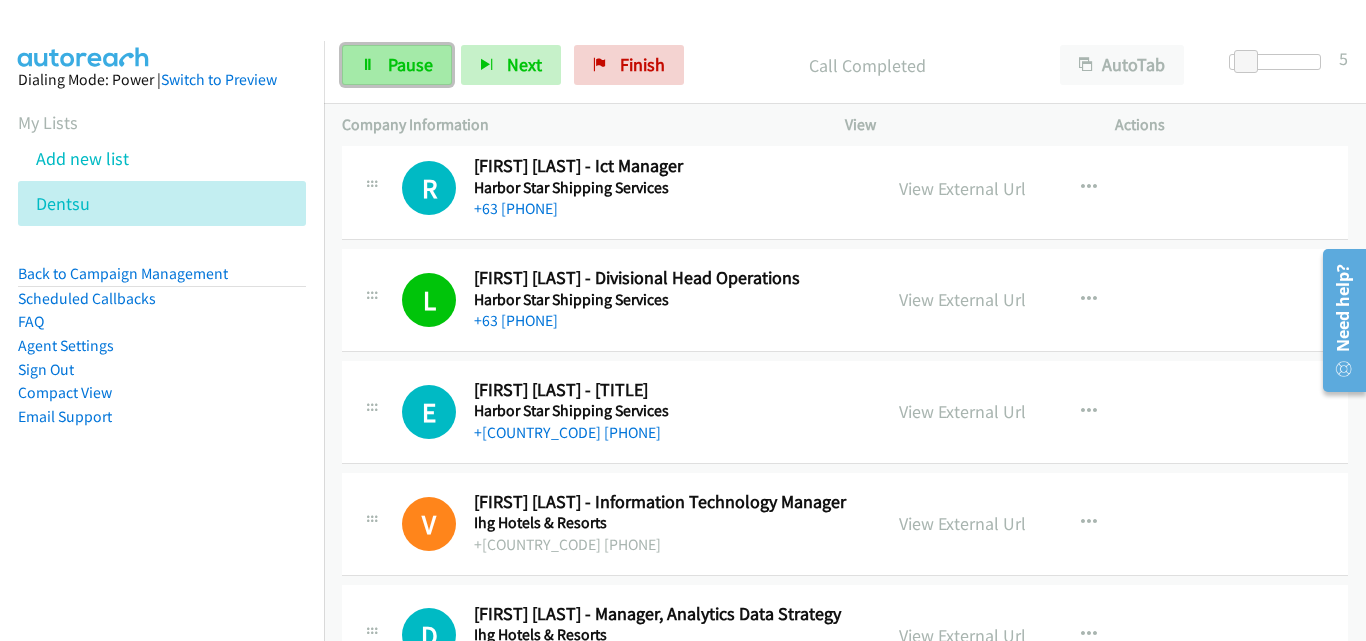 click on "Pause" at bounding box center (410, 64) 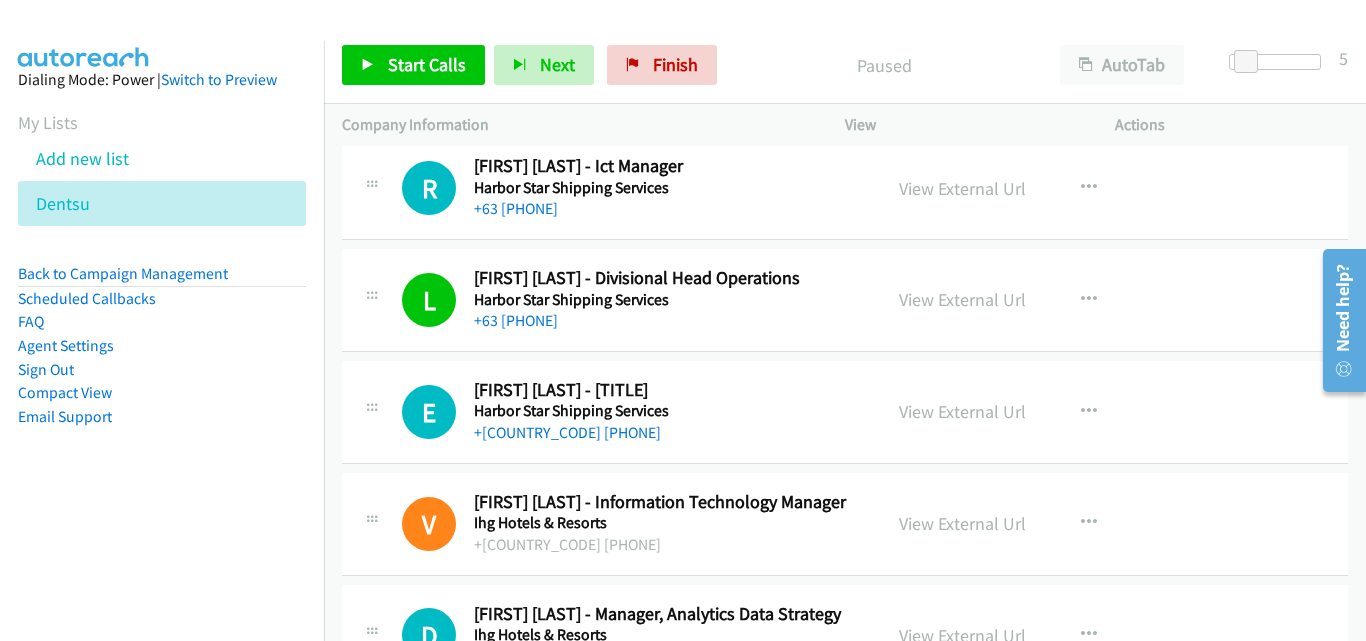 scroll, scrollTop: 10400, scrollLeft: 0, axis: vertical 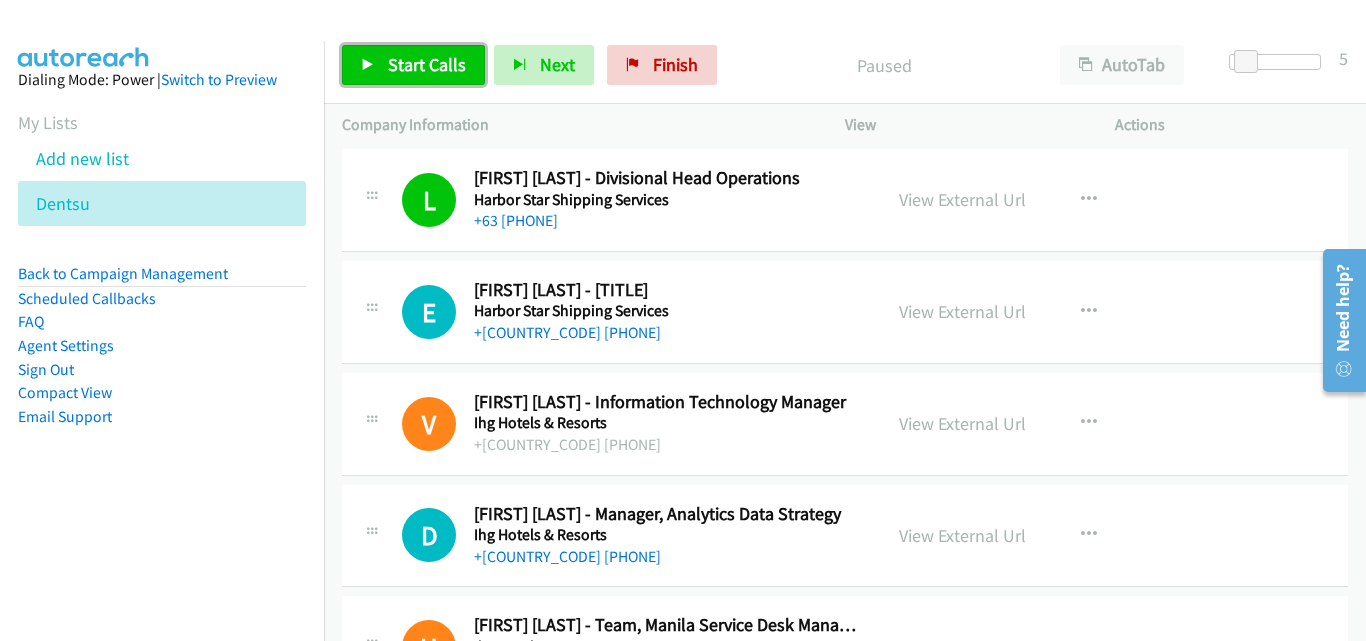 click on "Start Calls" at bounding box center [413, 65] 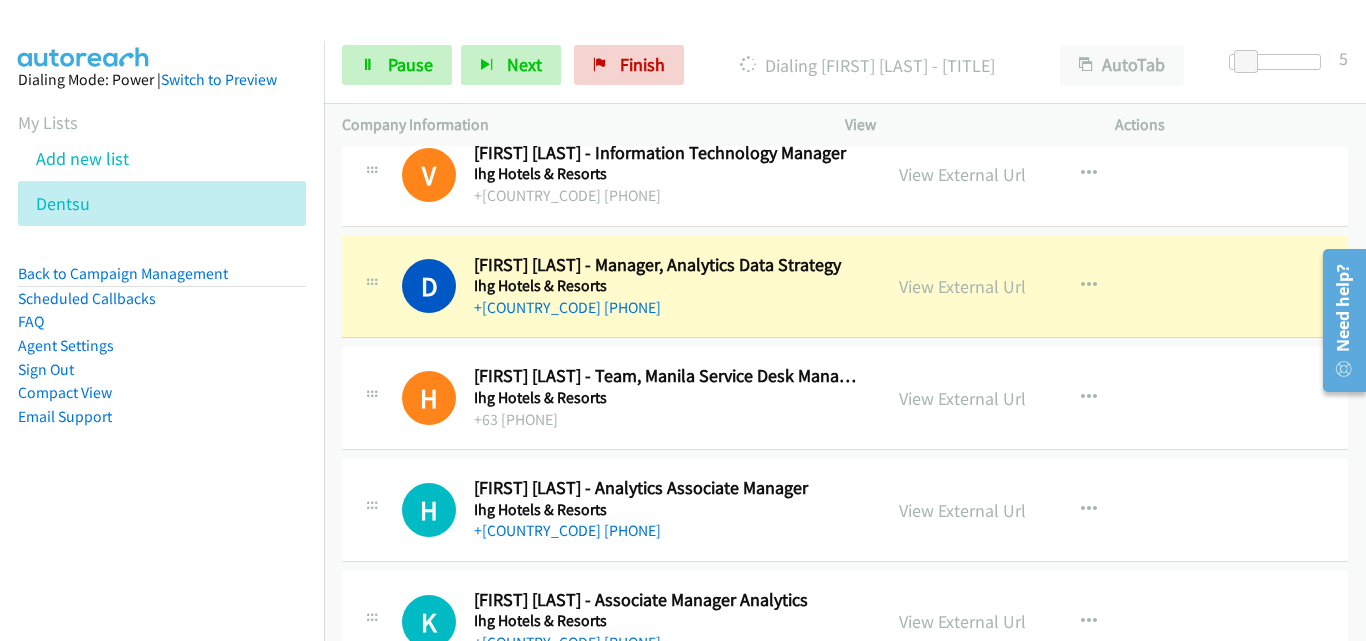 scroll, scrollTop: 10700, scrollLeft: 0, axis: vertical 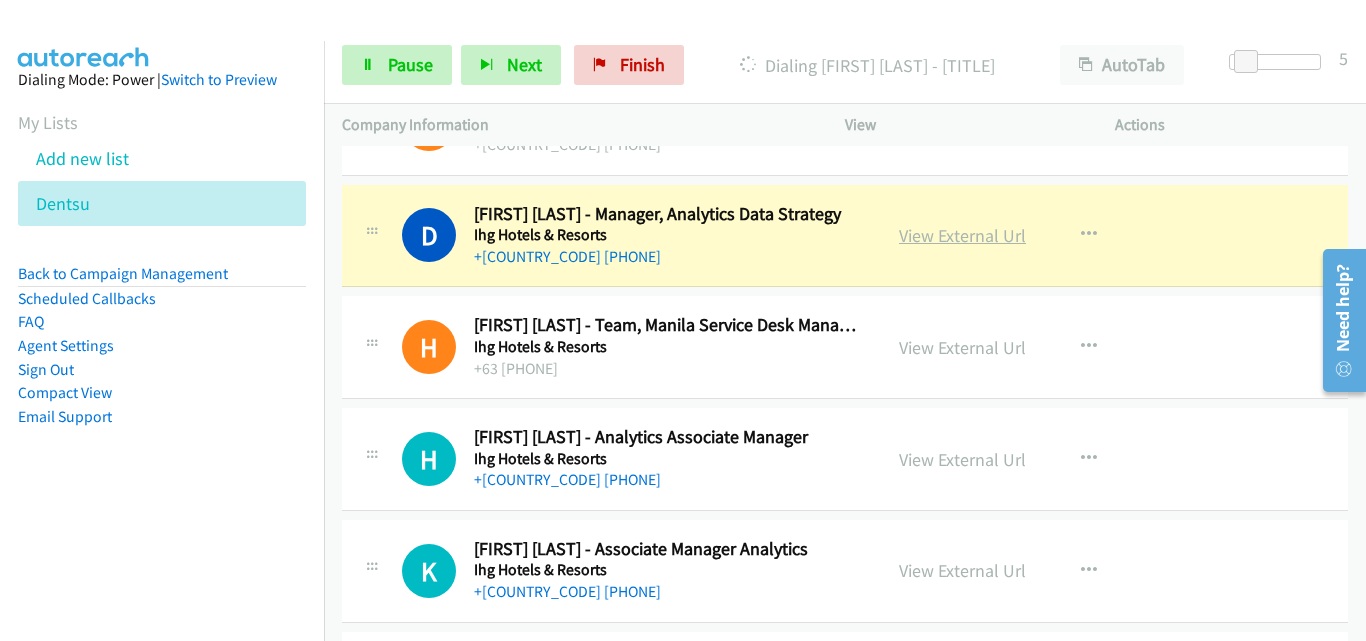 click on "View External Url" at bounding box center [962, 235] 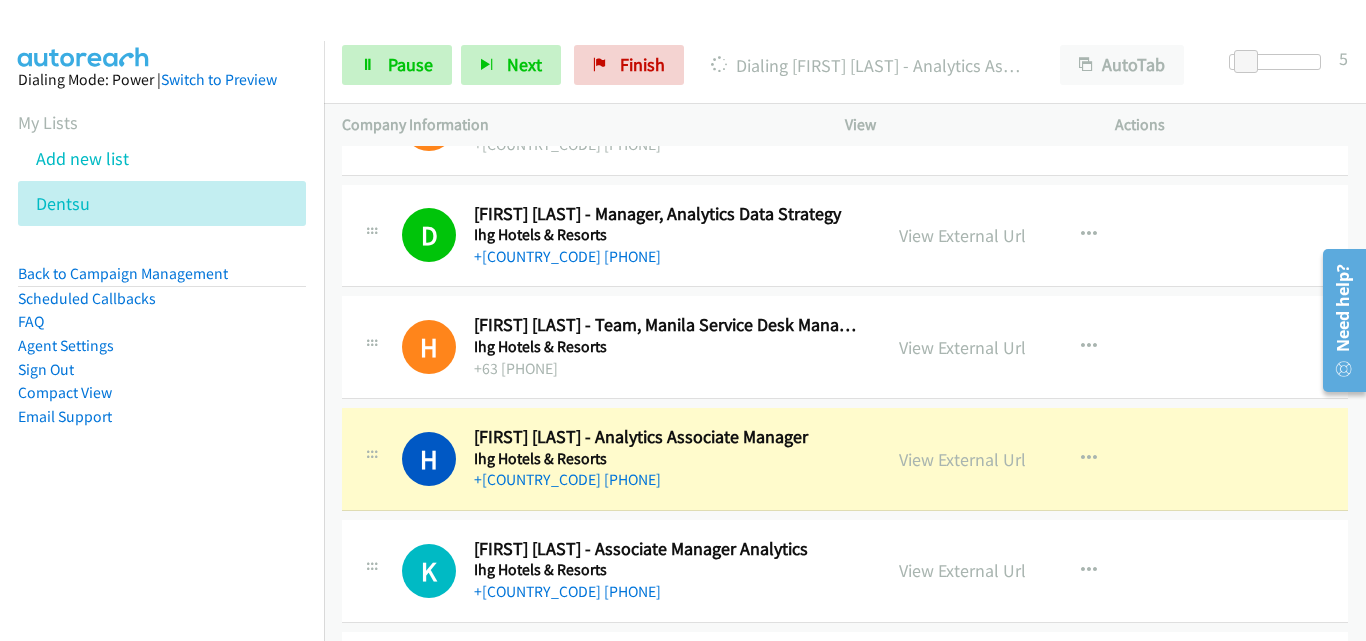 scroll, scrollTop: 10800, scrollLeft: 0, axis: vertical 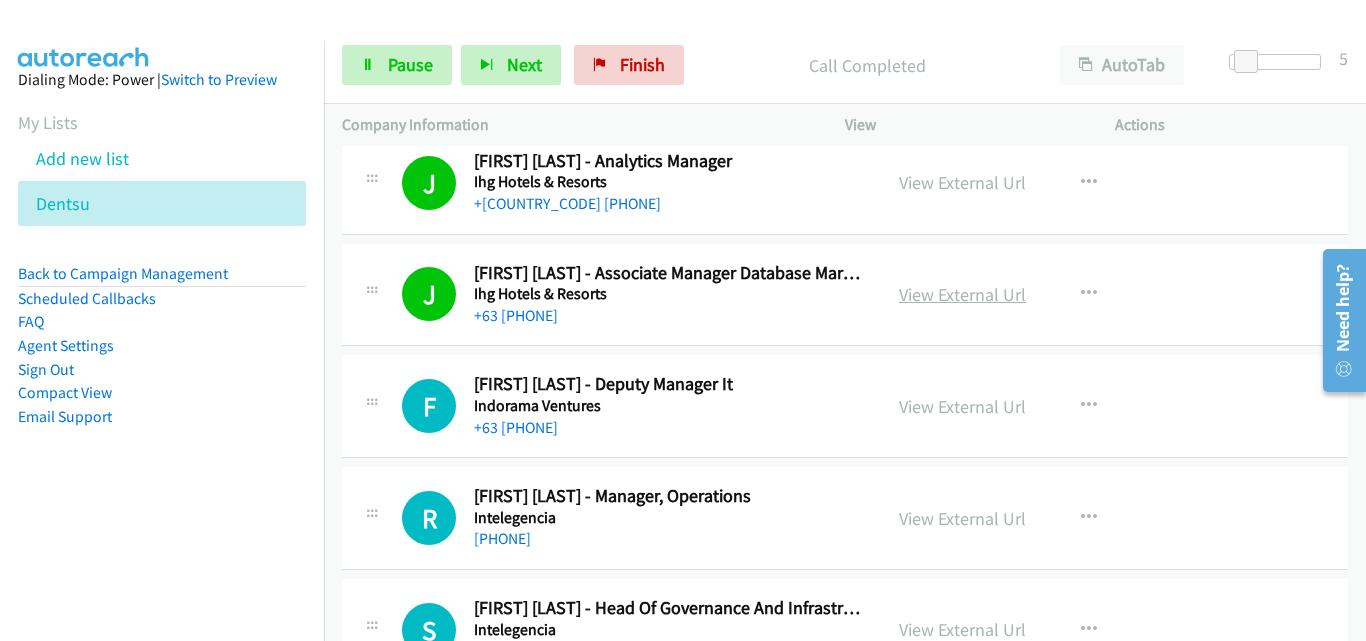 click on "View External Url" at bounding box center [962, 294] 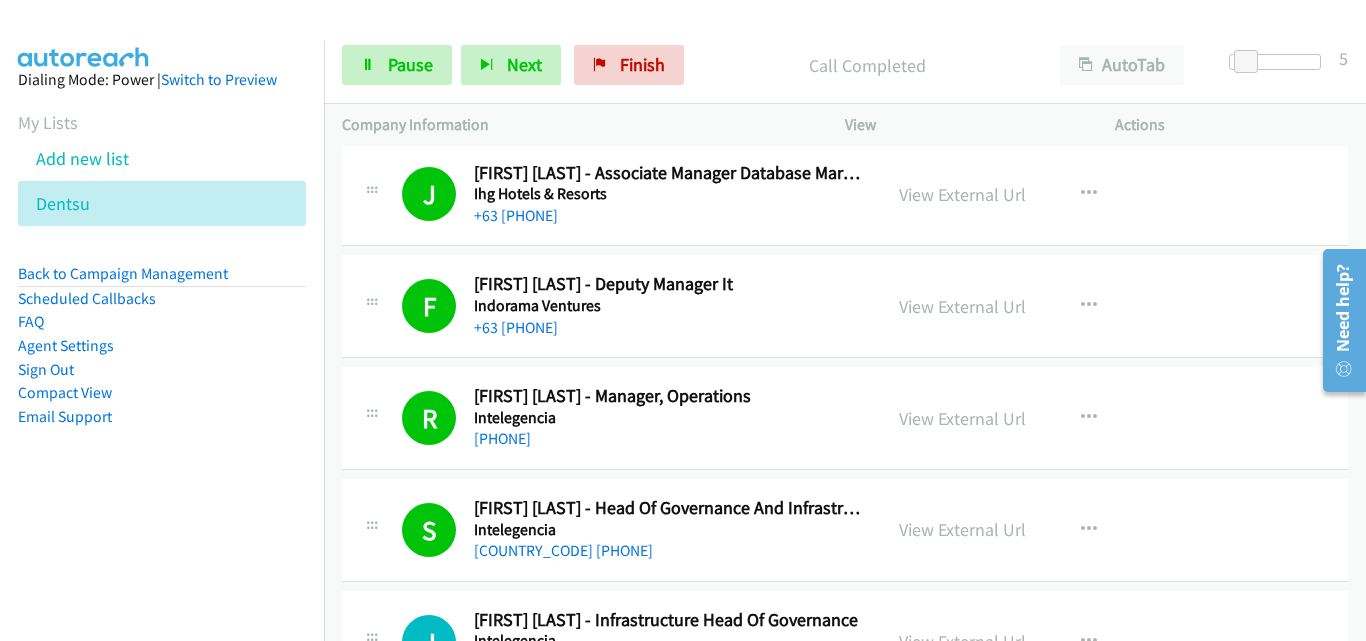 scroll, scrollTop: 11500, scrollLeft: 0, axis: vertical 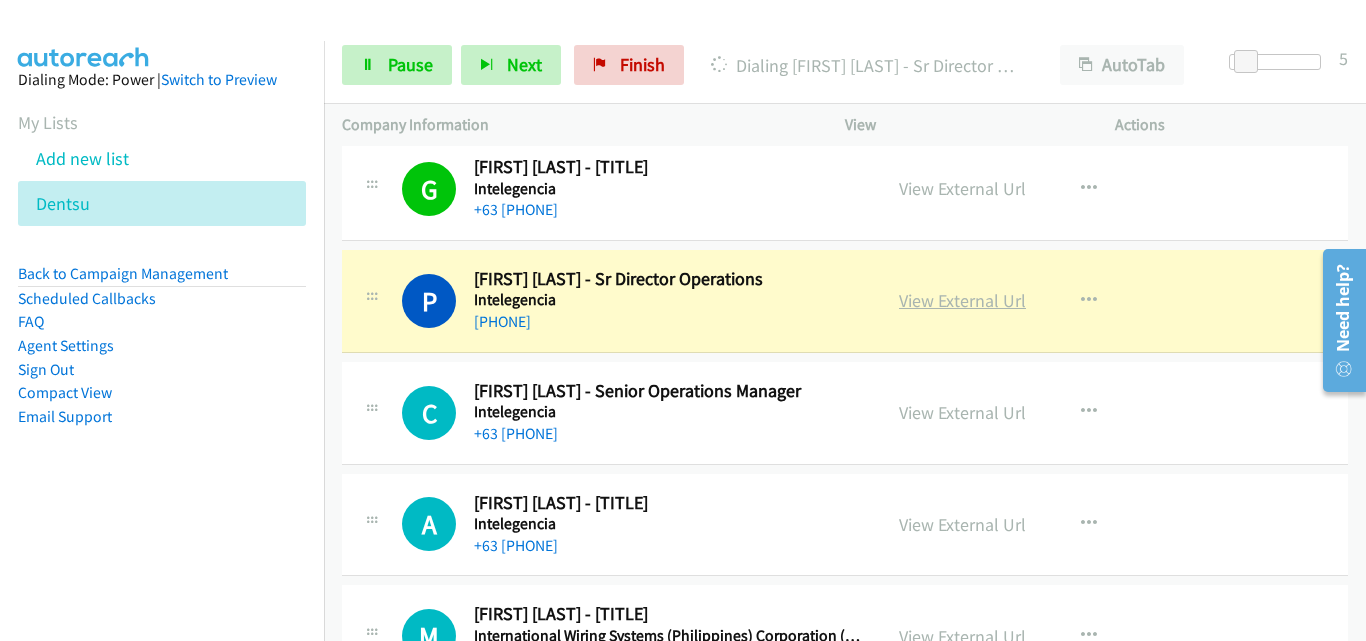 click on "View External Url" at bounding box center [962, 300] 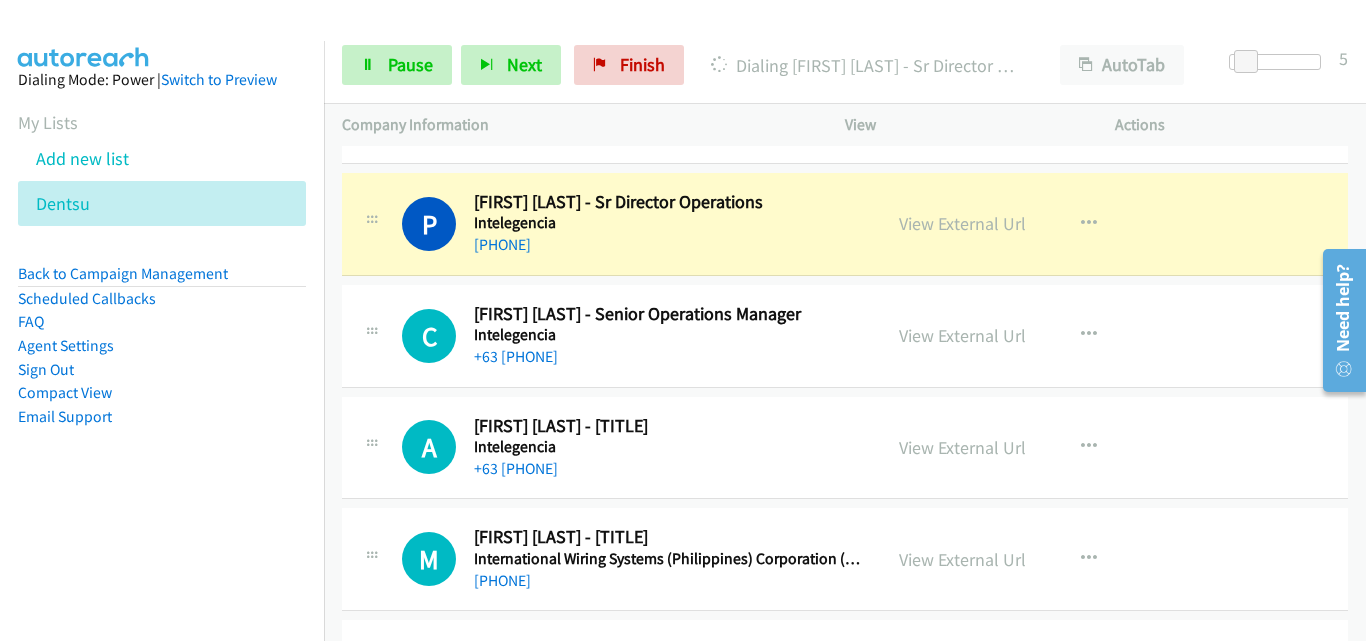 scroll, scrollTop: 12300, scrollLeft: 0, axis: vertical 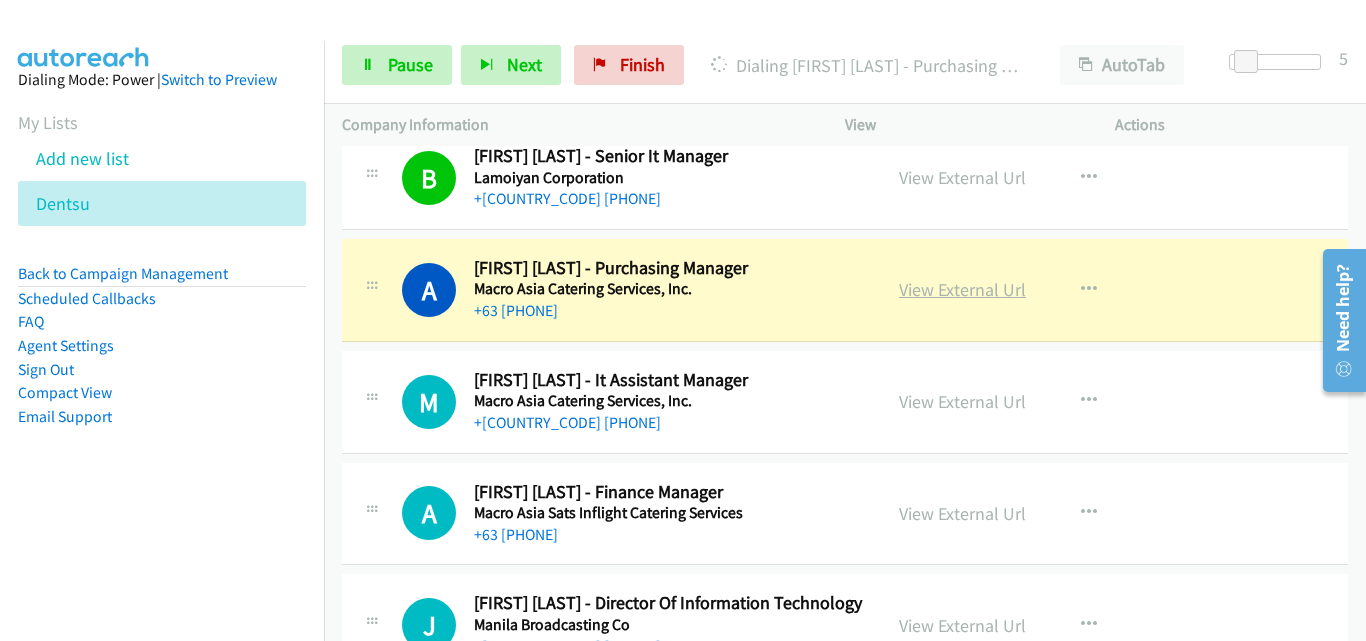 click on "View External Url" at bounding box center (962, 289) 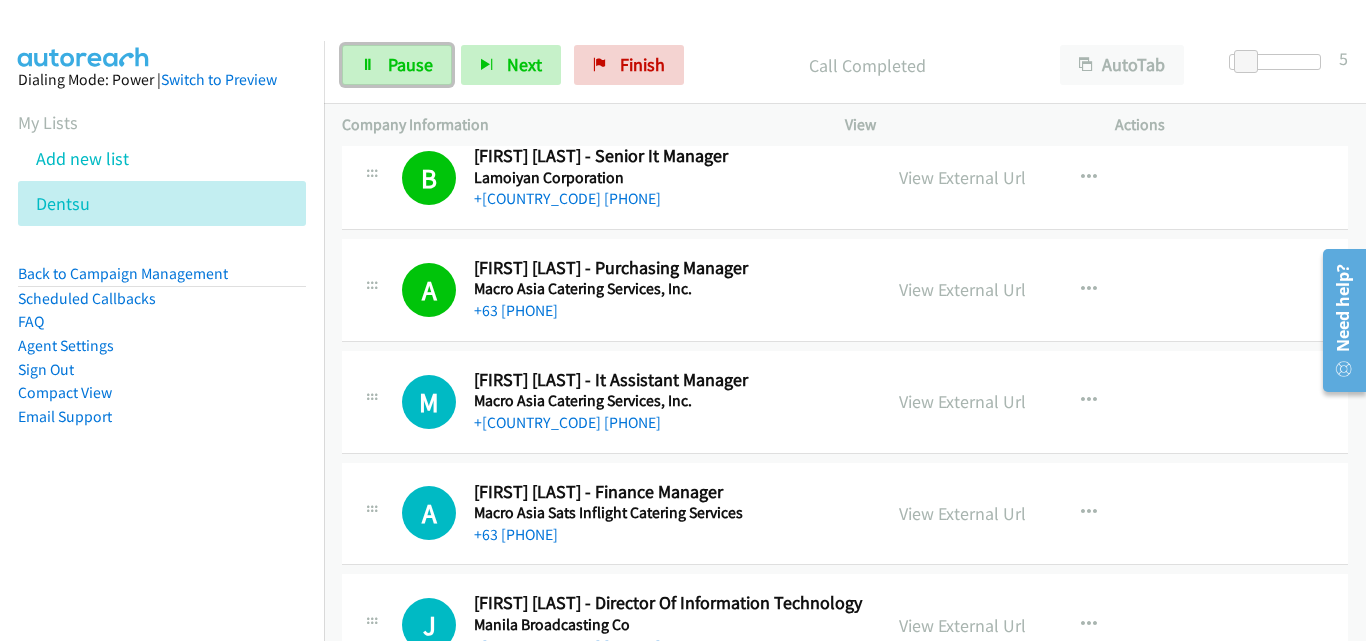 drag, startPoint x: 409, startPoint y: 77, endPoint x: 489, endPoint y: 156, distance: 112.432205 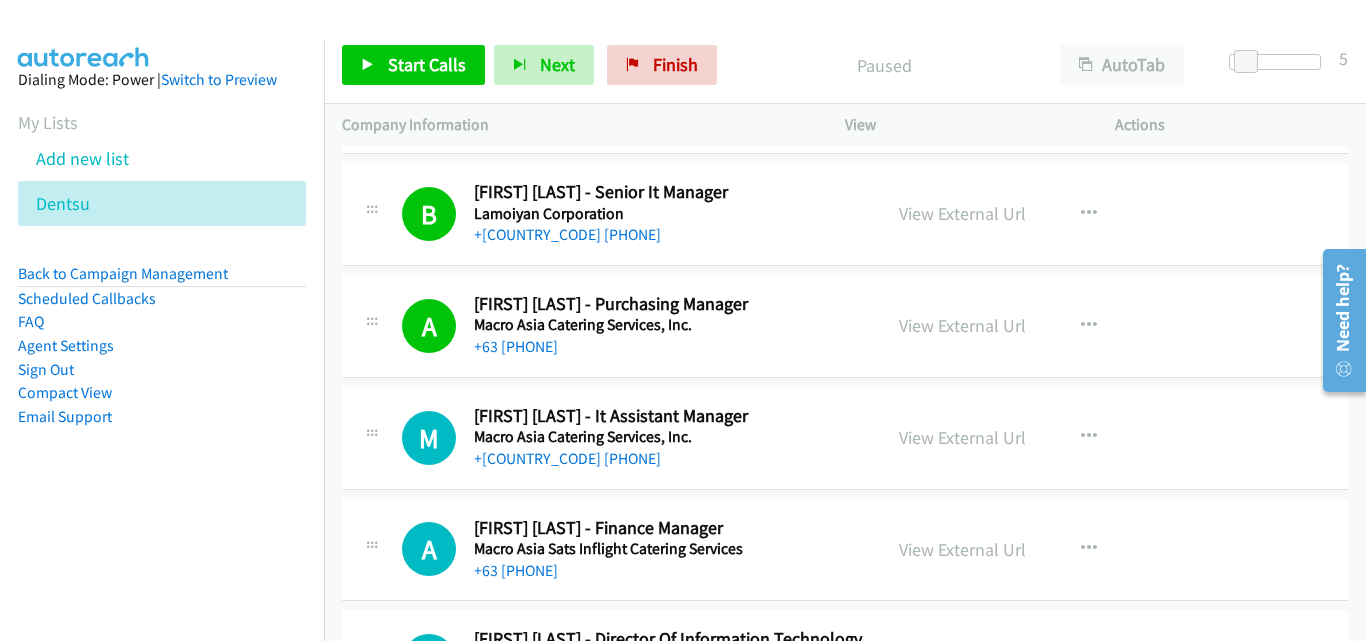 scroll, scrollTop: 14000, scrollLeft: 0, axis: vertical 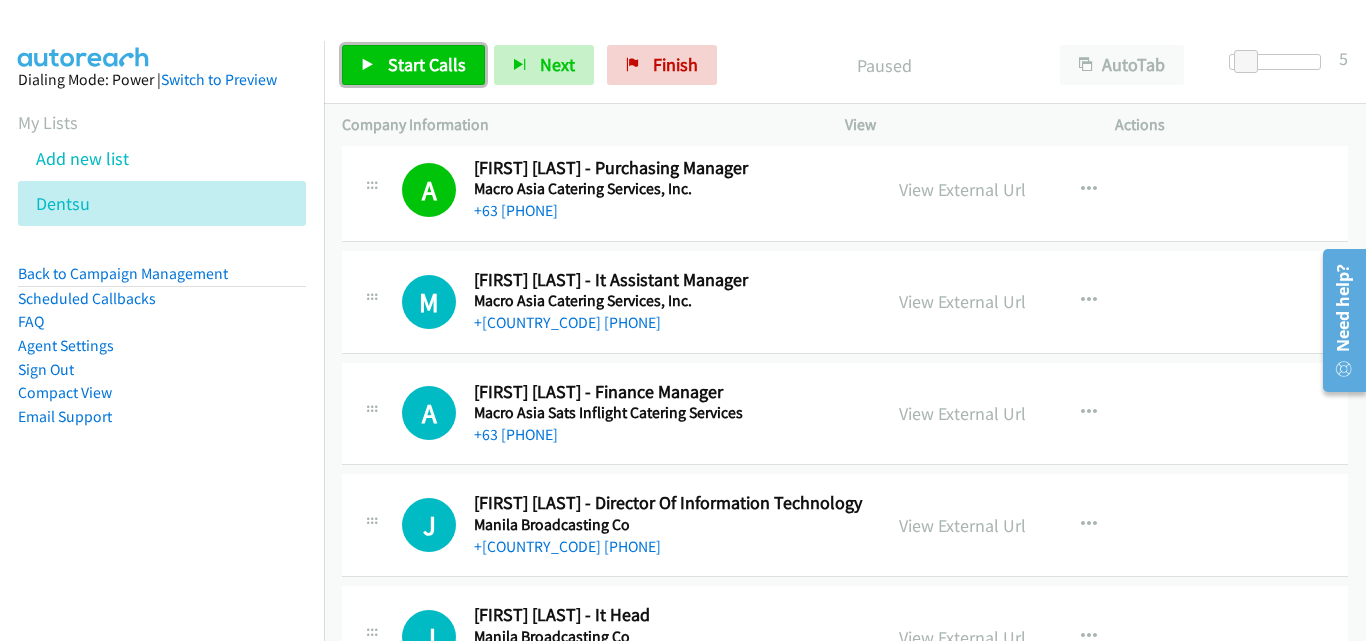 click on "Start Calls" at bounding box center (427, 64) 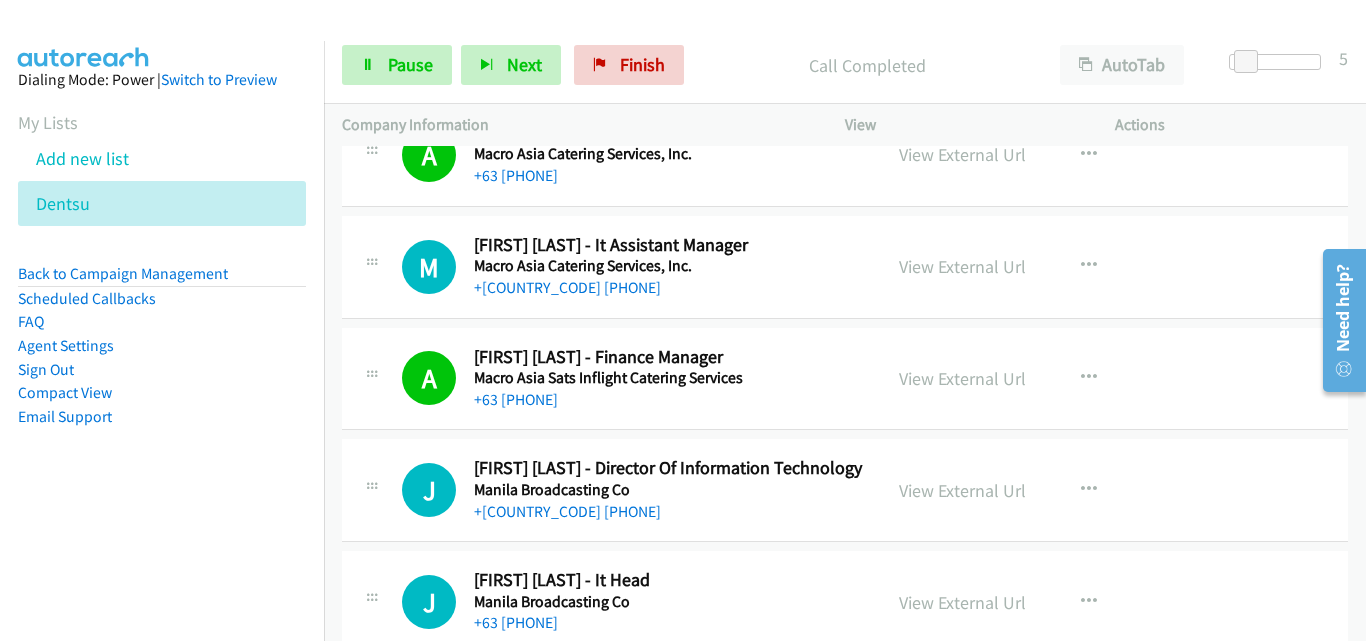 scroll, scrollTop: 14100, scrollLeft: 0, axis: vertical 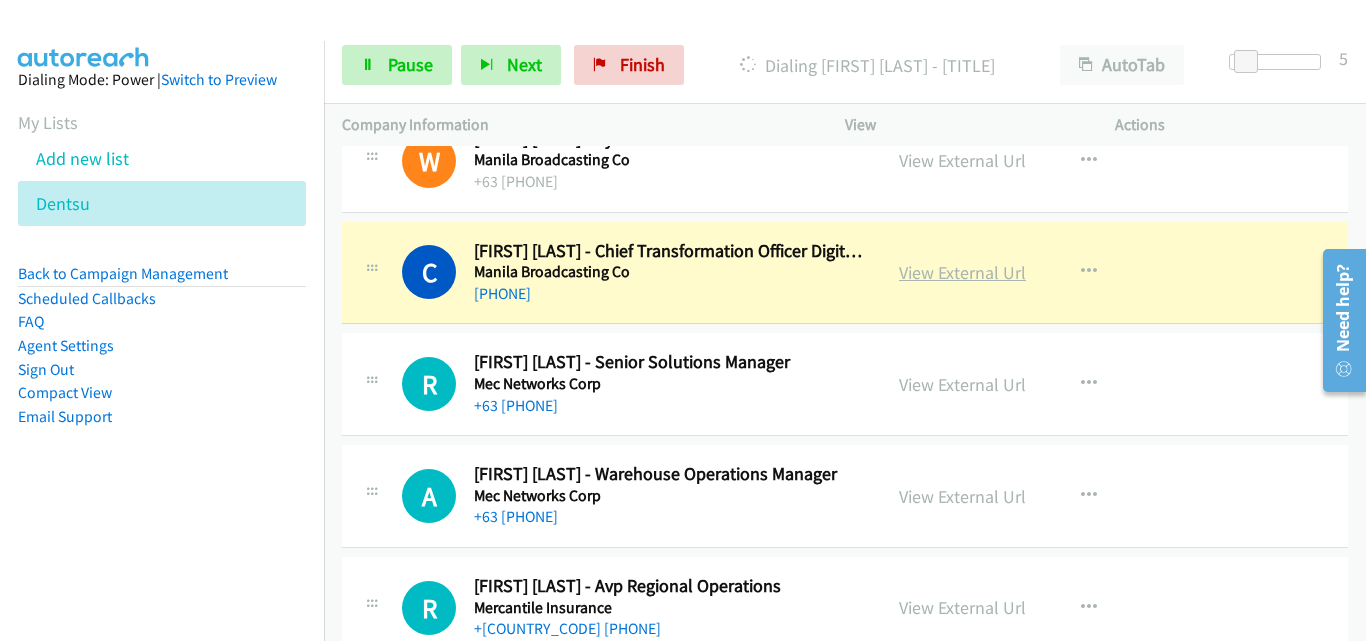 click on "View External Url" at bounding box center [962, 272] 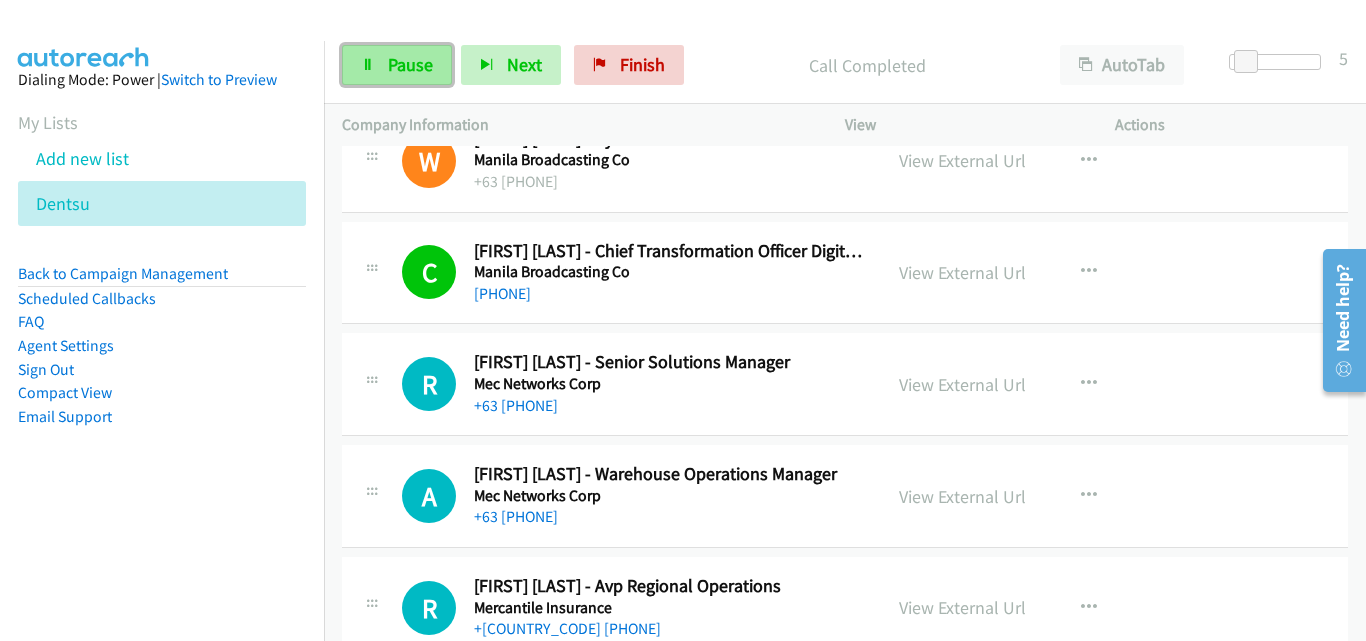 click at bounding box center [368, 66] 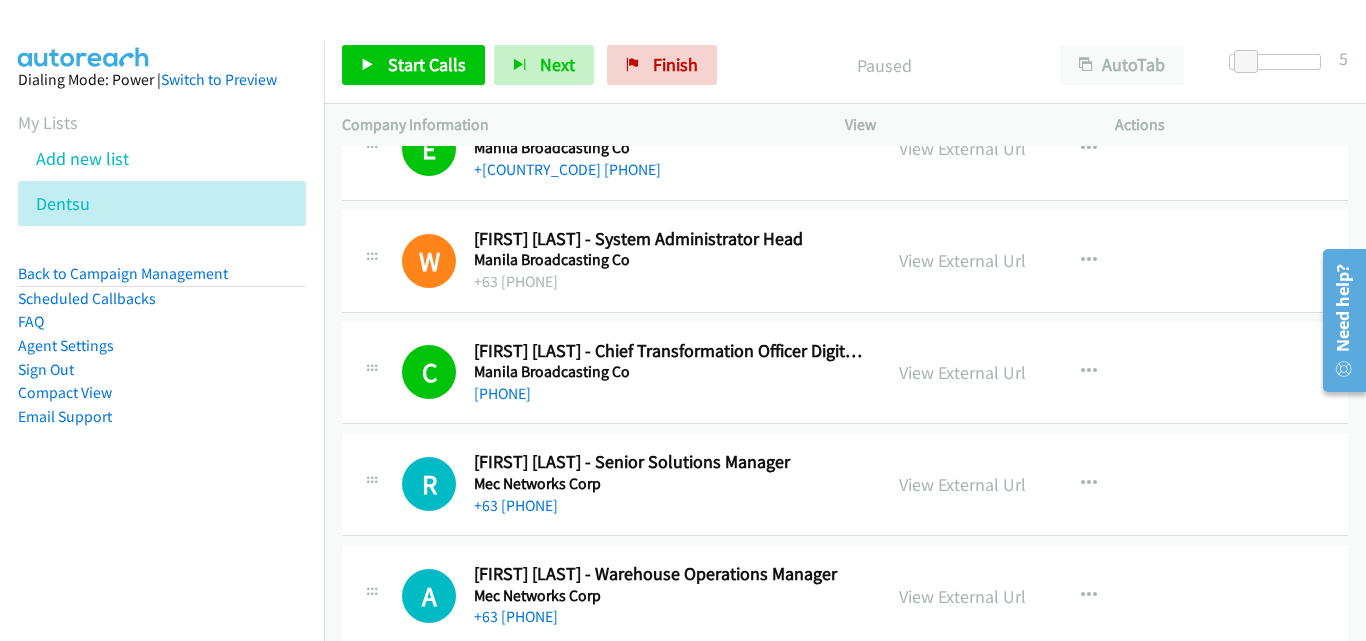 scroll, scrollTop: 14800, scrollLeft: 0, axis: vertical 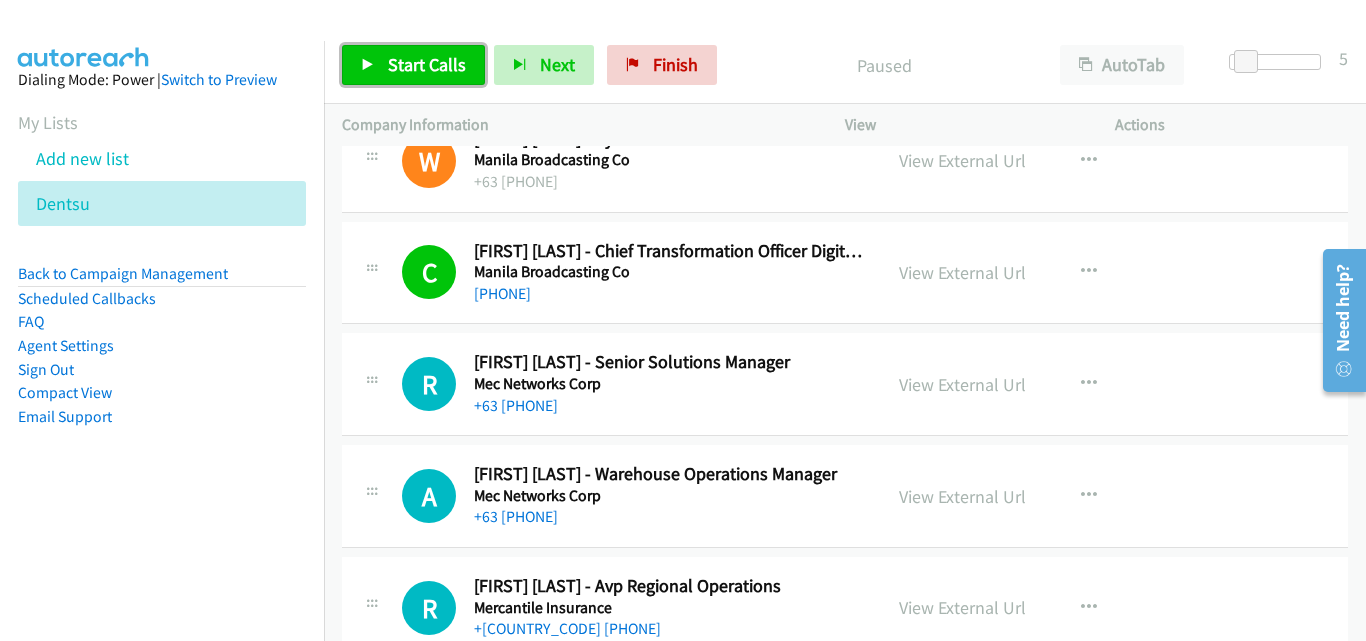 click on "Start Calls" at bounding box center (427, 64) 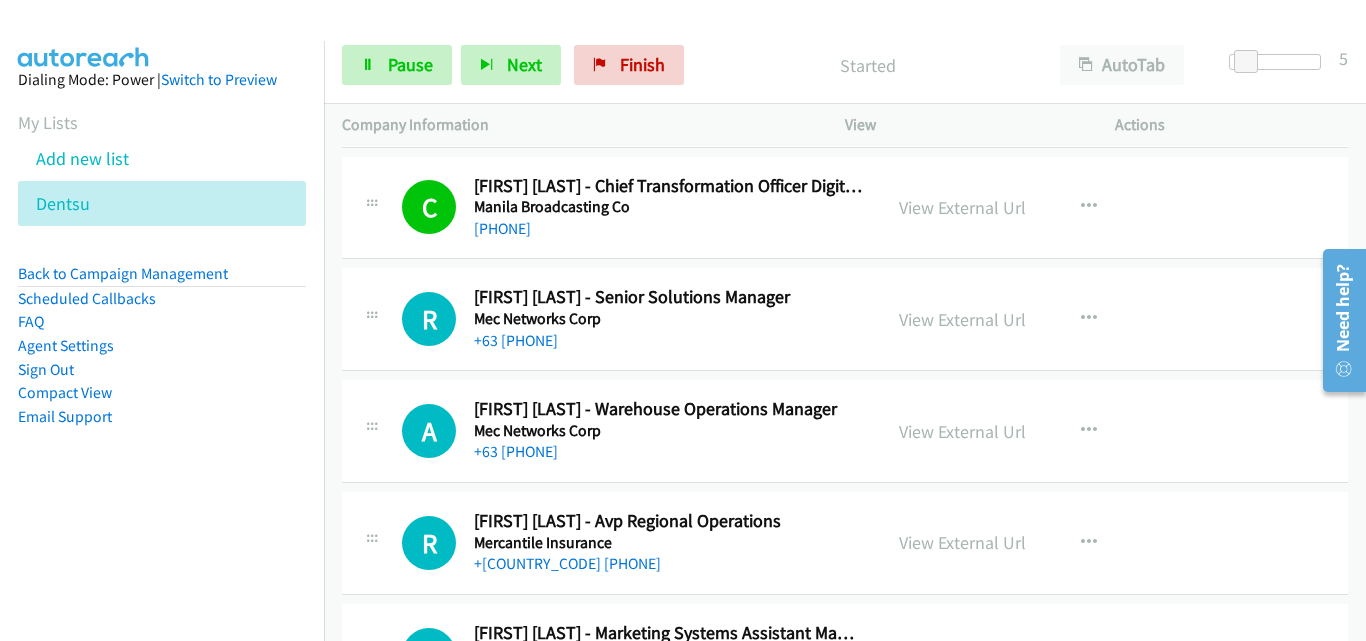 scroll, scrollTop: 14900, scrollLeft: 0, axis: vertical 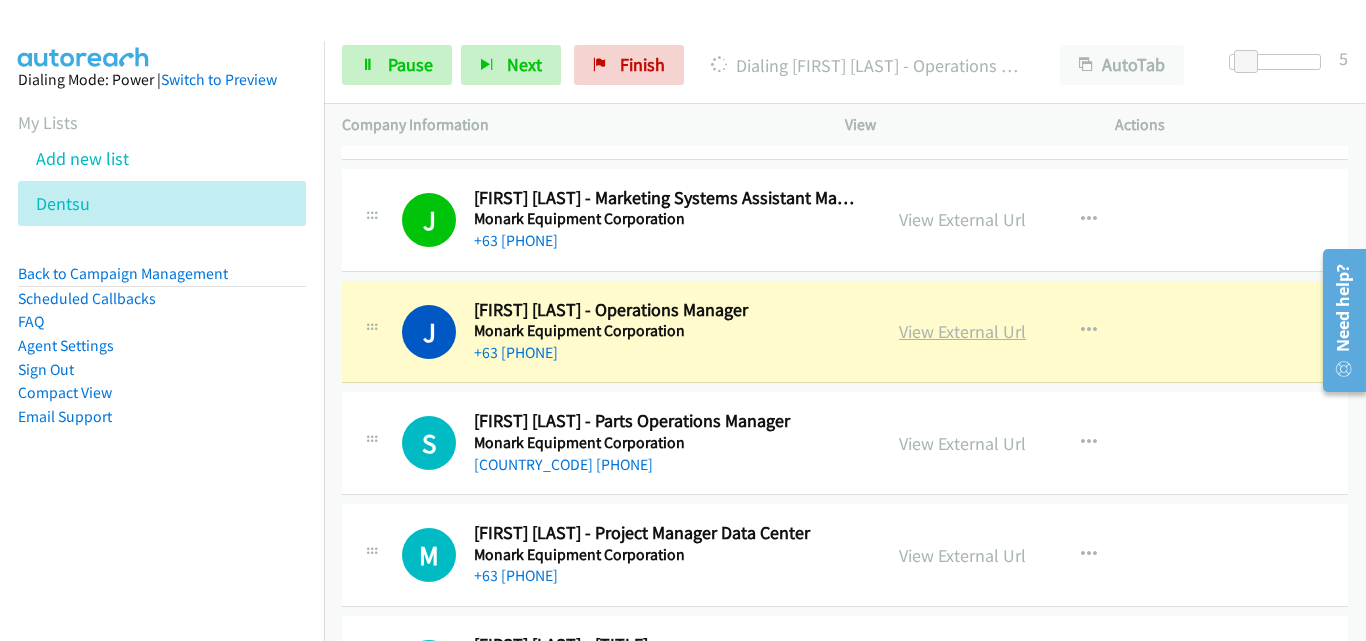 click on "View External Url" at bounding box center (962, 331) 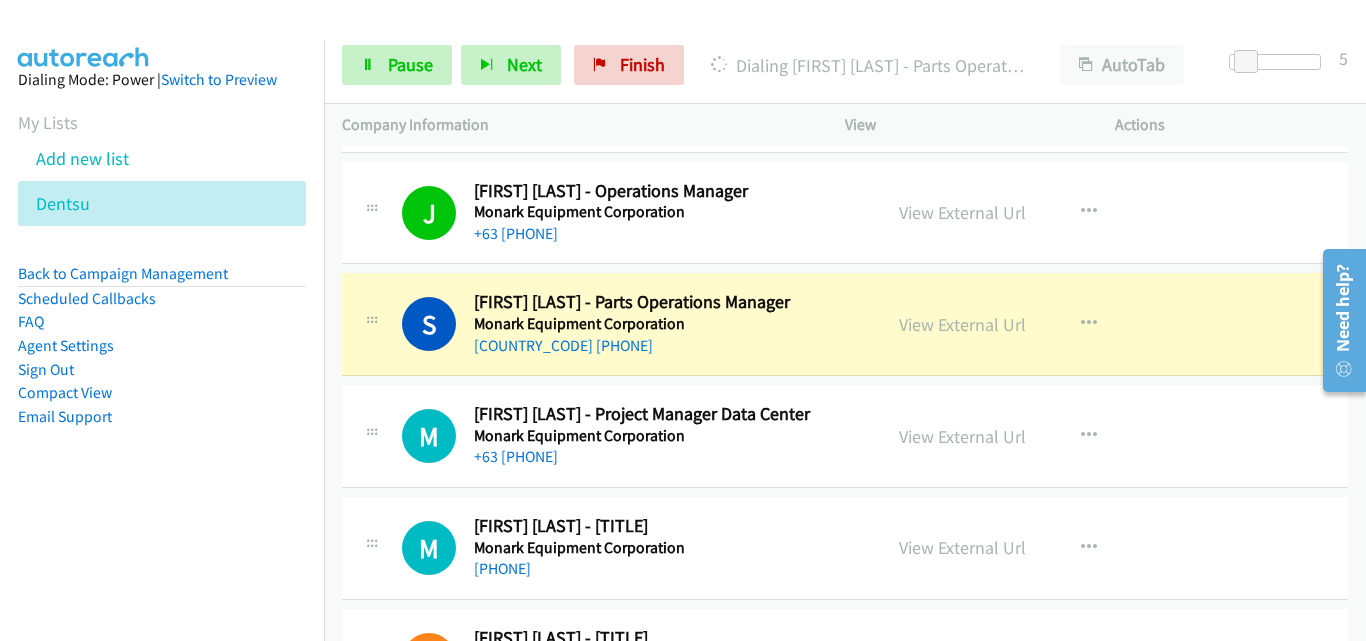 scroll, scrollTop: 15500, scrollLeft: 0, axis: vertical 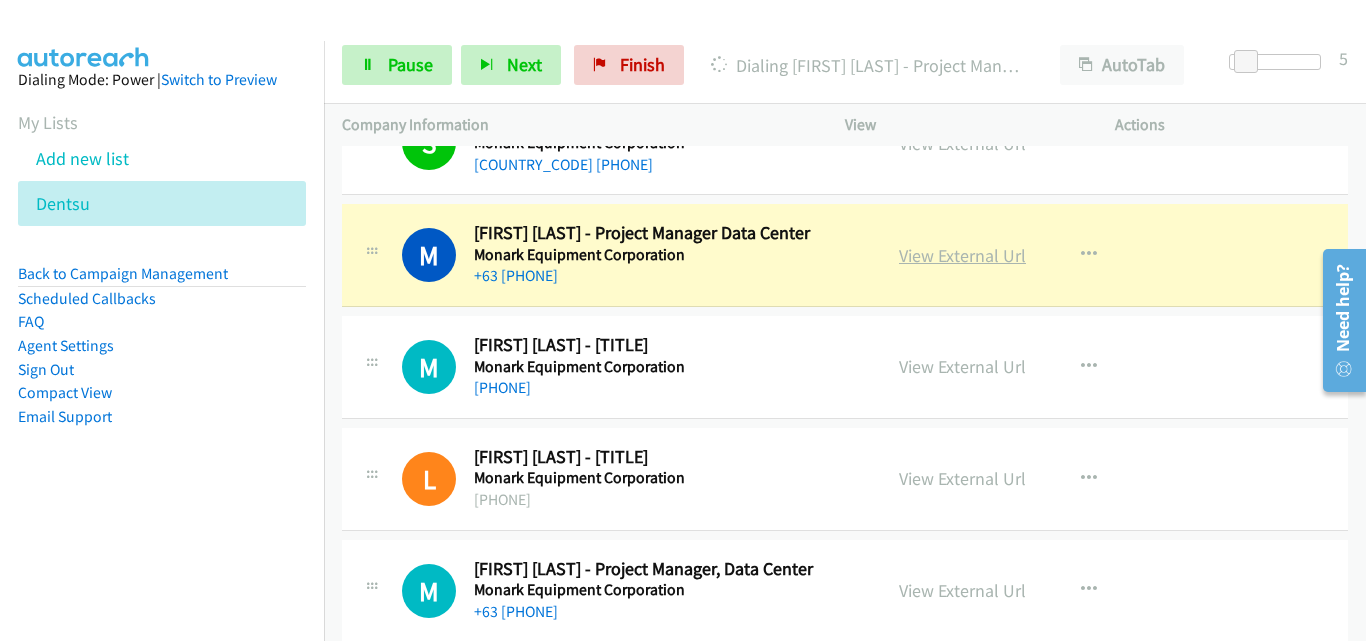 click on "View External Url" at bounding box center (962, 255) 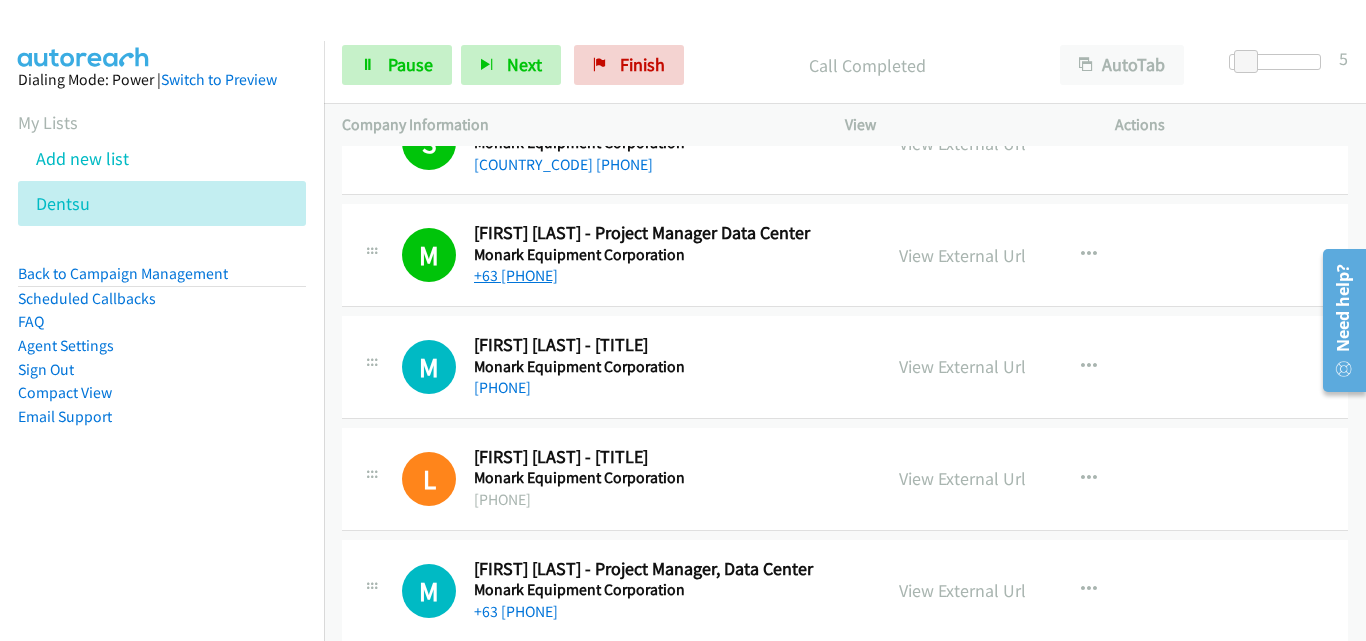 scroll, scrollTop: 15700, scrollLeft: 0, axis: vertical 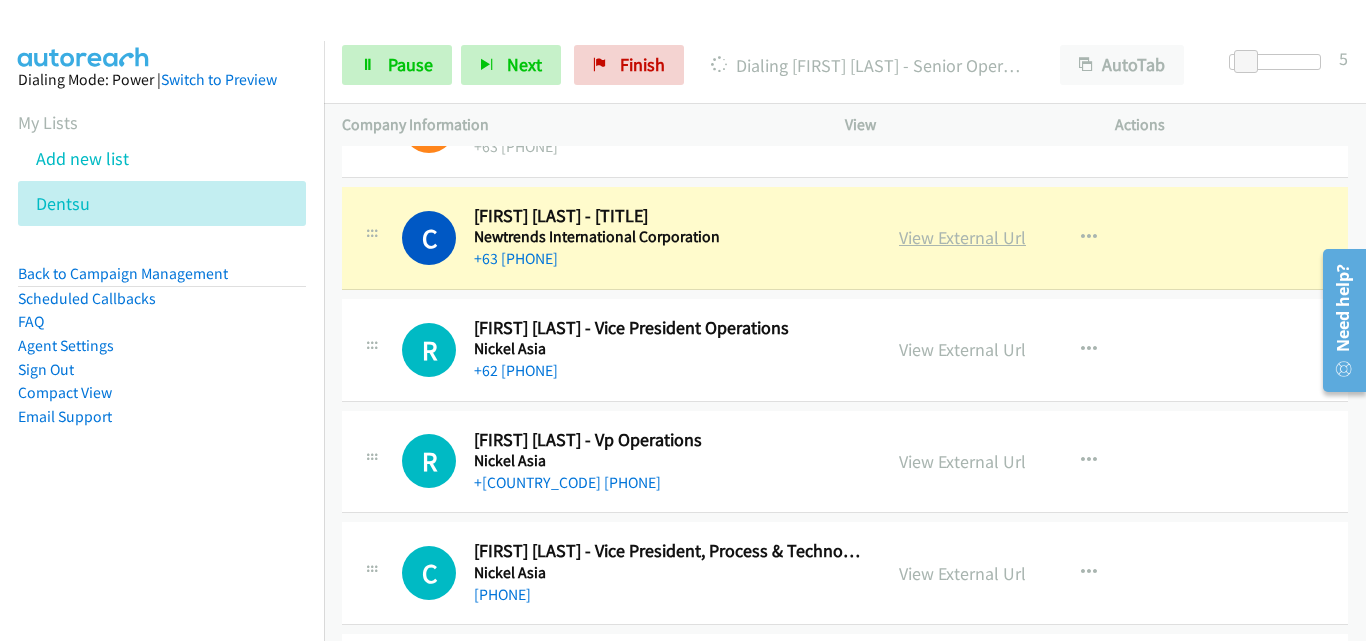 click on "View External Url" at bounding box center [962, 237] 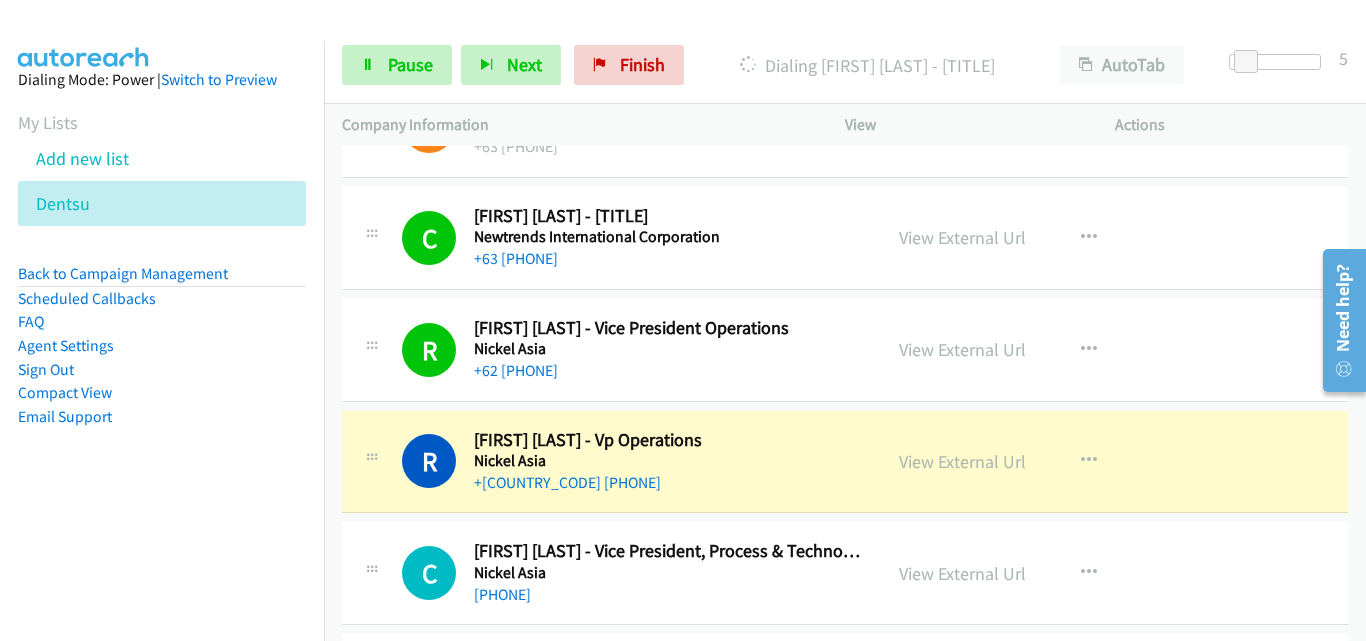 scroll, scrollTop: 16500, scrollLeft: 0, axis: vertical 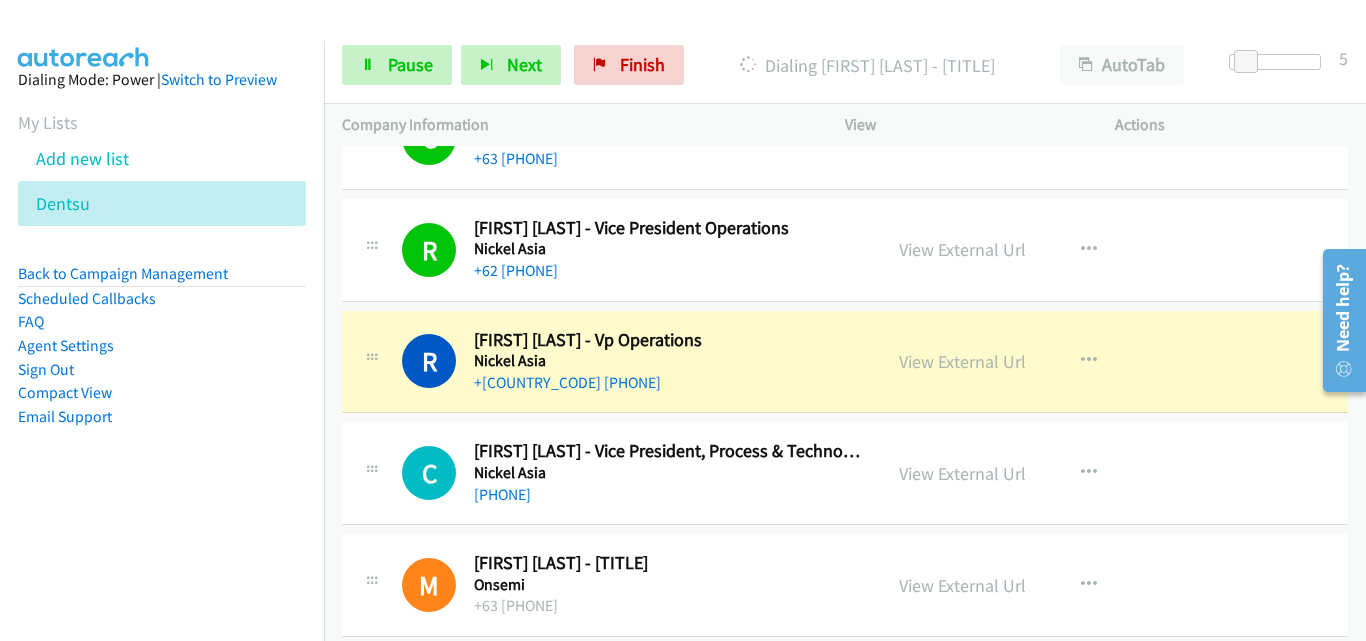 click on "View External Url
View External Url
Schedule/Manage Callback
Start Calls Here
Remove from list
Add to do not call list
Reset Call Status" at bounding box center [1025, 362] 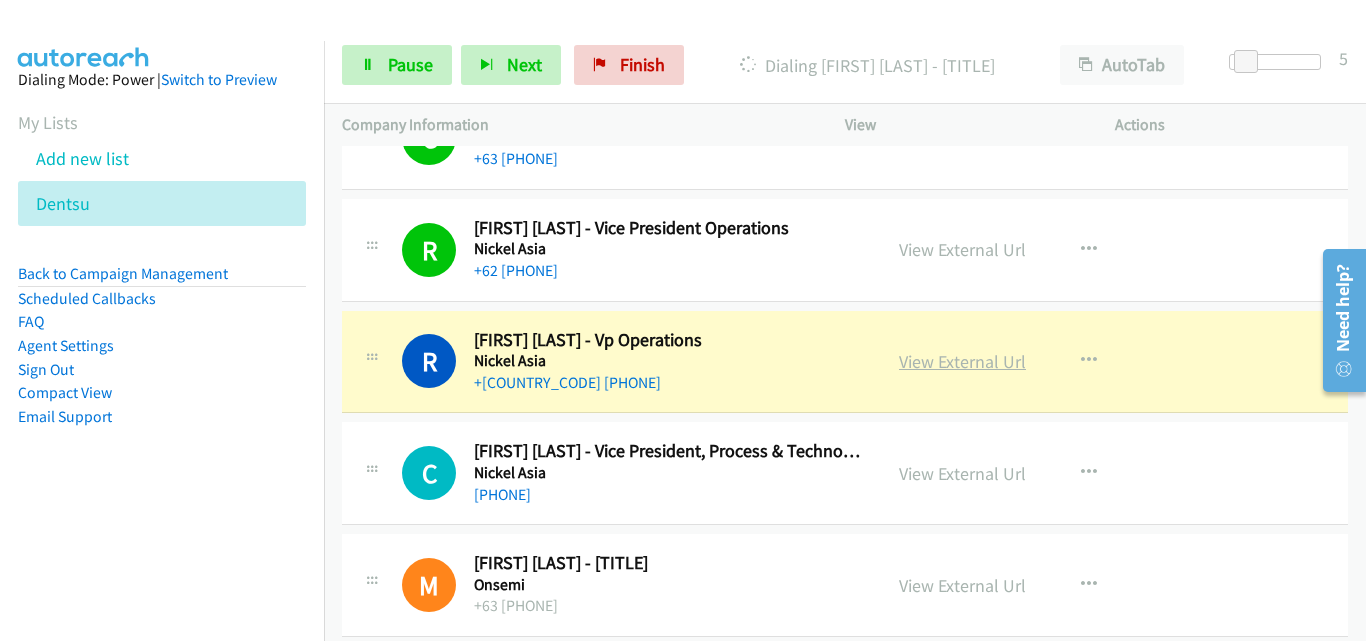 click on "View External Url" at bounding box center (962, 361) 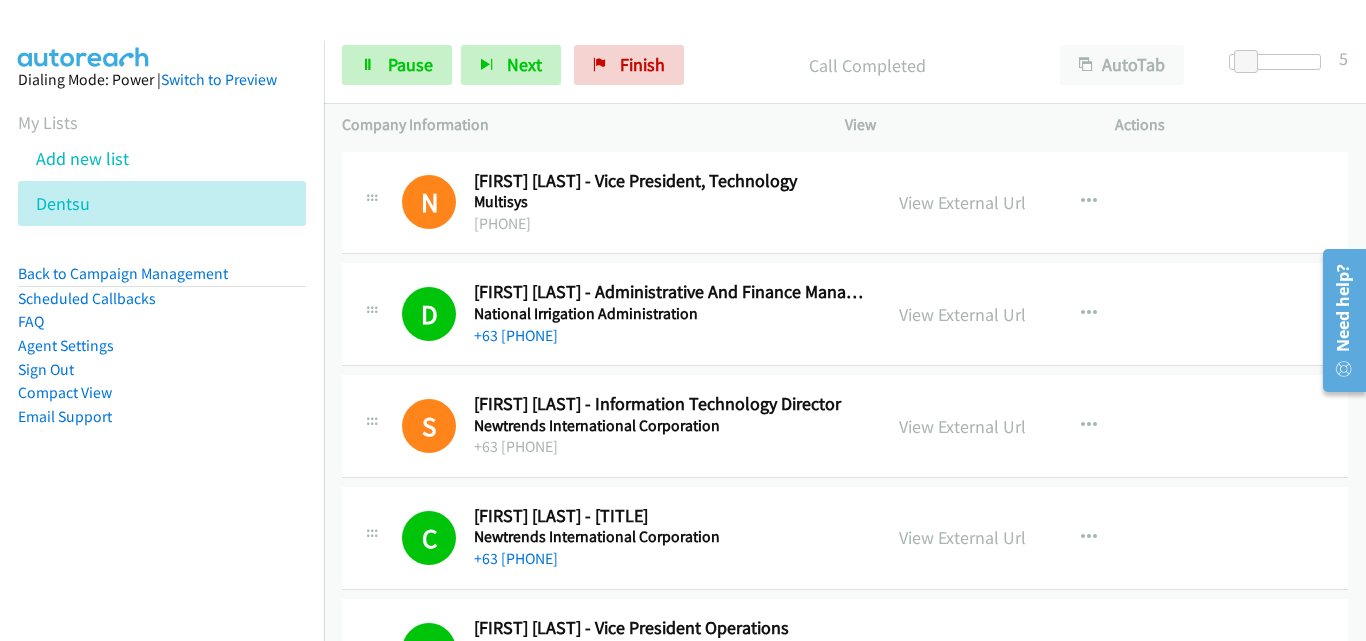 scroll, scrollTop: 16200, scrollLeft: 0, axis: vertical 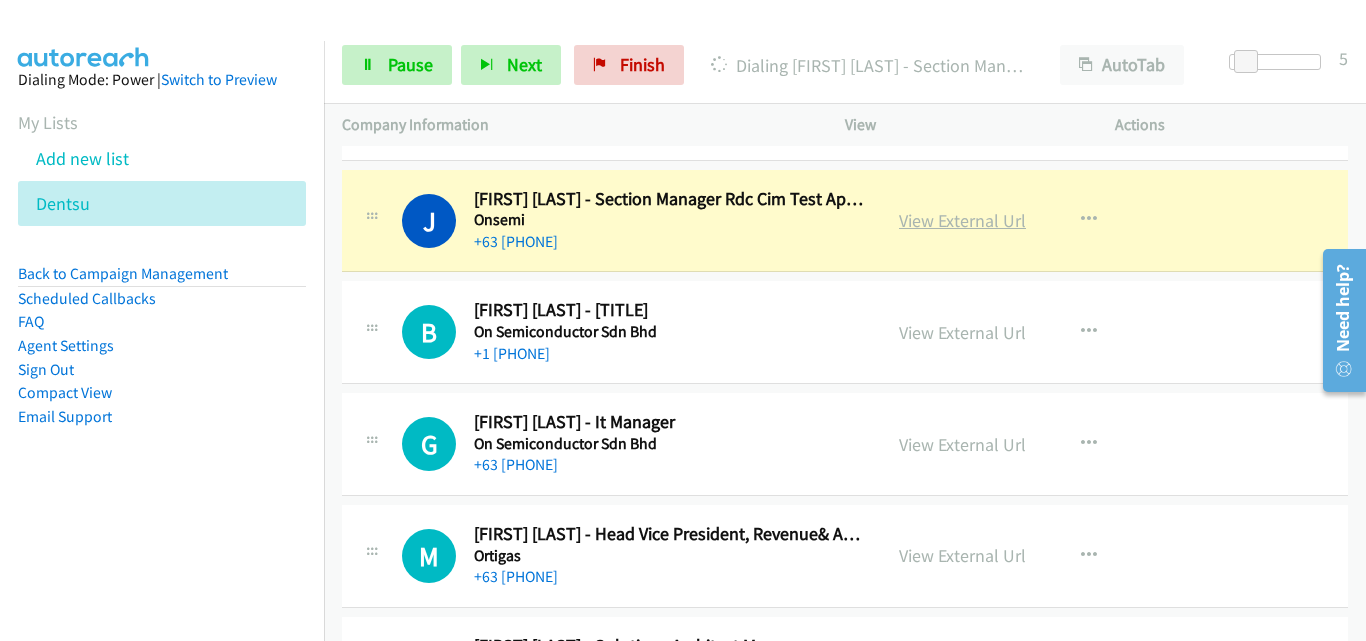 click on "View External Url" at bounding box center [962, 220] 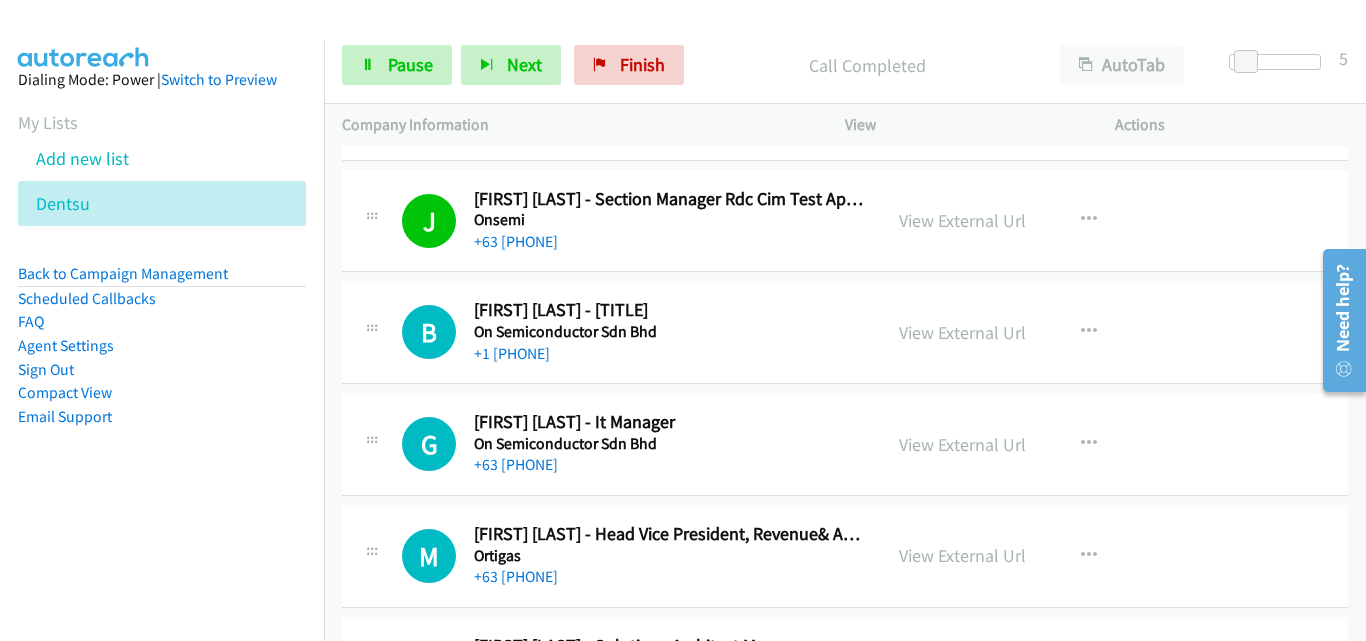scroll, scrollTop: 17300, scrollLeft: 0, axis: vertical 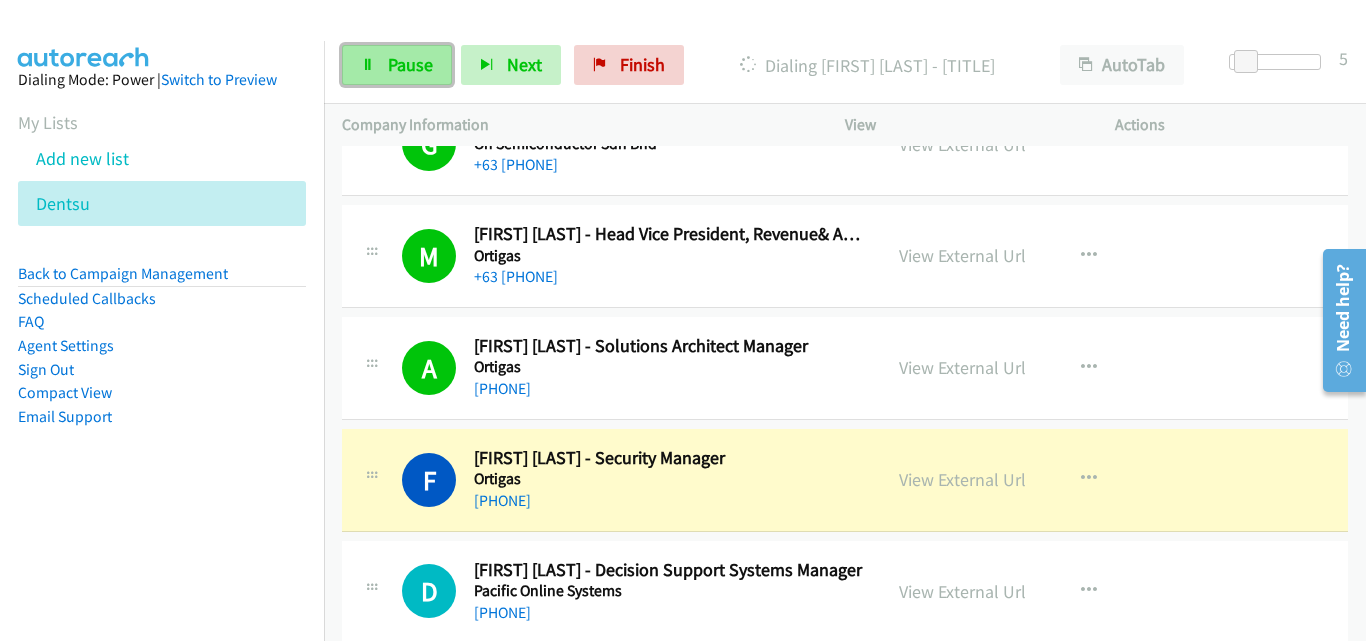 click on "Pause" at bounding box center (410, 64) 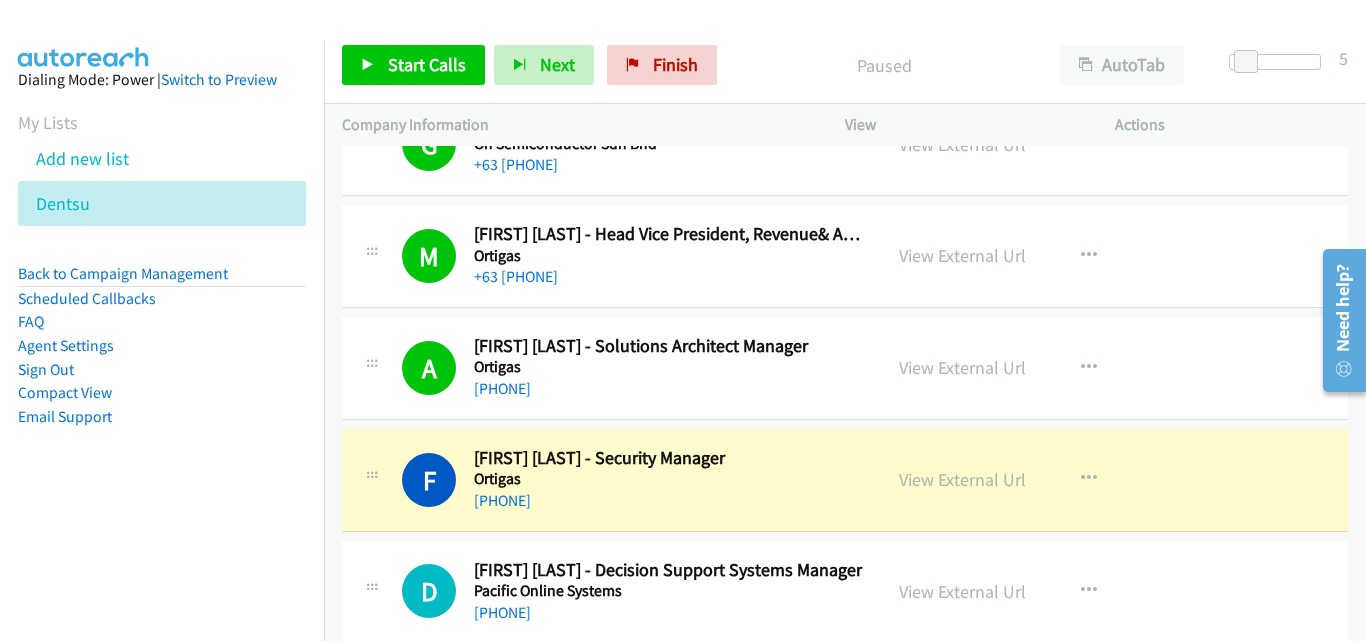 drag, startPoint x: 722, startPoint y: 508, endPoint x: 727, endPoint y: 541, distance: 33.37664 